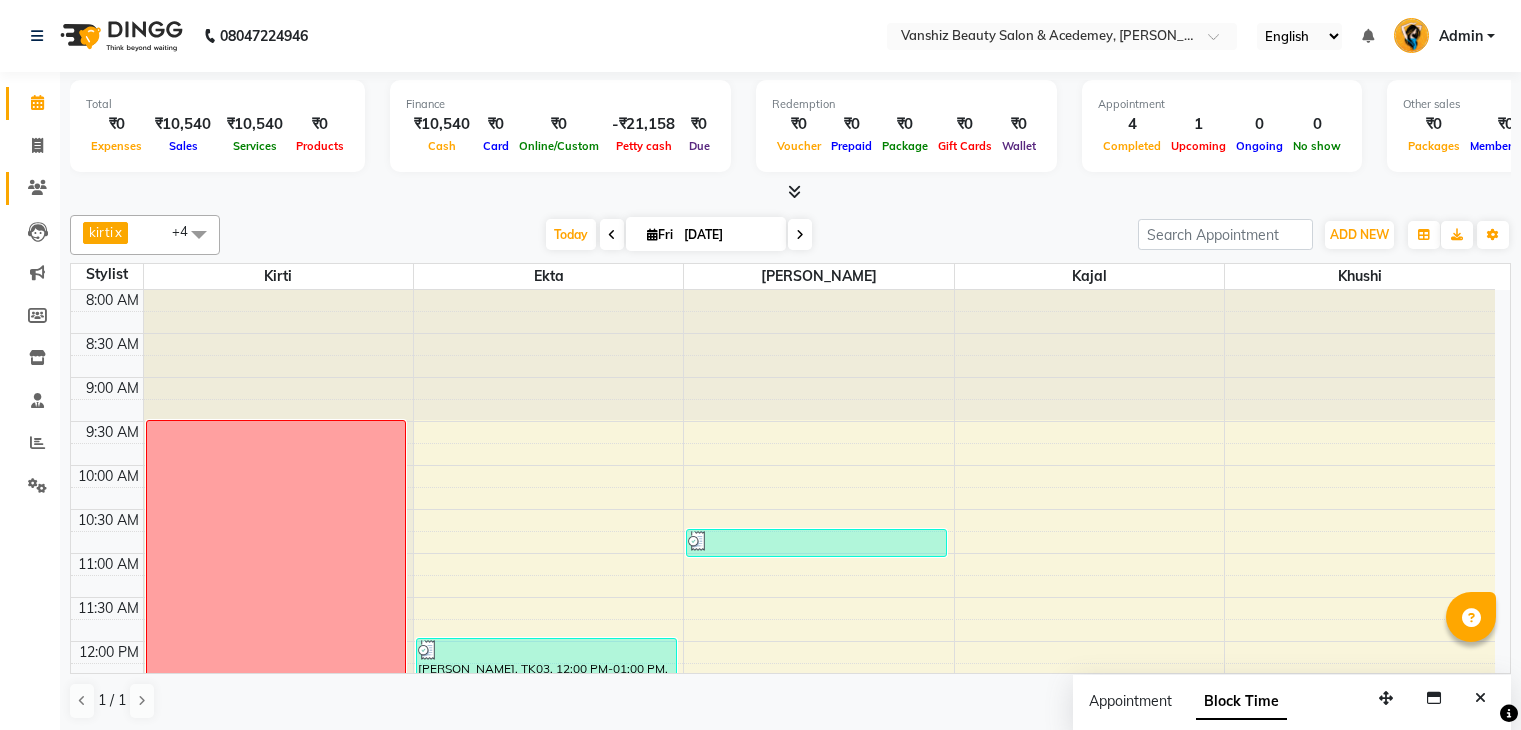 scroll, scrollTop: 0, scrollLeft: 0, axis: both 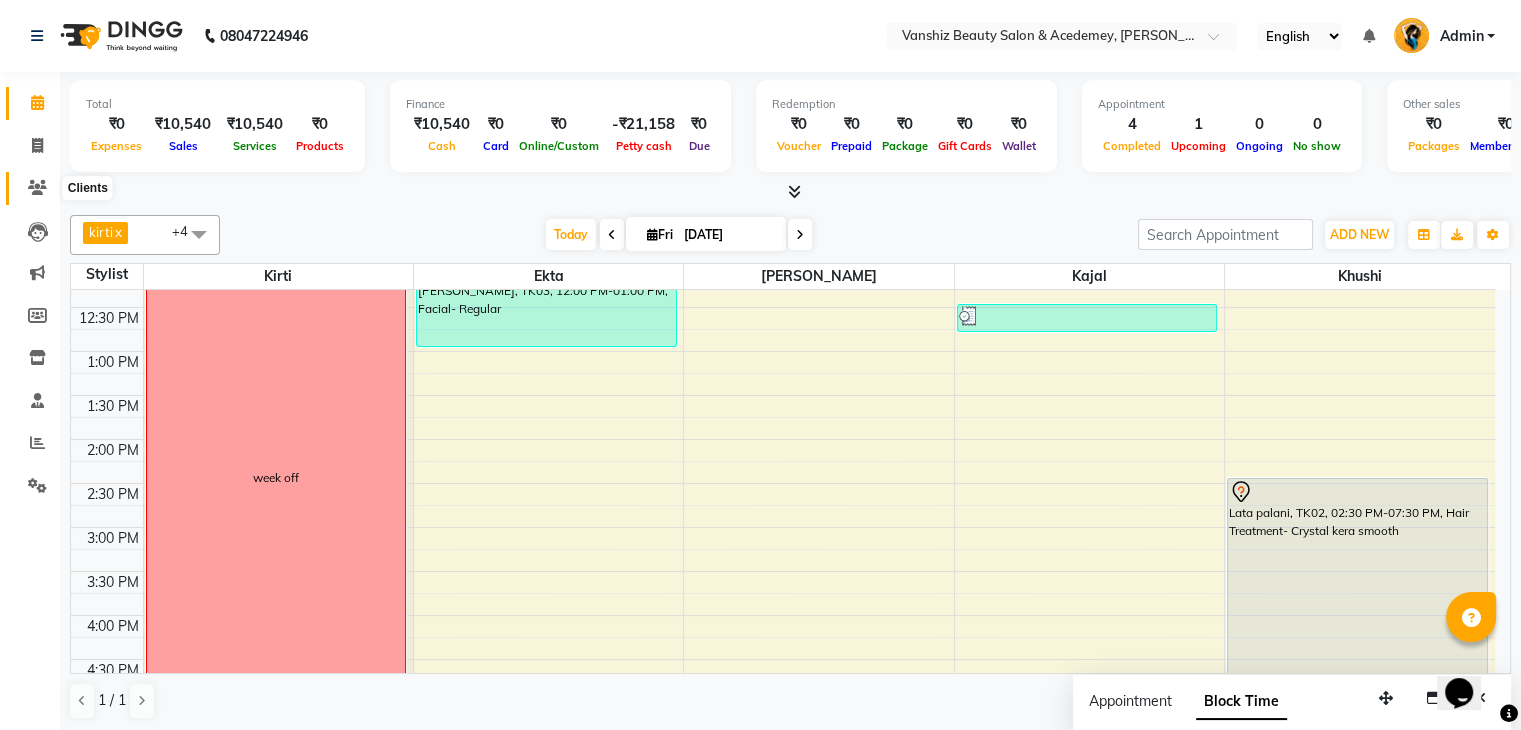 click 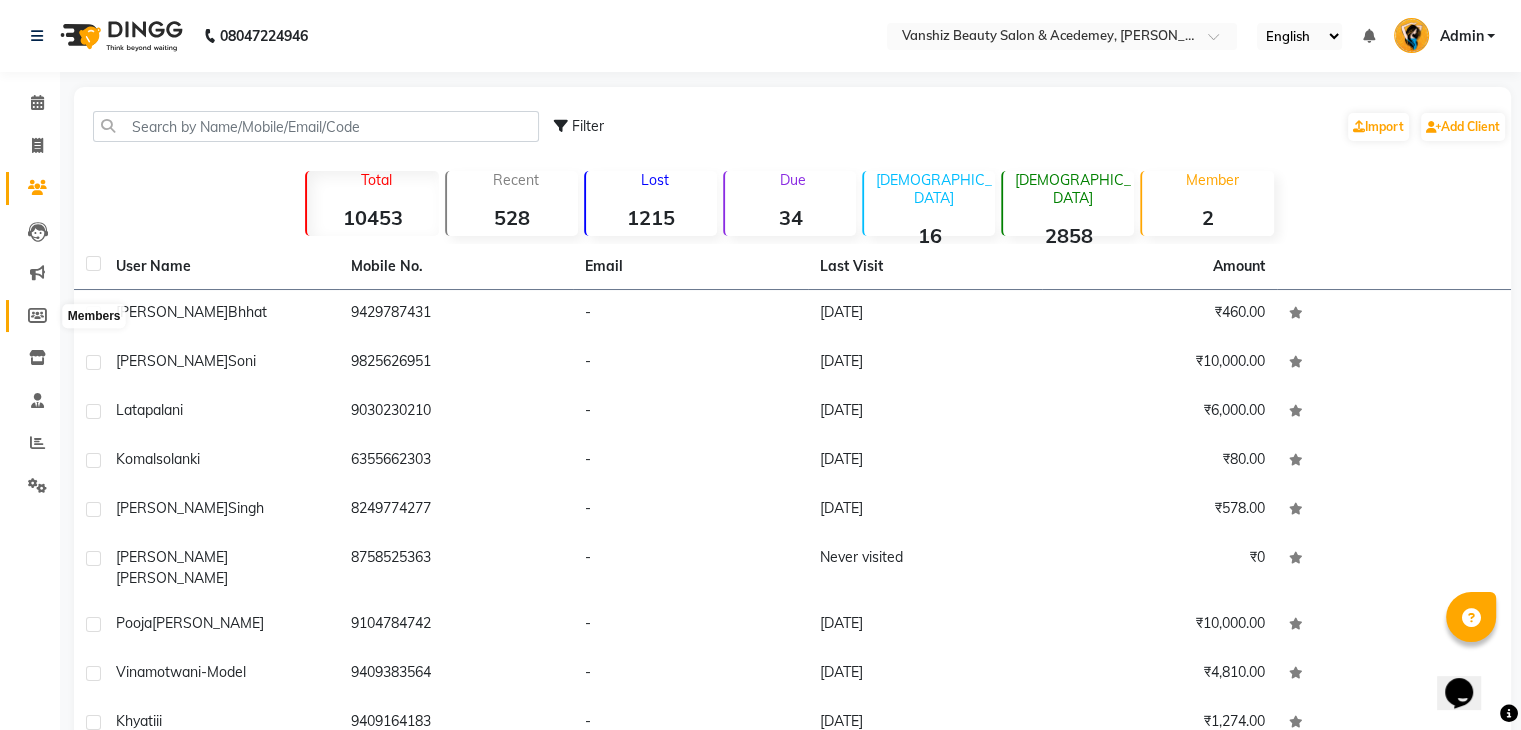 click 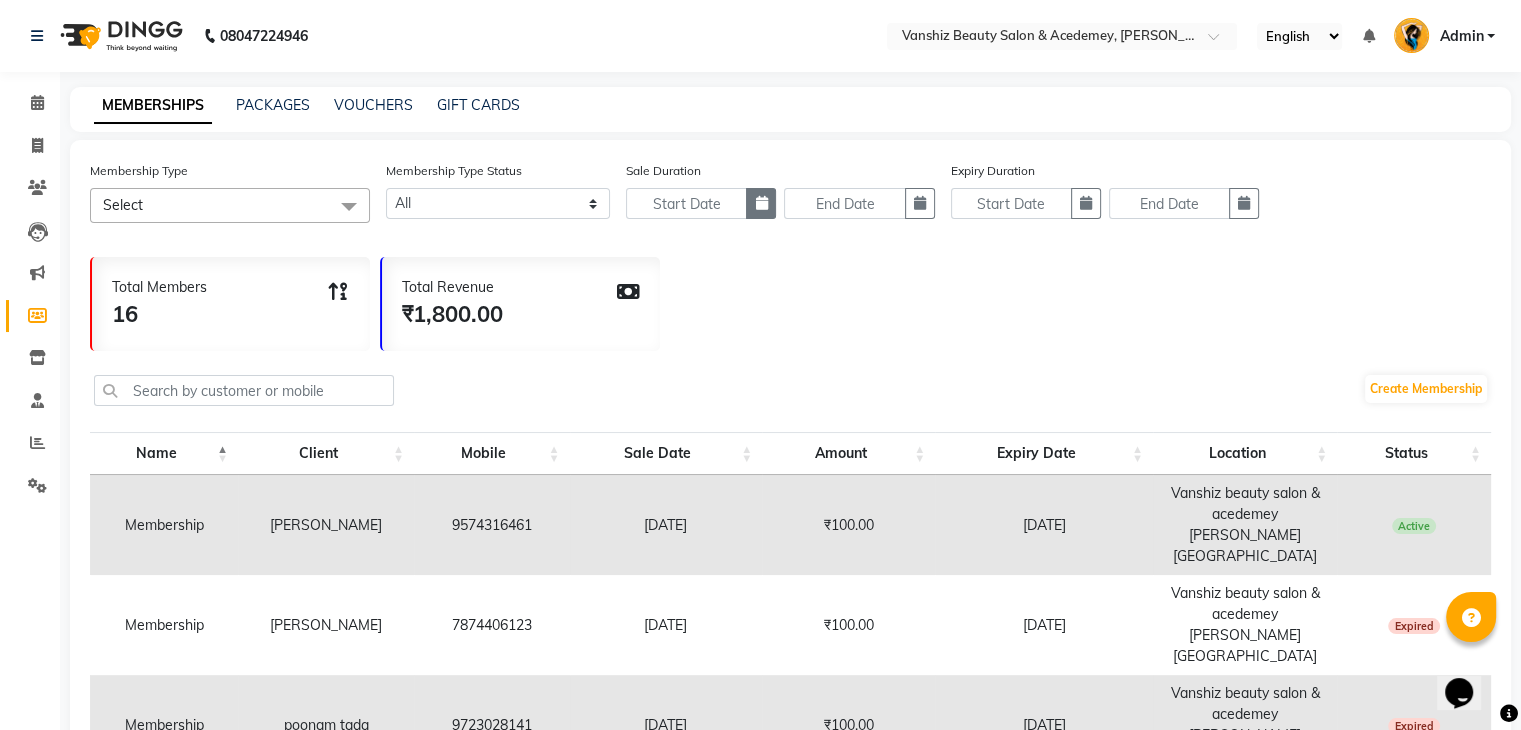 click 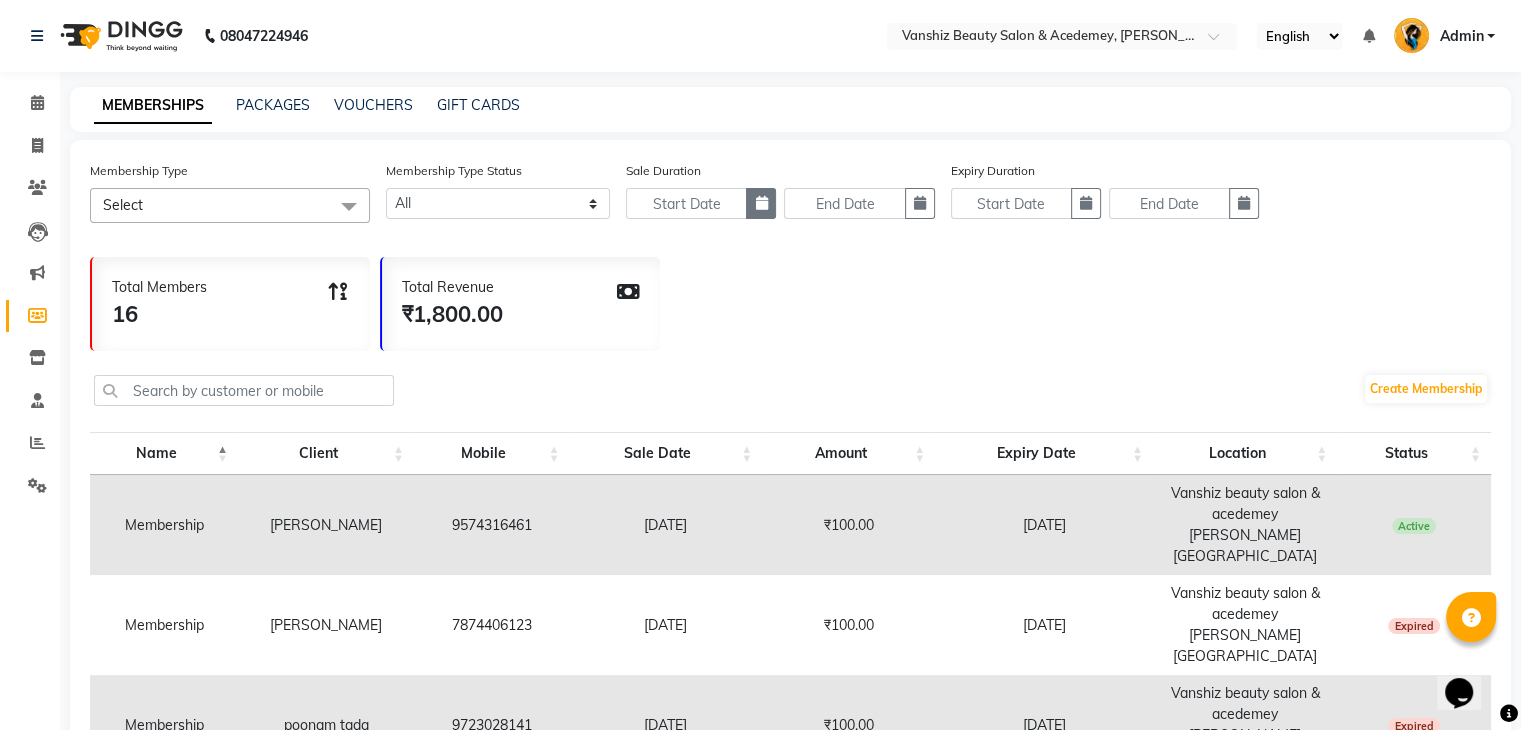 select on "7" 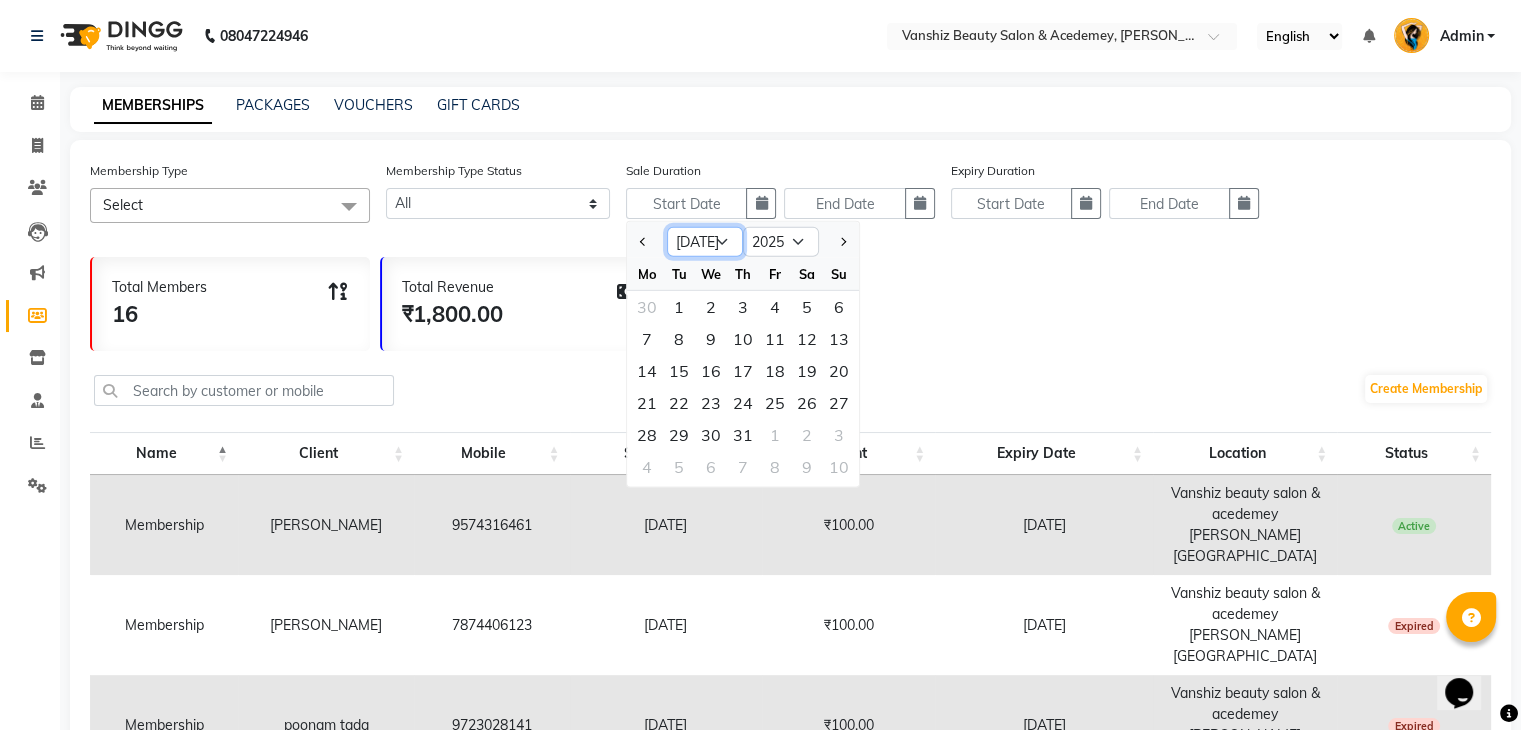 click on "Jan Feb Mar Apr May Jun [DATE] Aug Sep Oct Nov Dec" 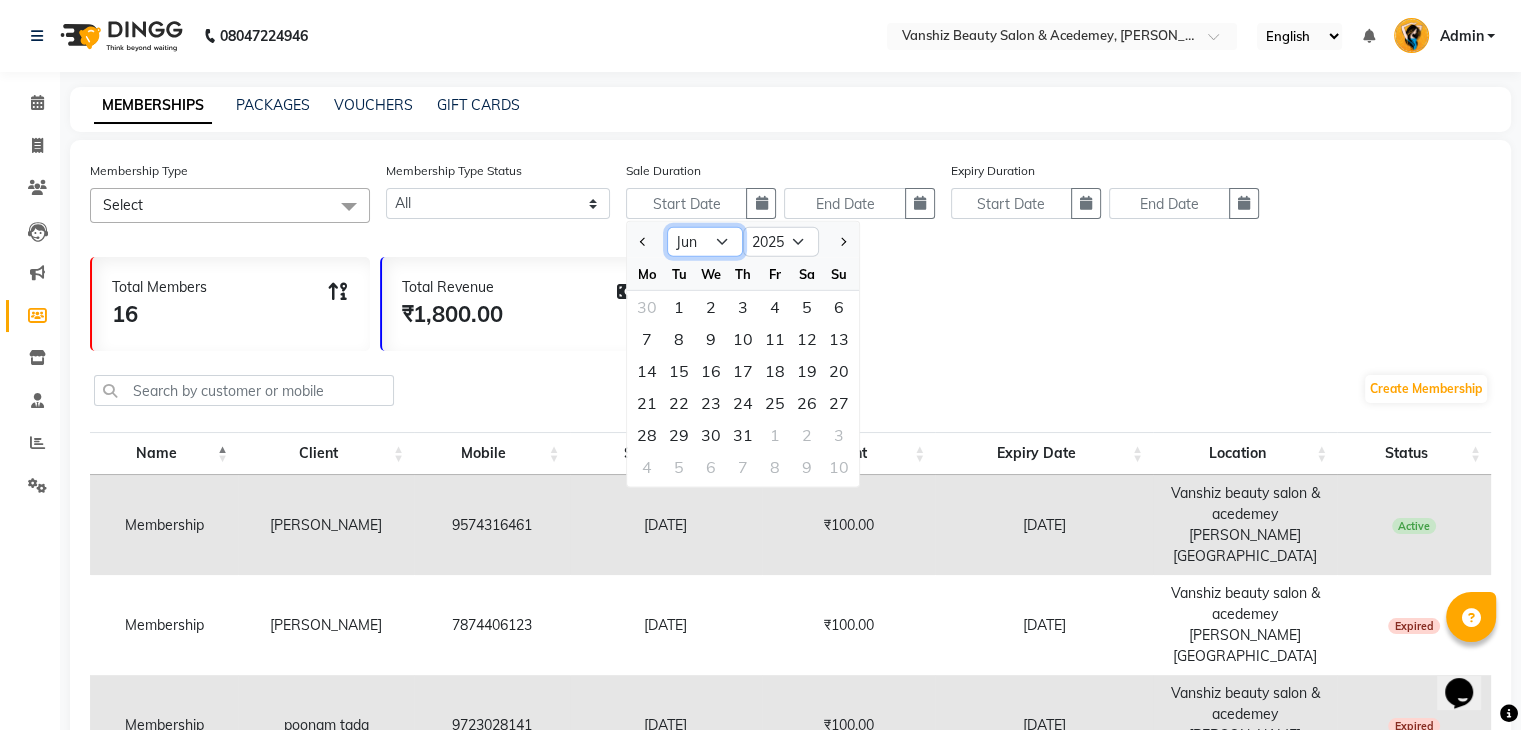click on "Jan Feb Mar Apr May Jun [DATE] Aug Sep Oct Nov Dec" 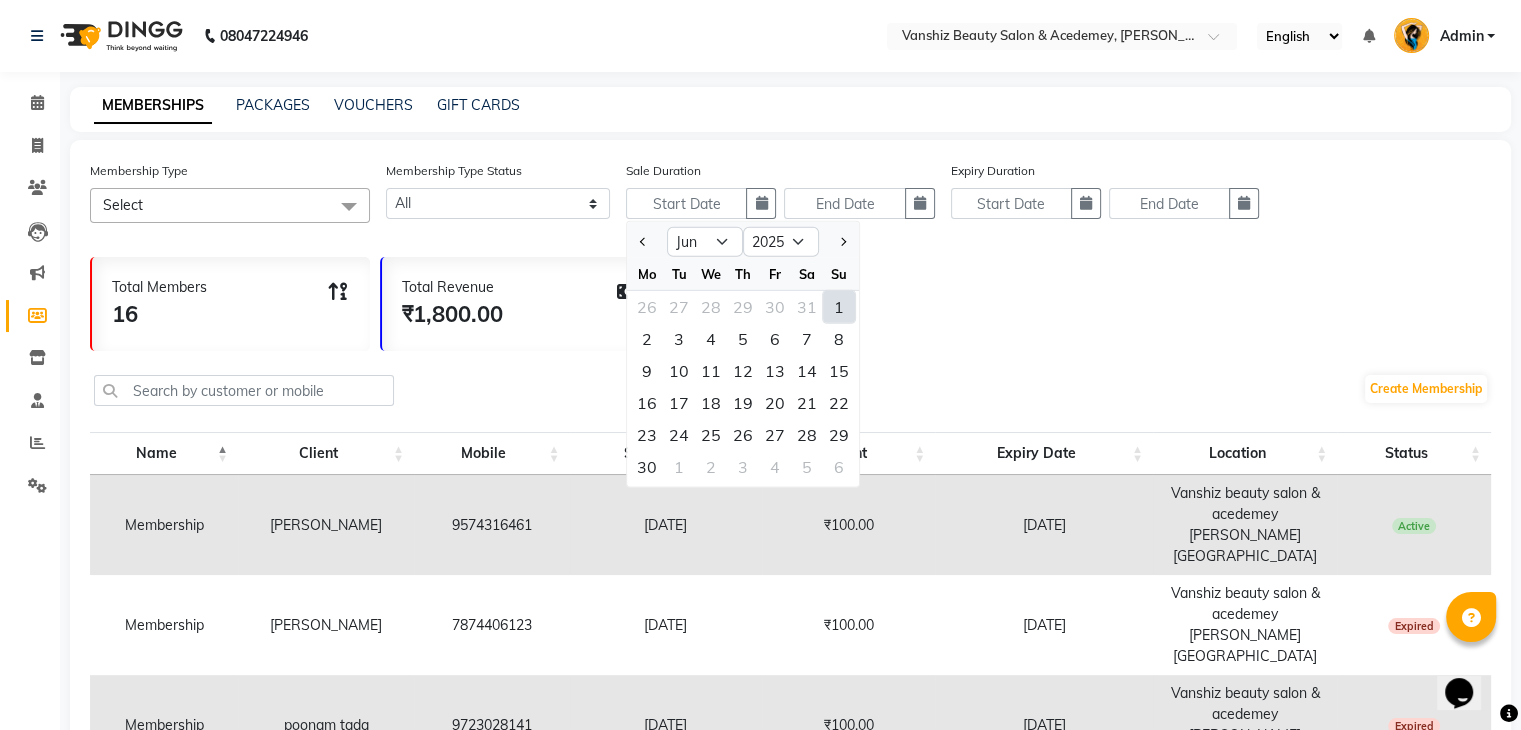 click on "1" 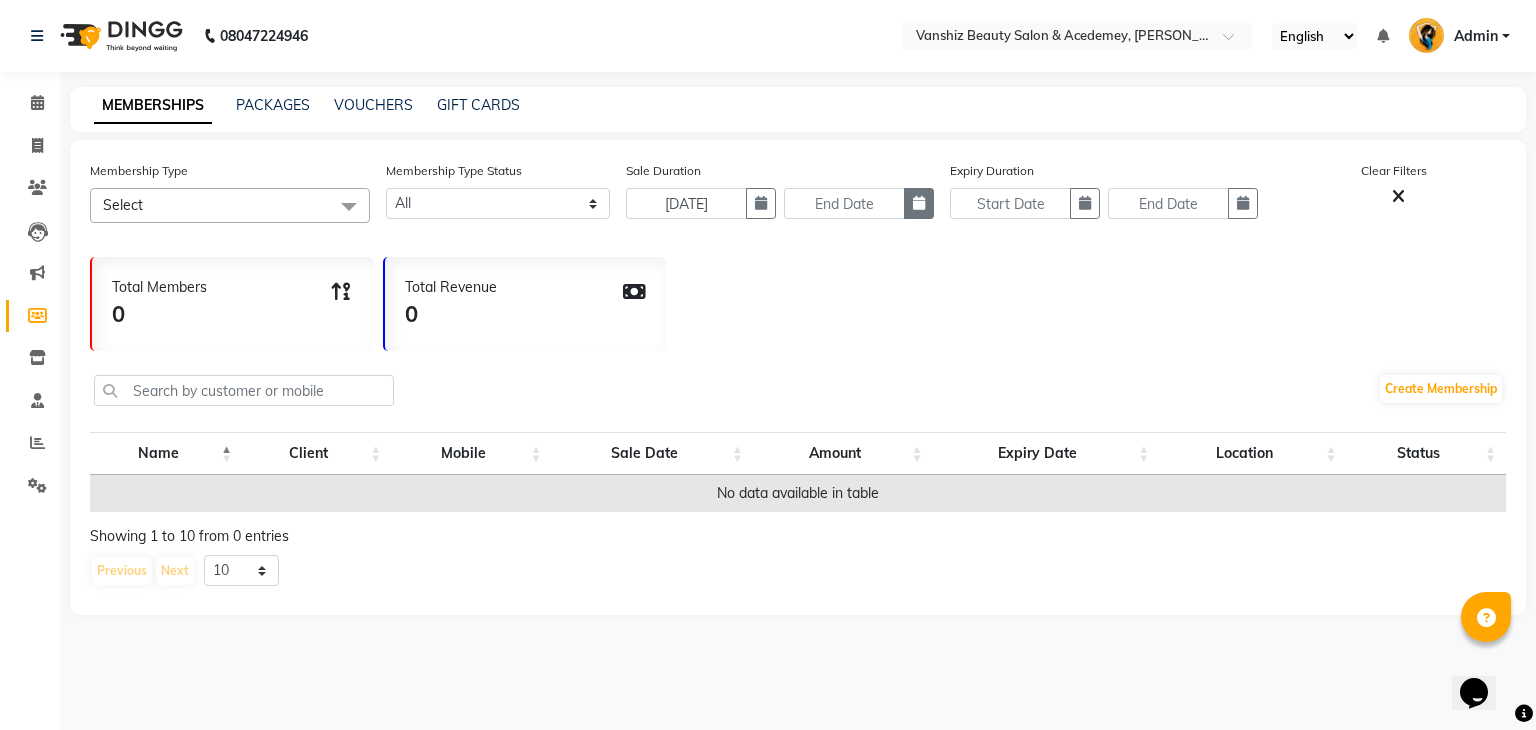click 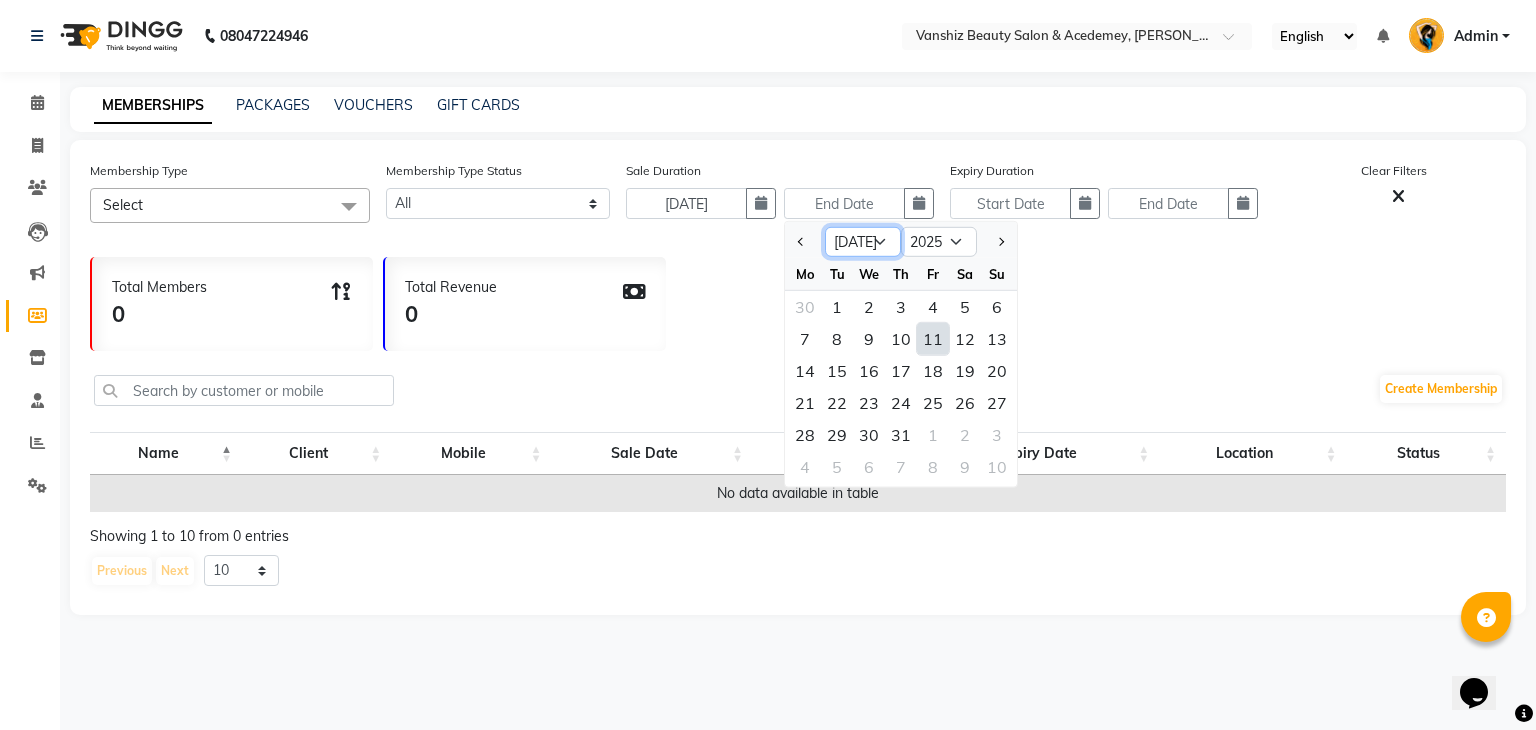 click on "Jun [DATE] Aug Sep Oct Nov Dec" 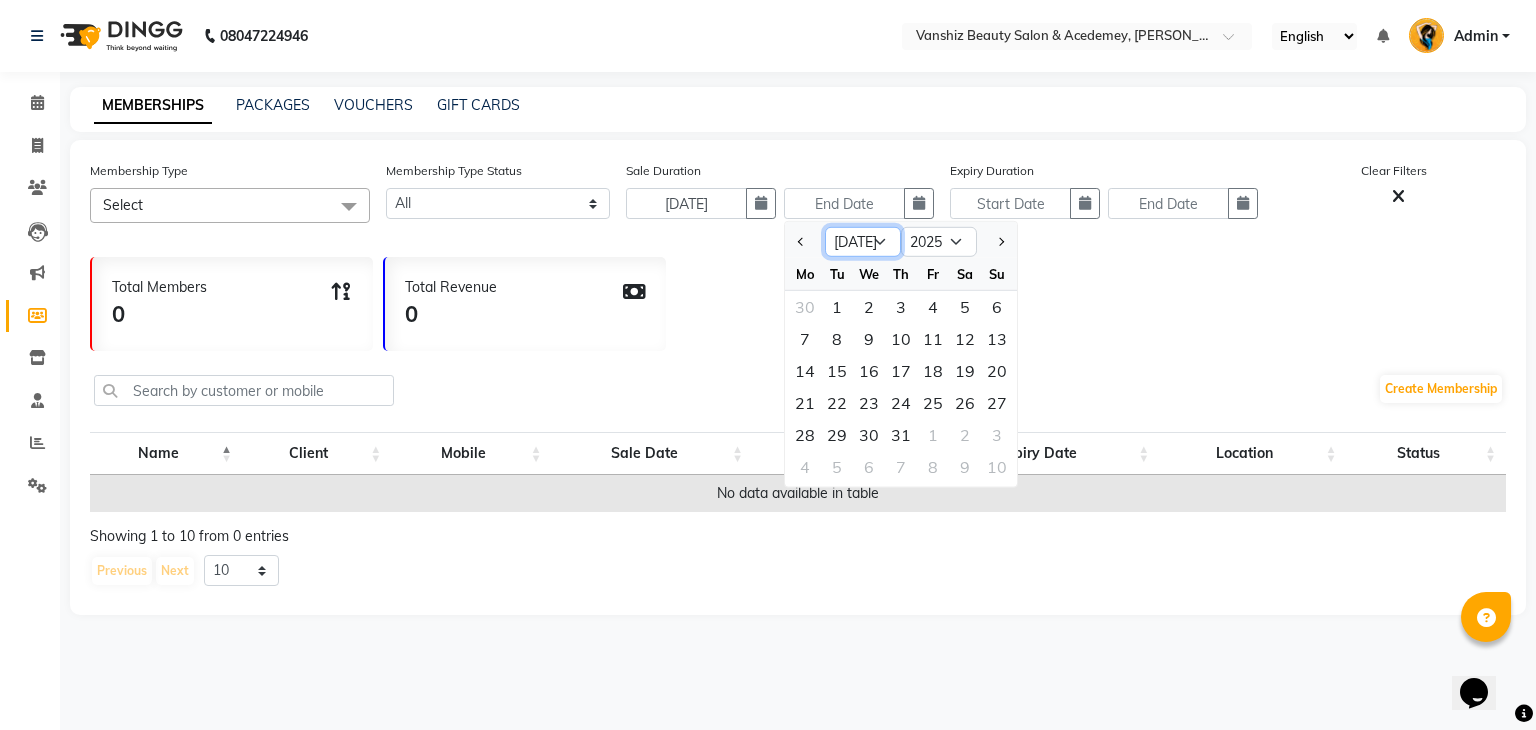 select on "6" 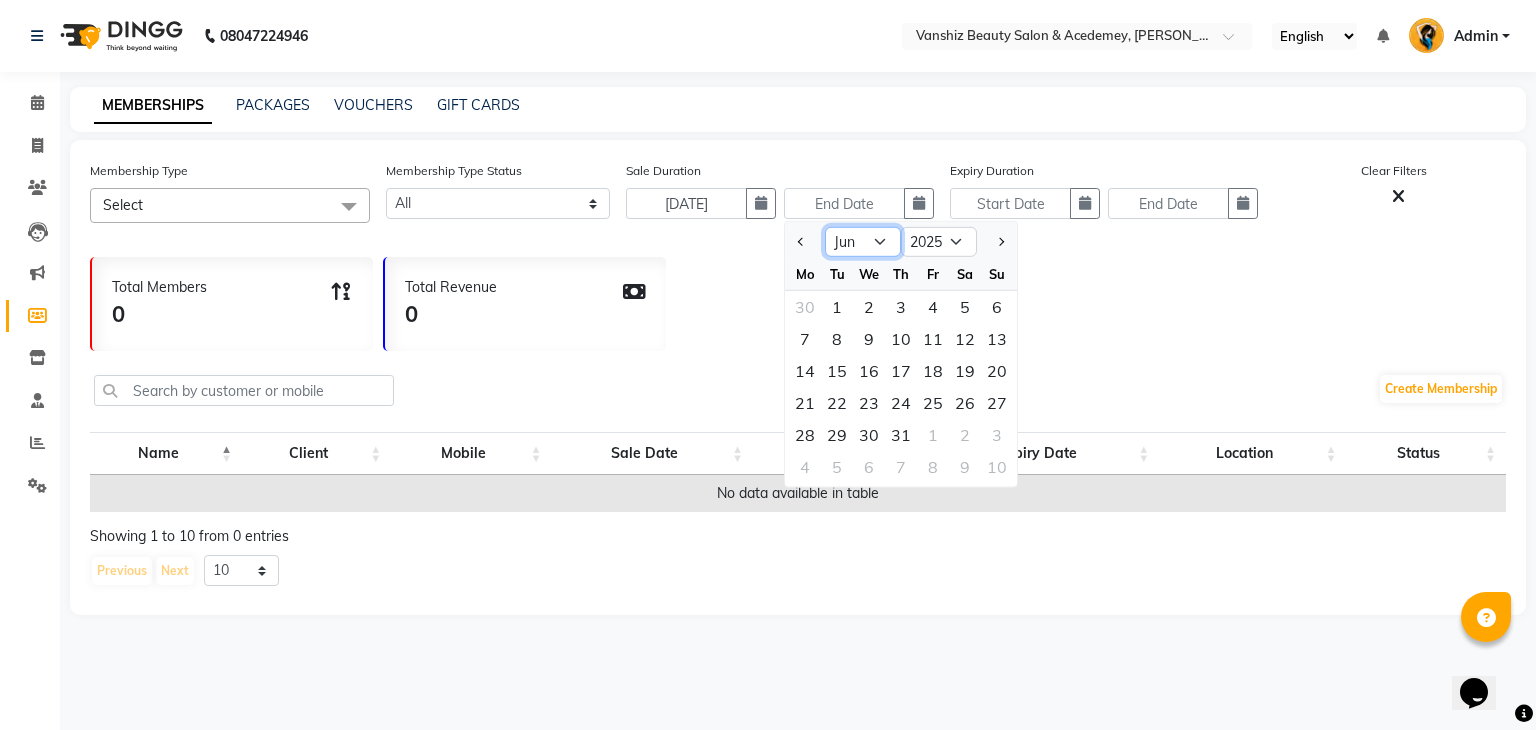 click on "Jun [DATE] Aug Sep Oct Nov Dec" 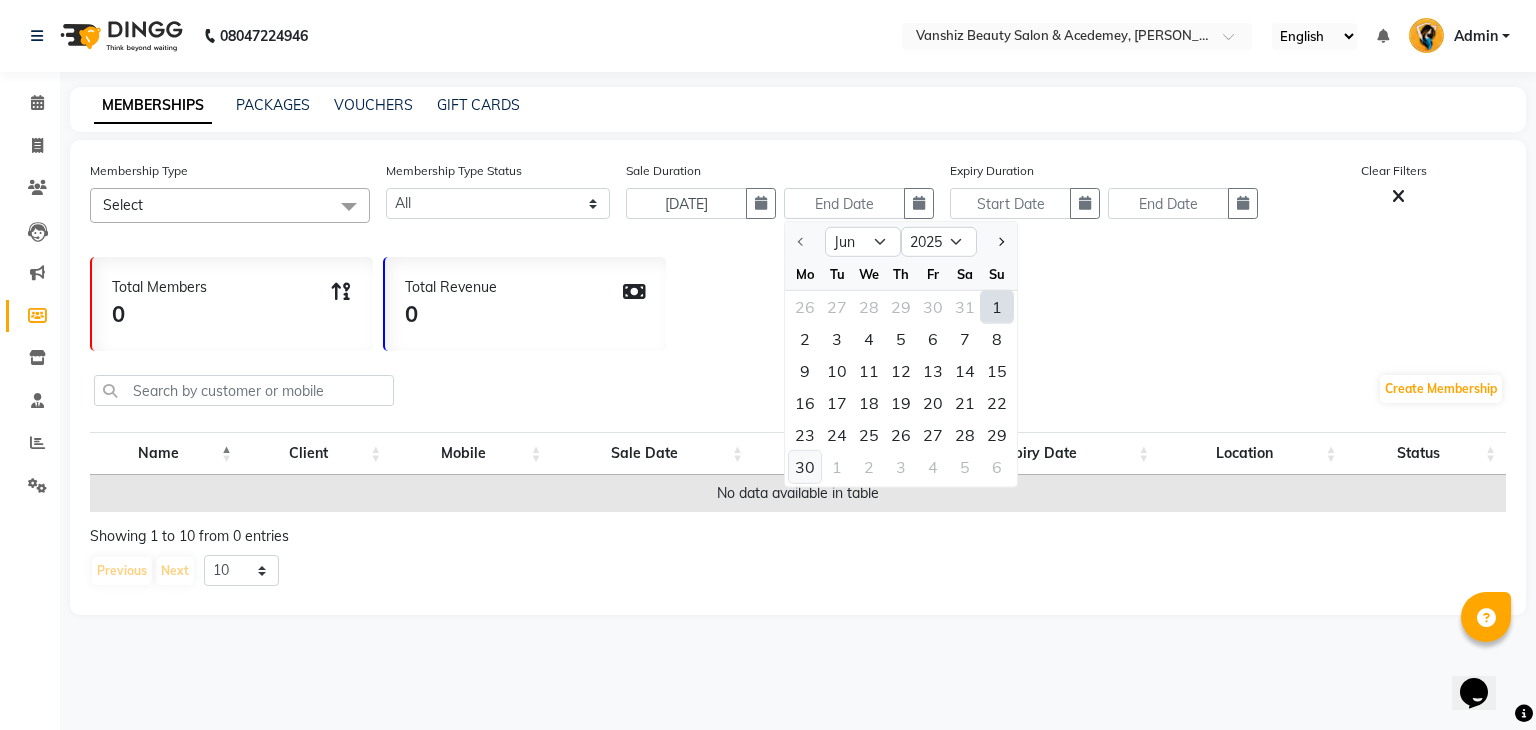 click on "30" 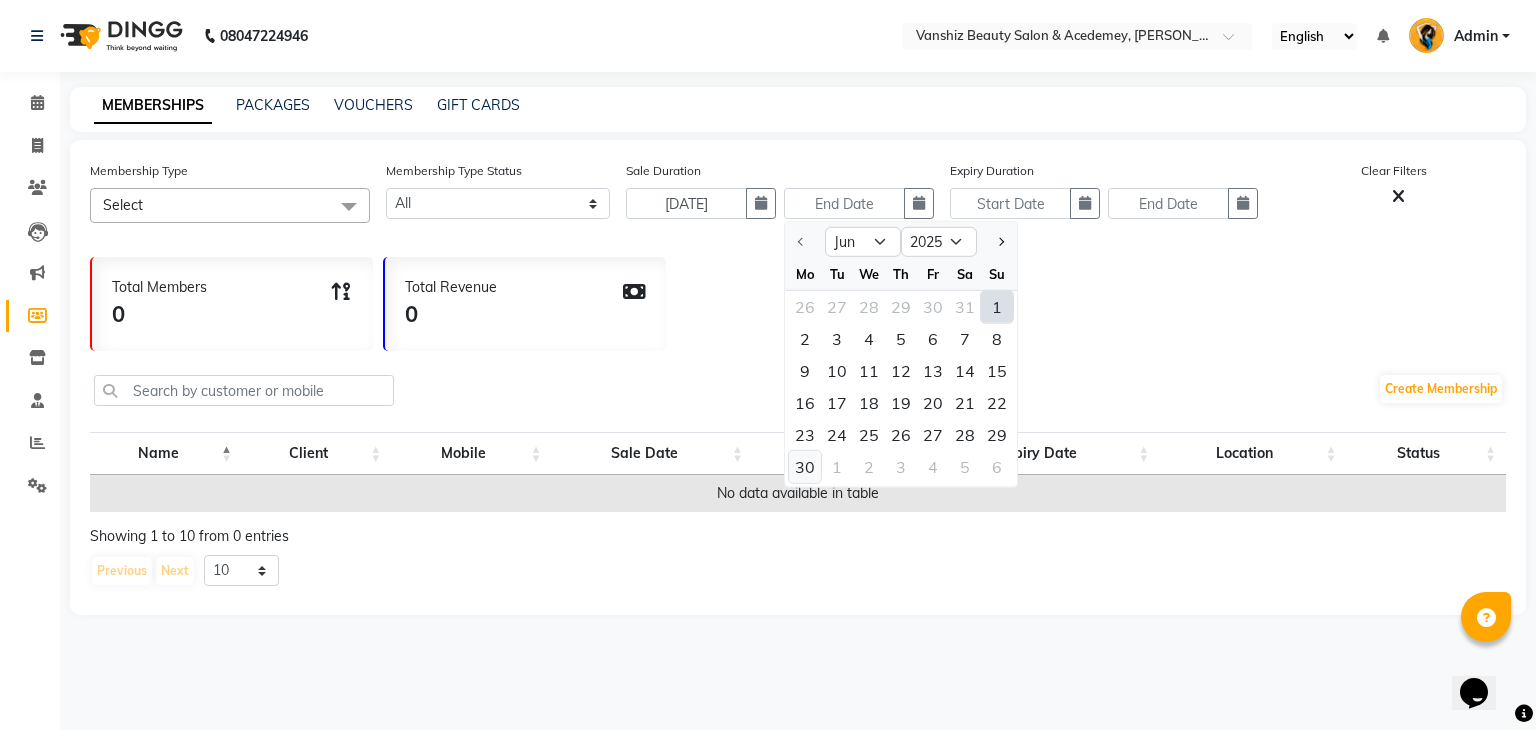 type on "[DATE]" 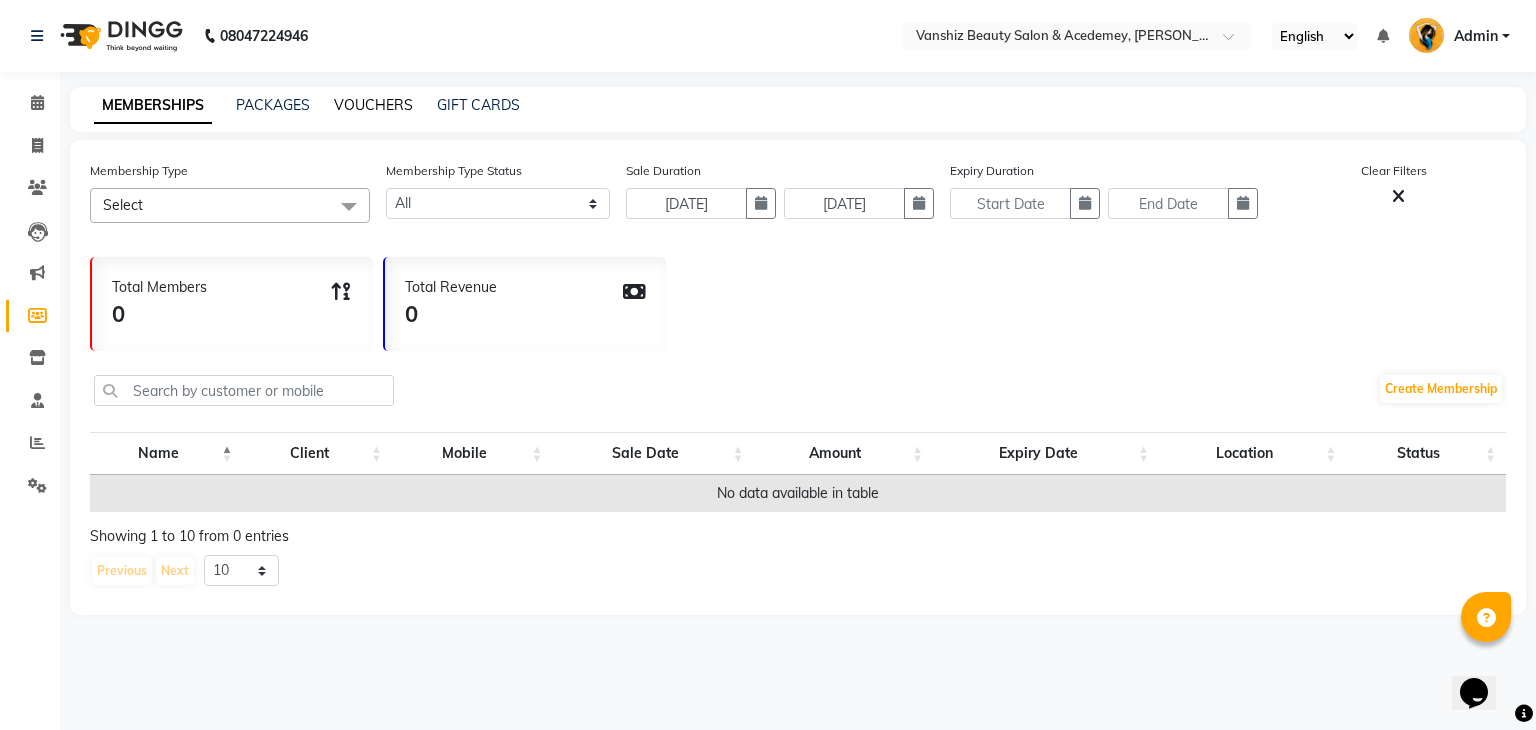 click on "VOUCHERS" 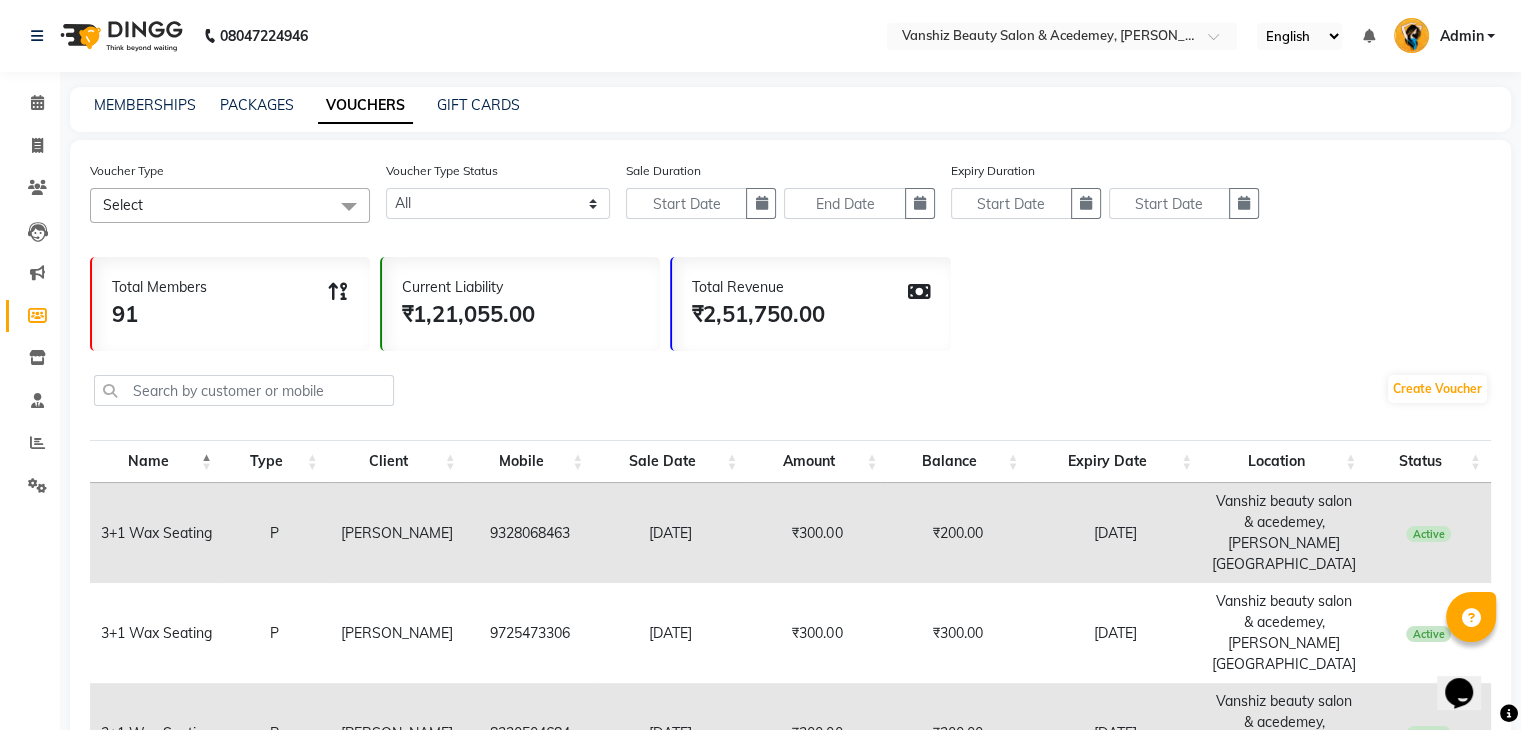 click on "Select" 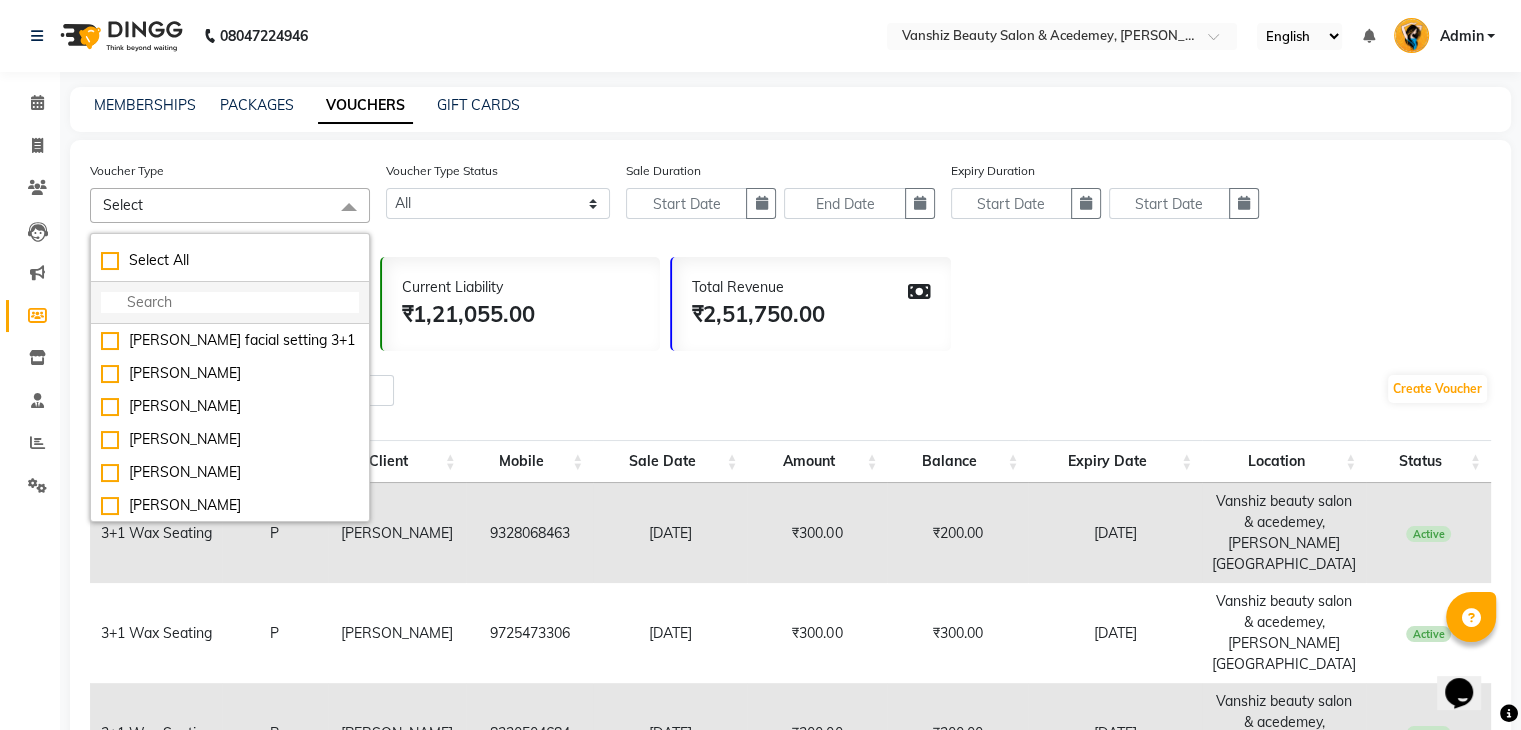 click 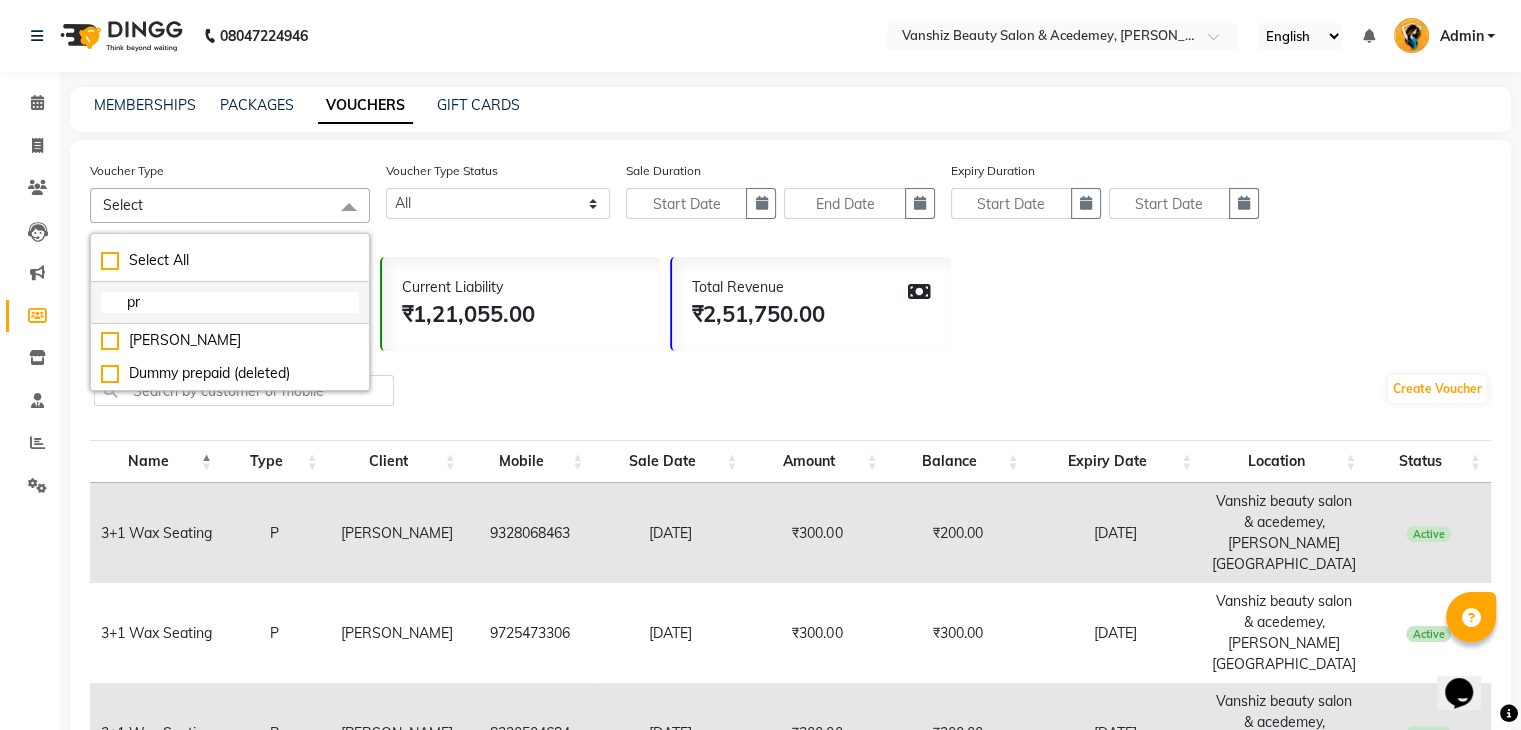 type on "p" 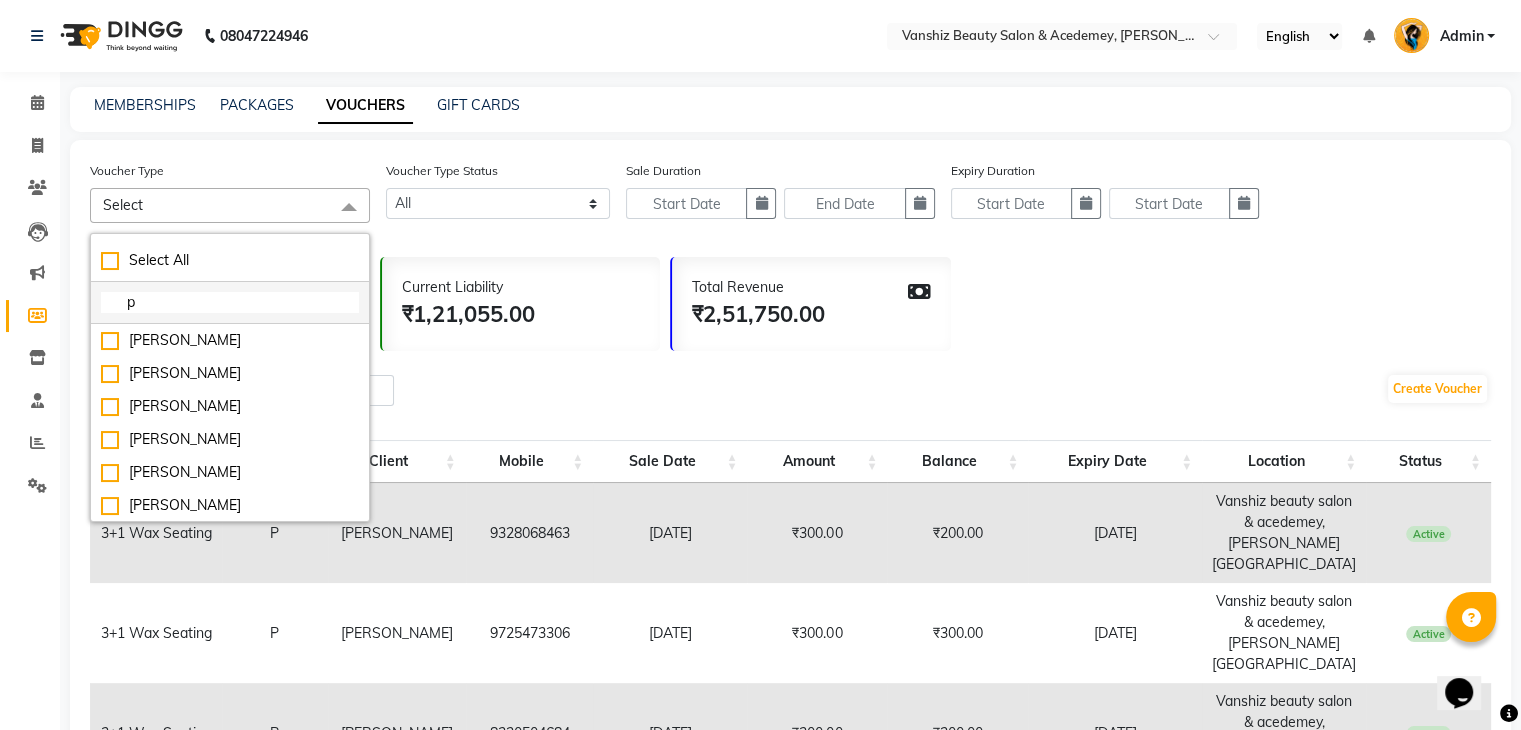 type 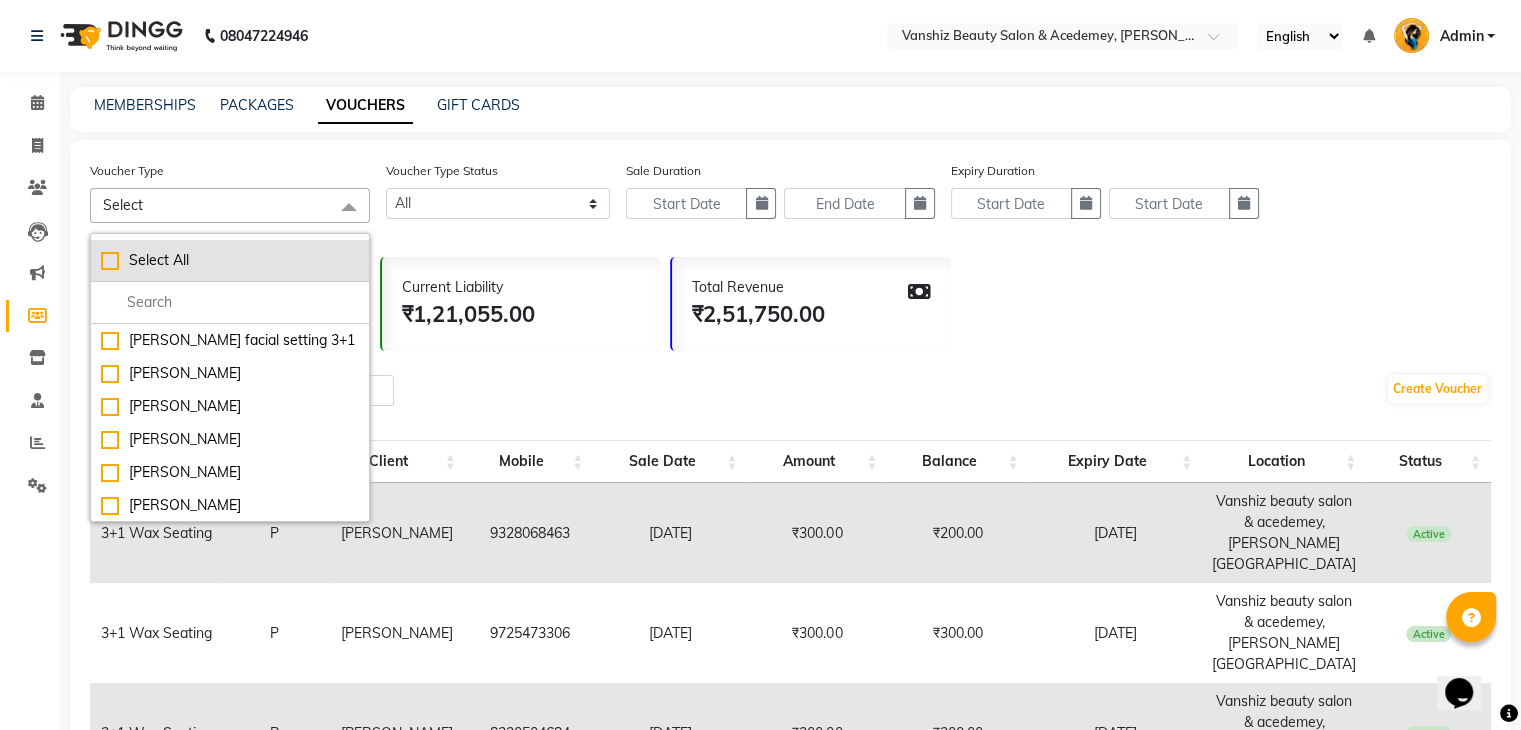 click on "Select All" 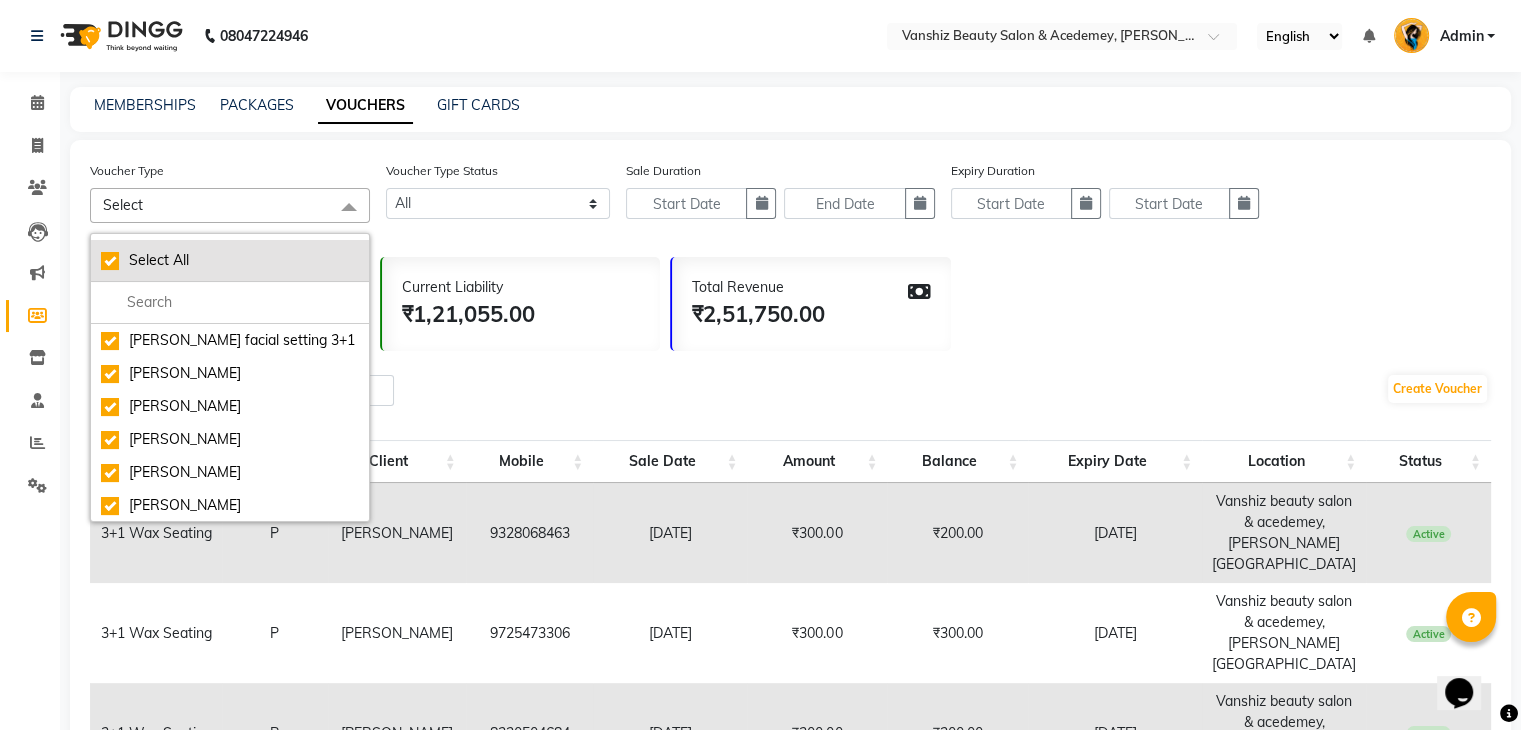 checkbox on "true" 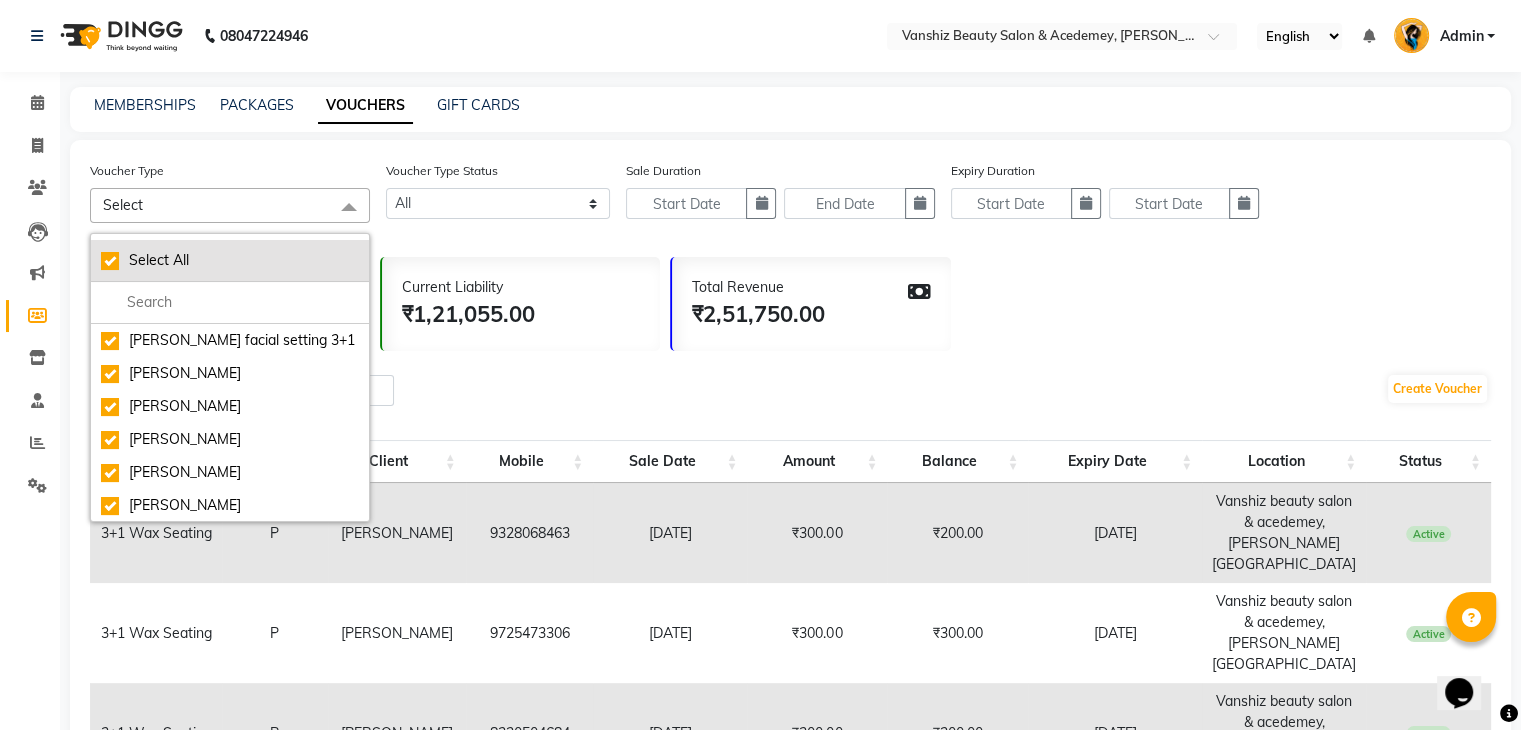 checkbox on "true" 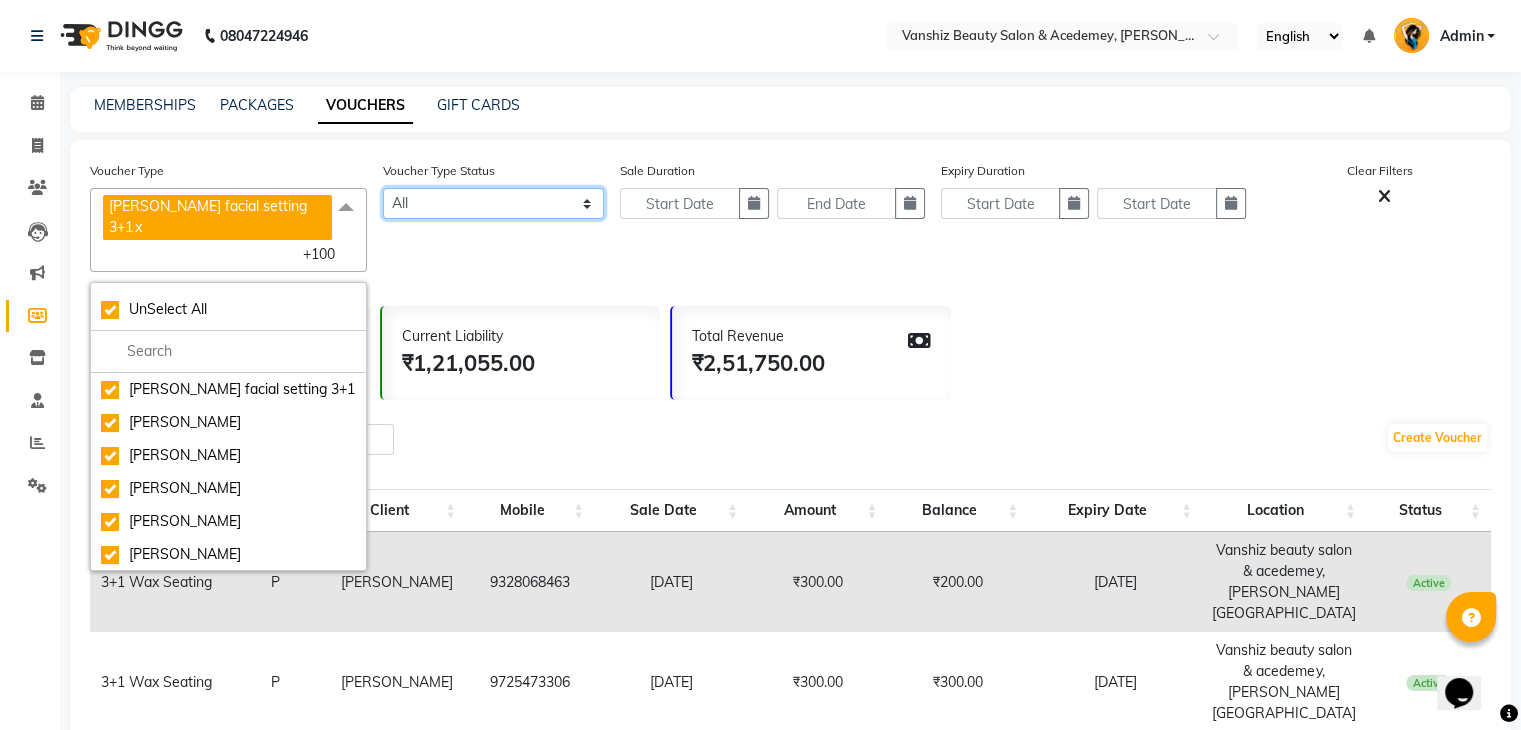 click on "Active Expired All" 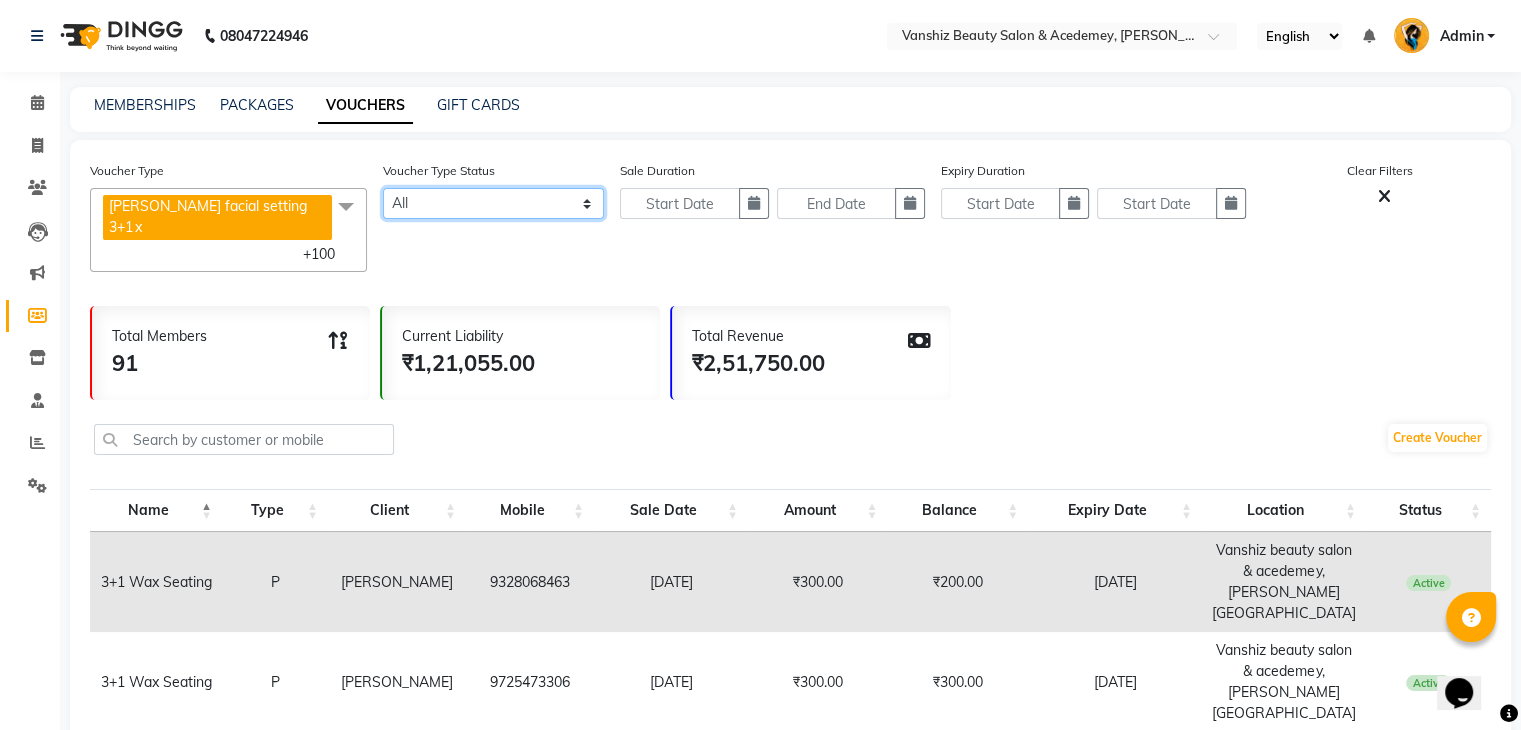 select on "true" 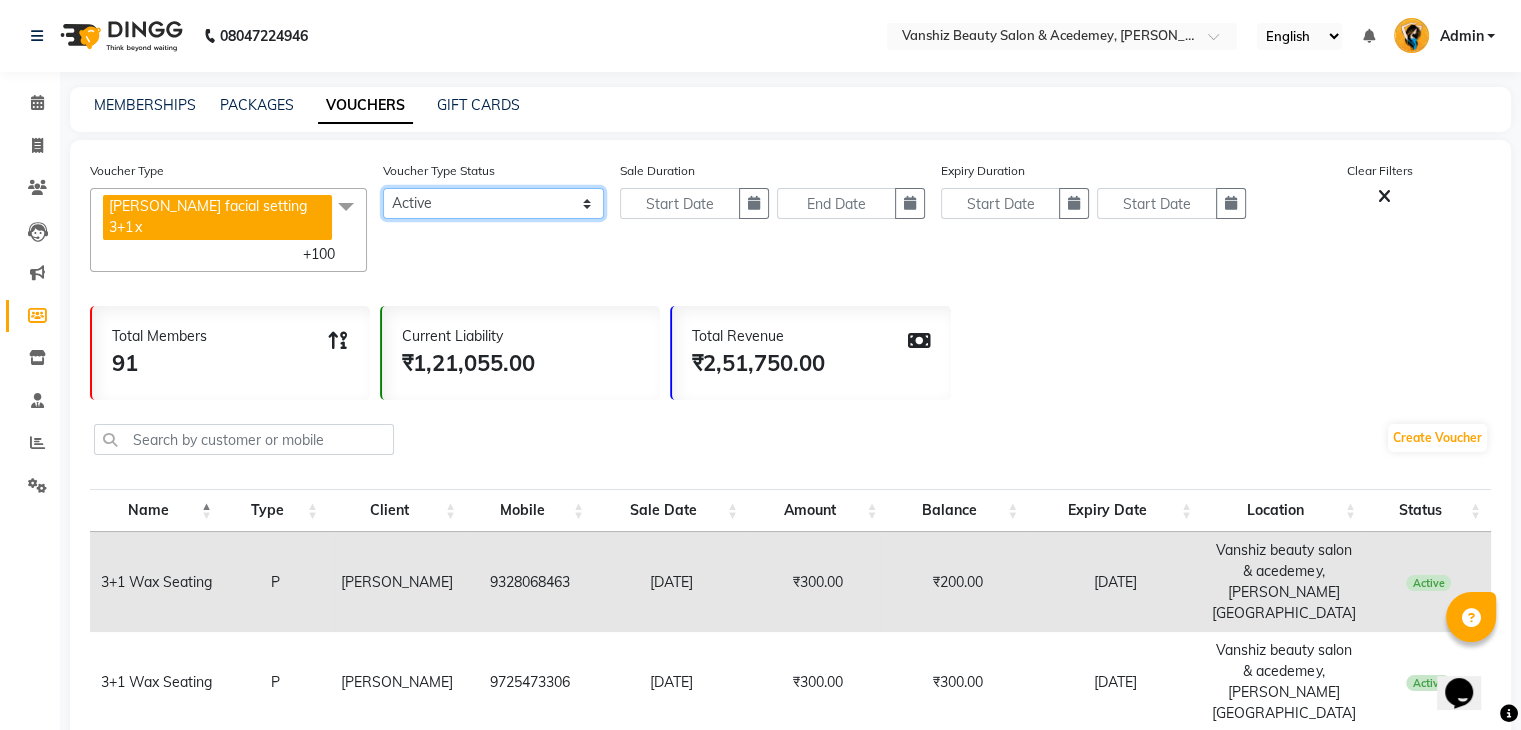 click on "Active Expired All" 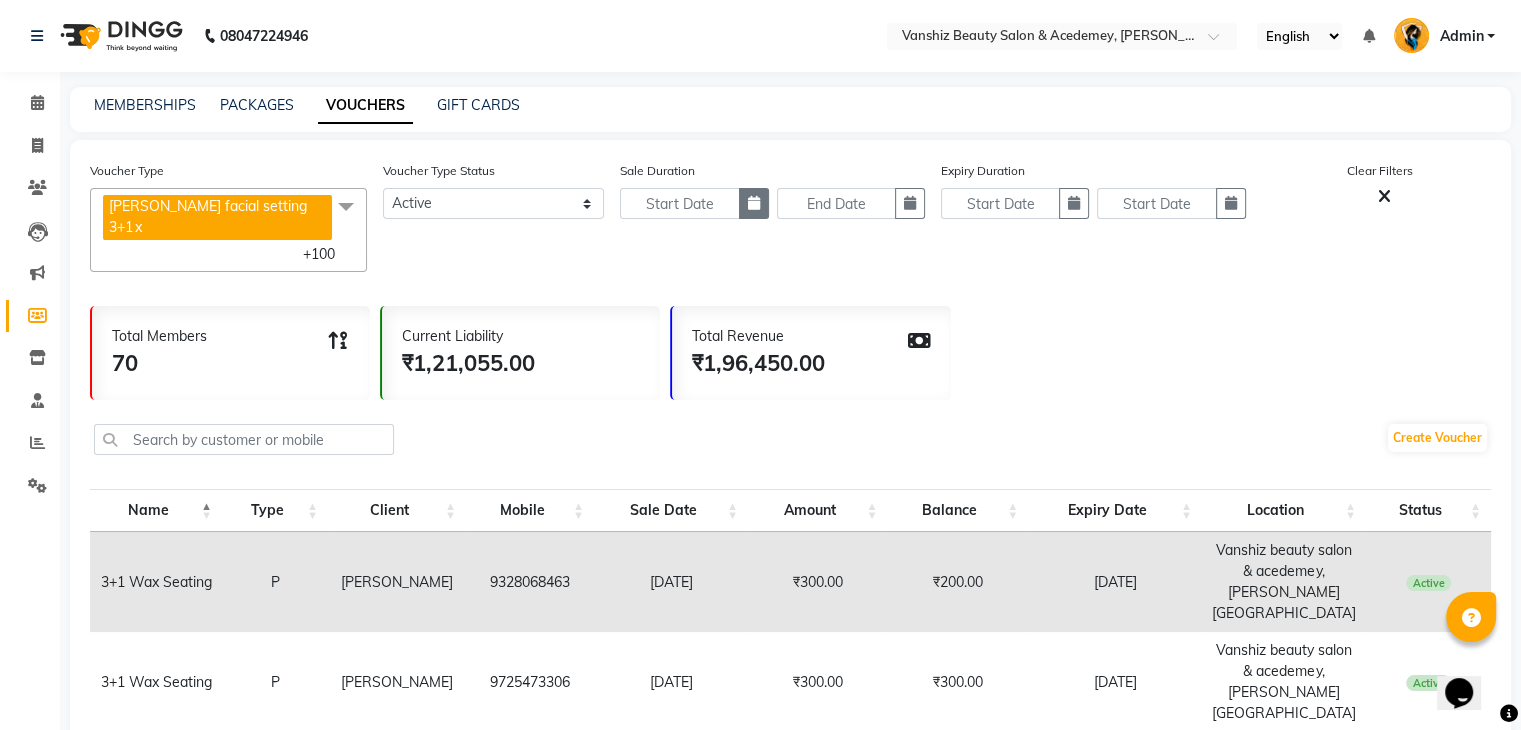 click 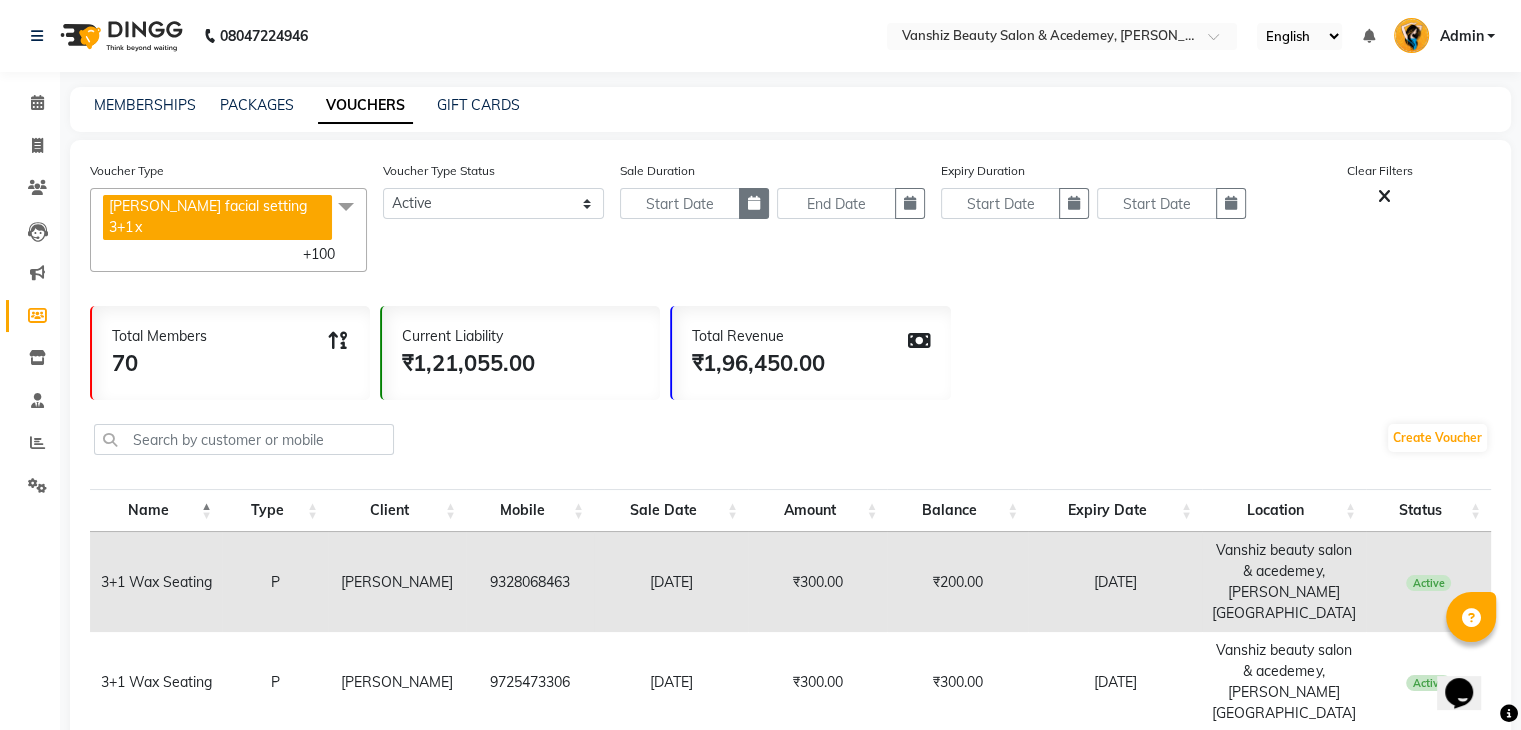 select on "7" 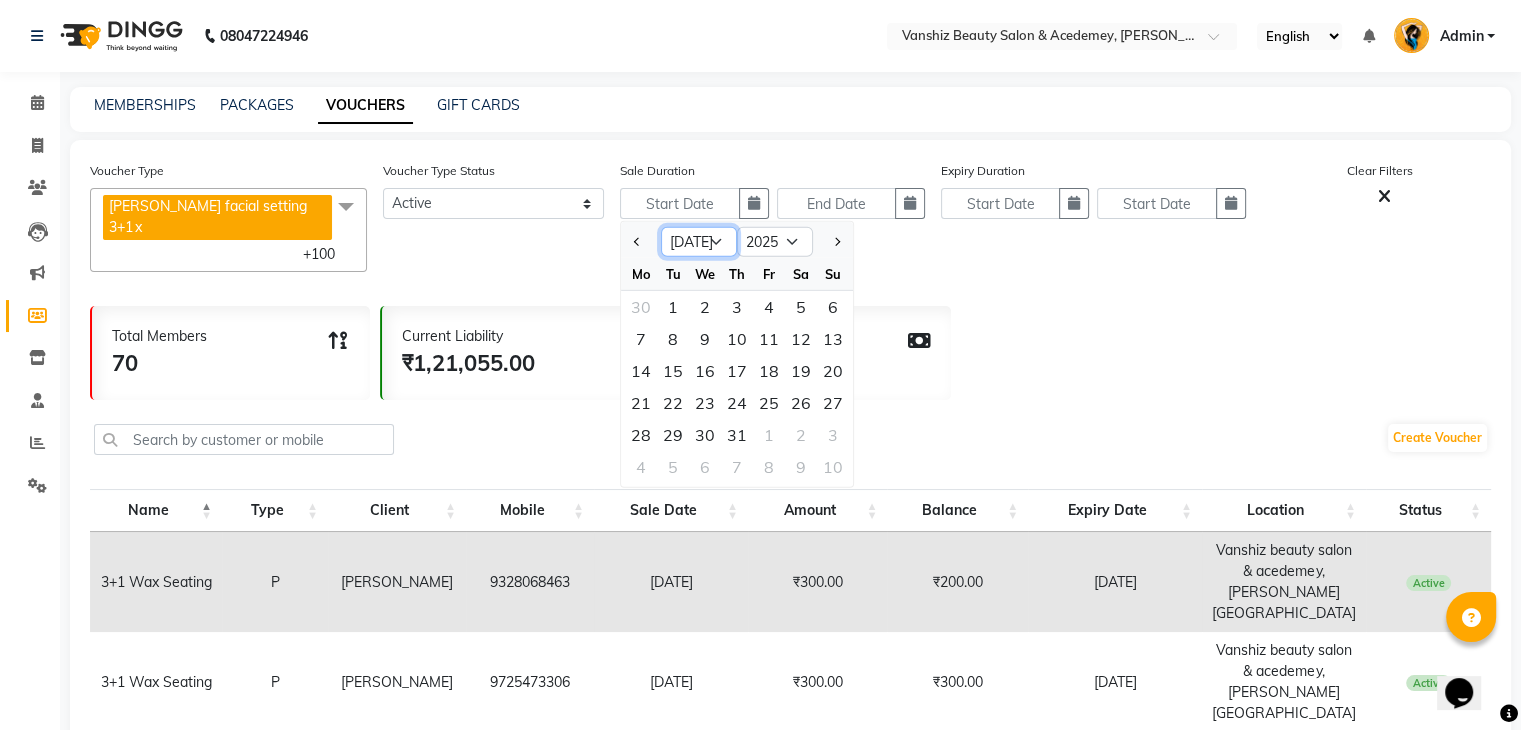 click on "Jan Feb Mar Apr May Jun [DATE] Aug Sep Oct Nov Dec" 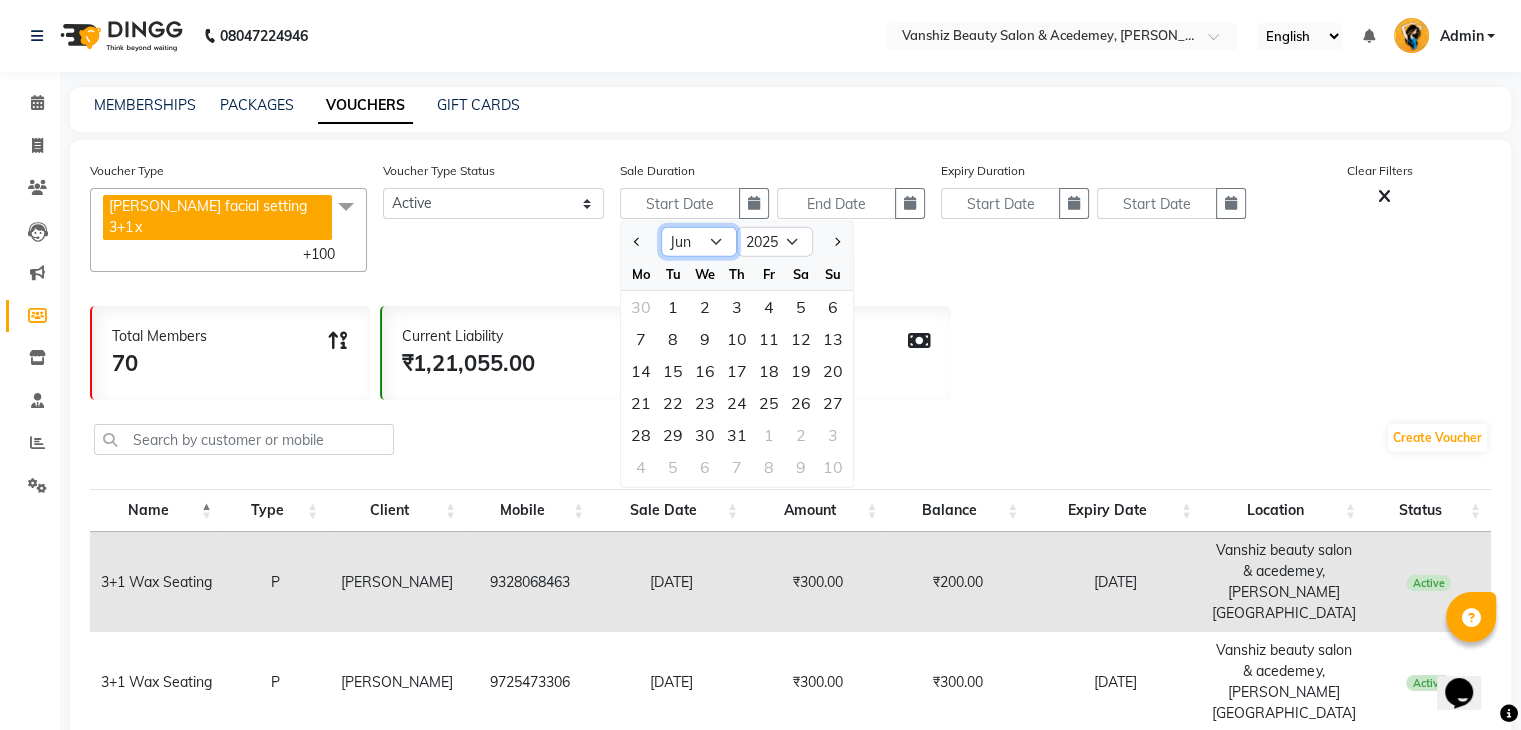 click on "Jan Feb Mar Apr May Jun [DATE] Aug Sep Oct Nov Dec" 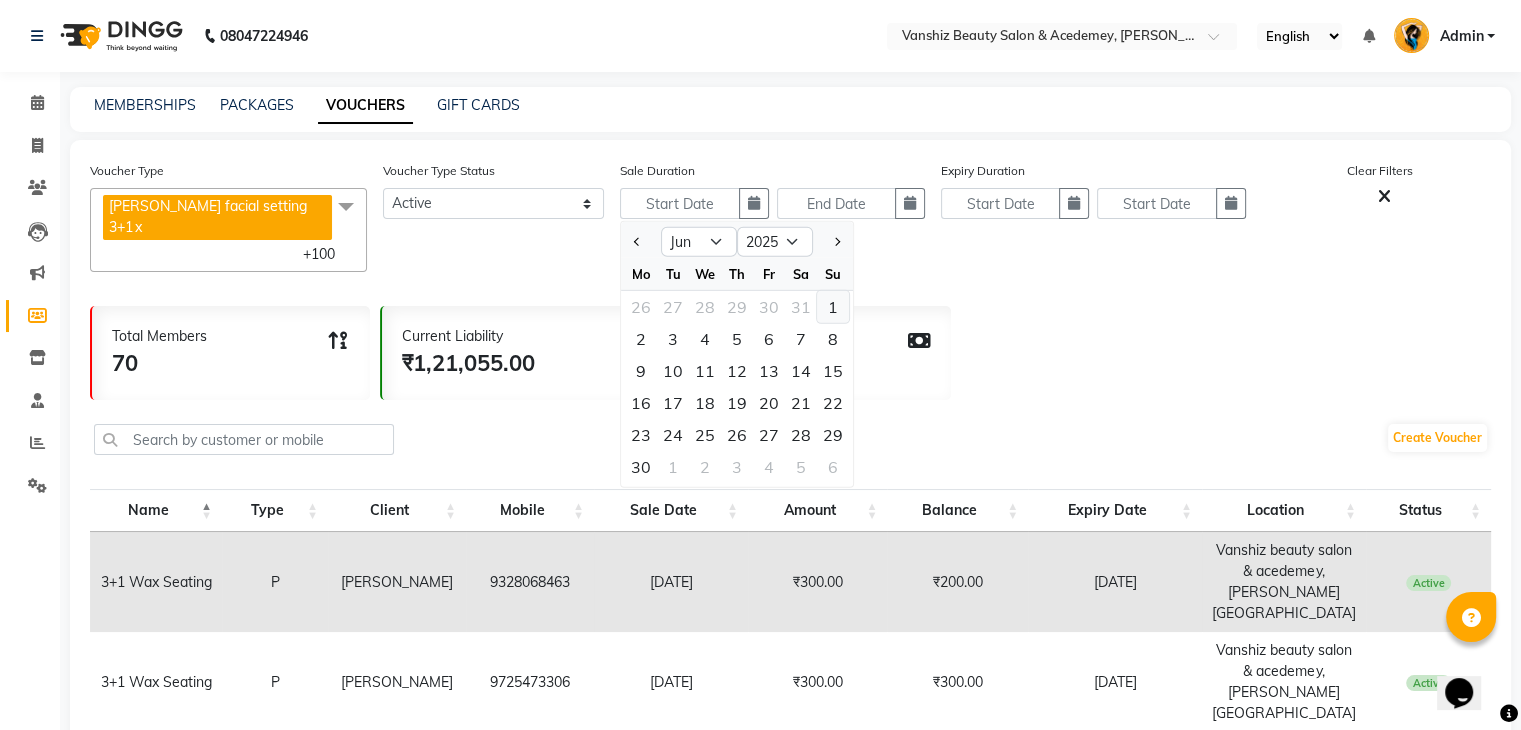 click on "1" 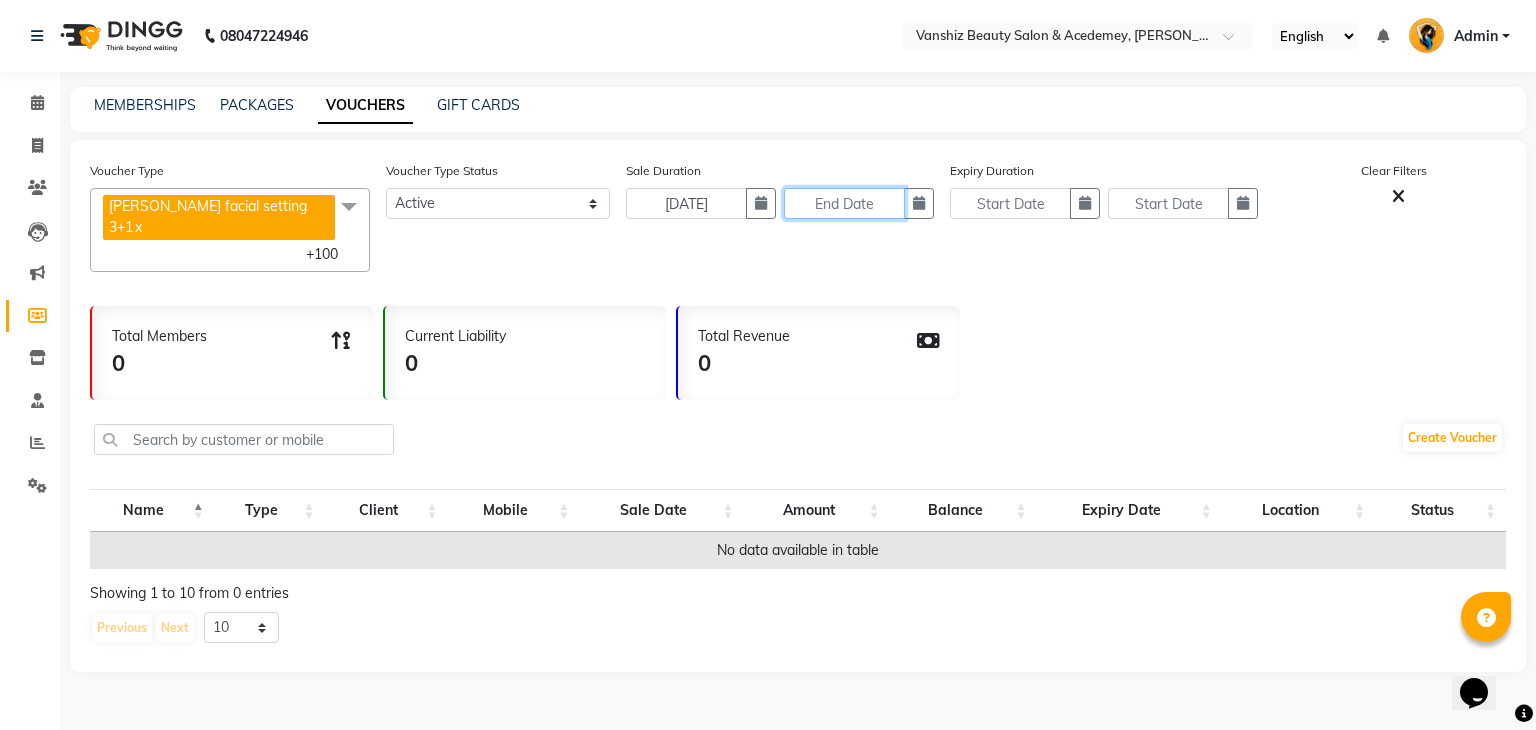 click 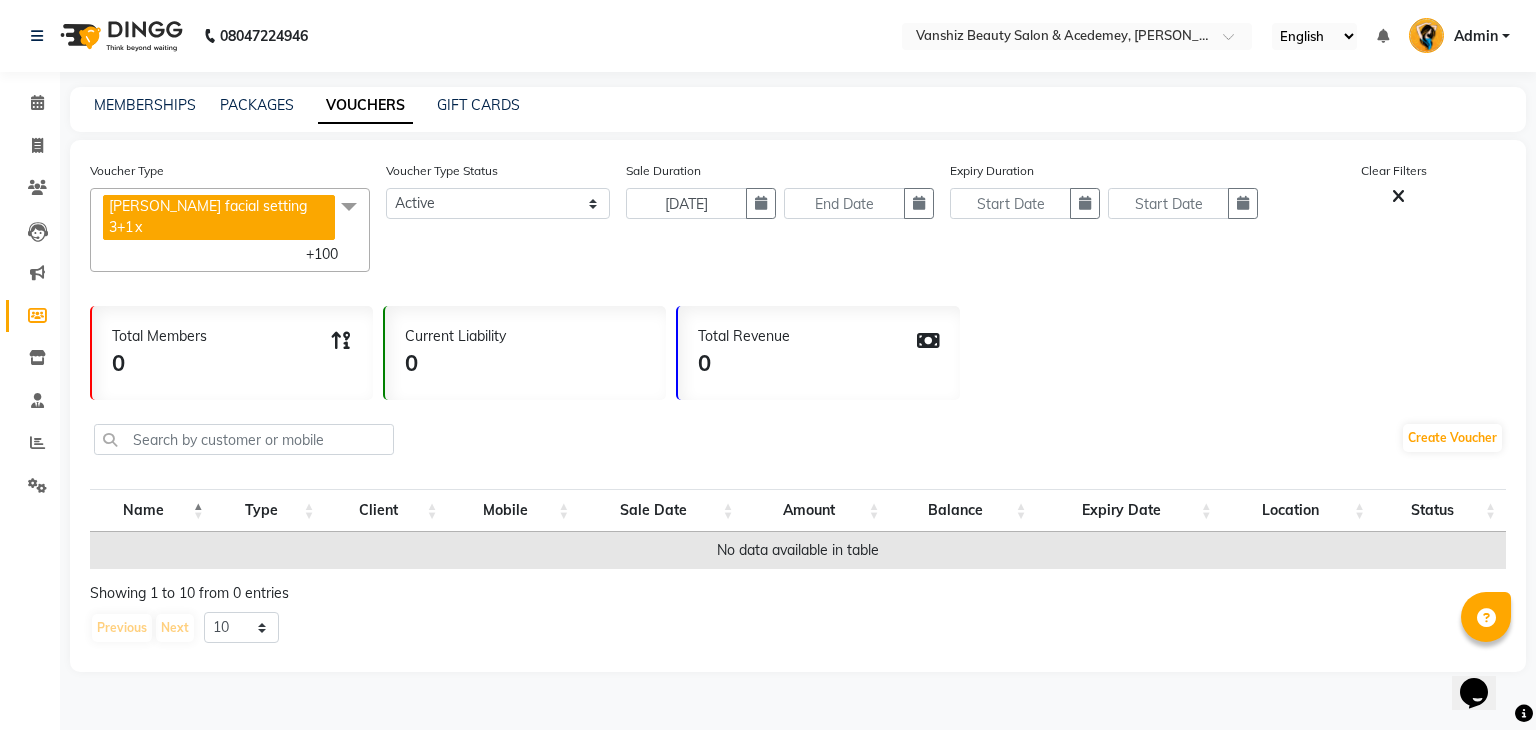 select on "7" 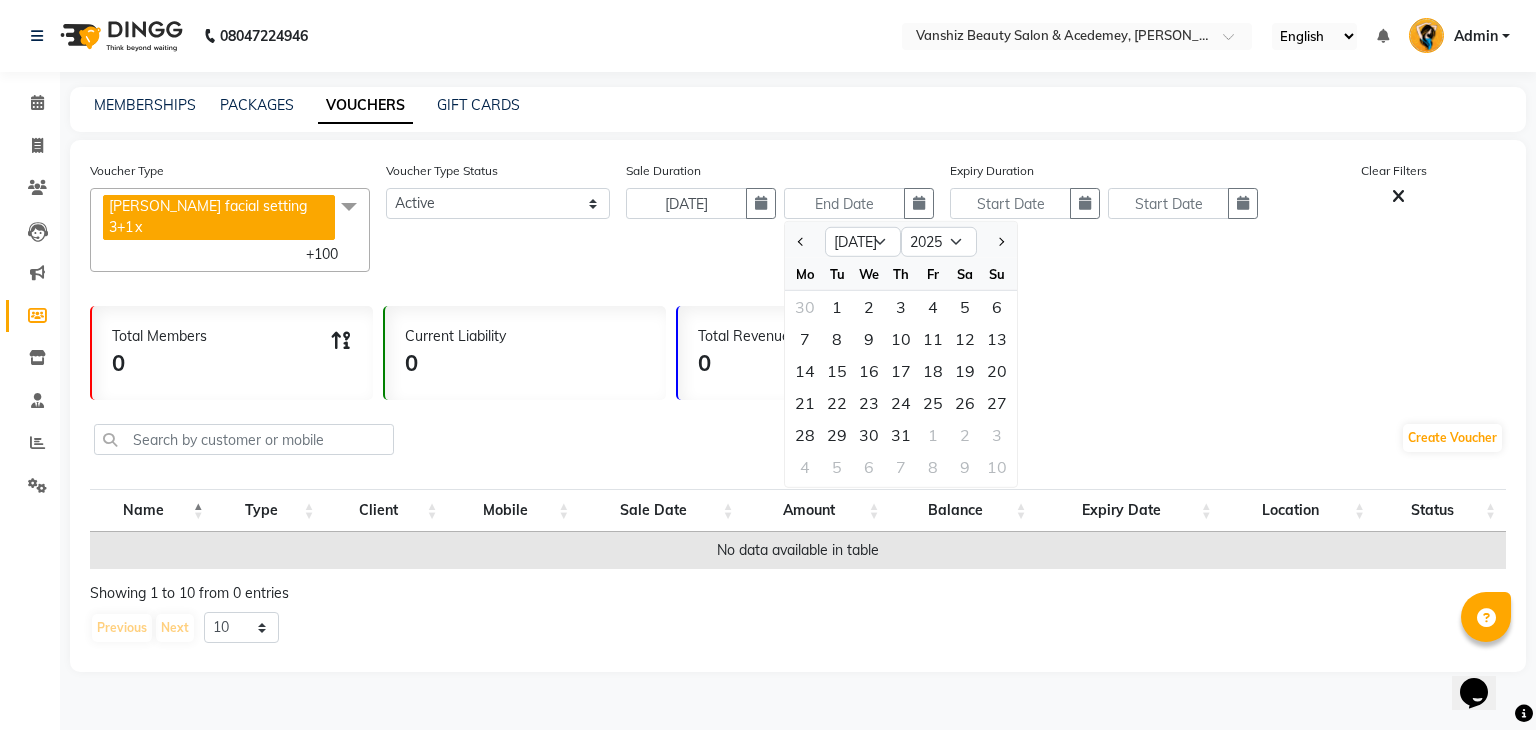 click on "Create Voucher" 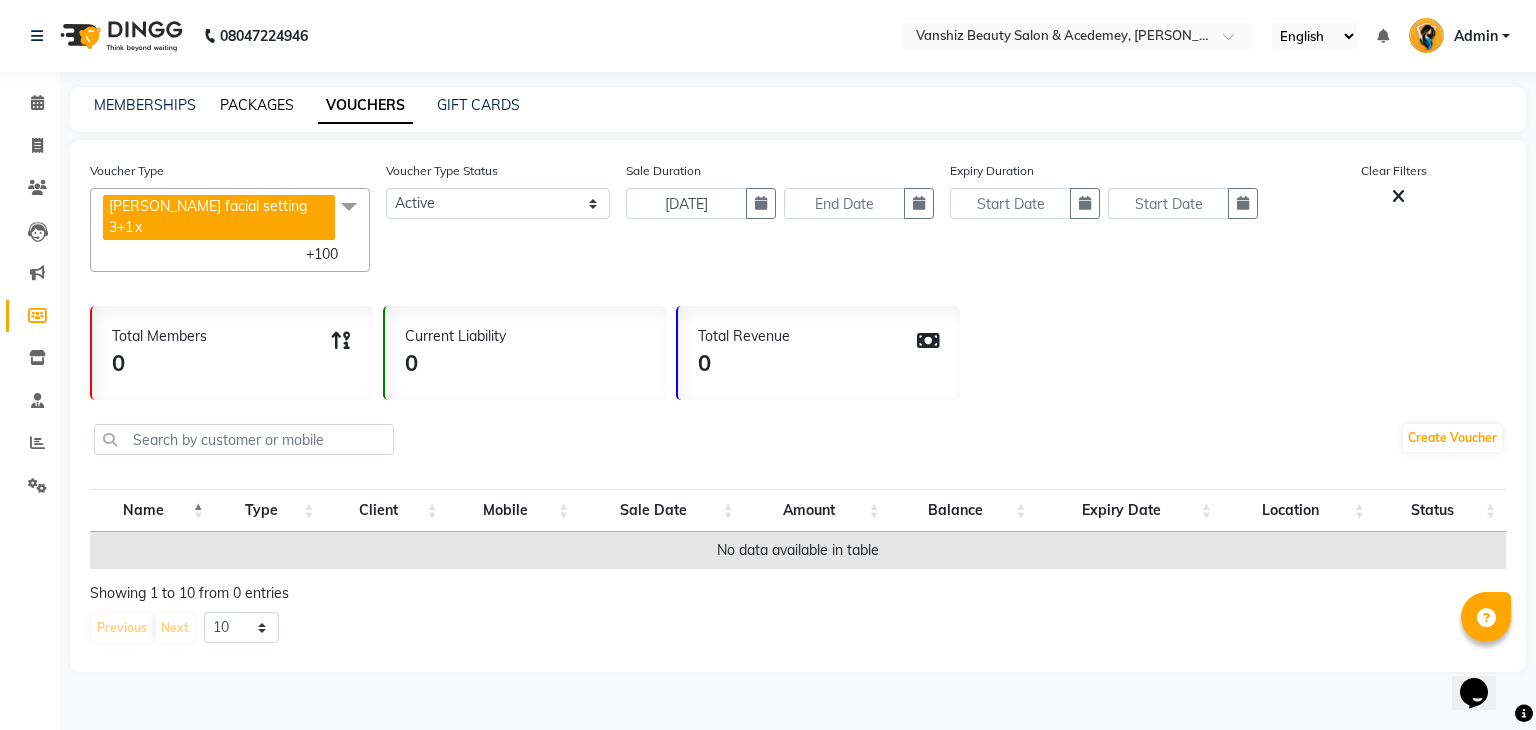 click on "PACKAGES" 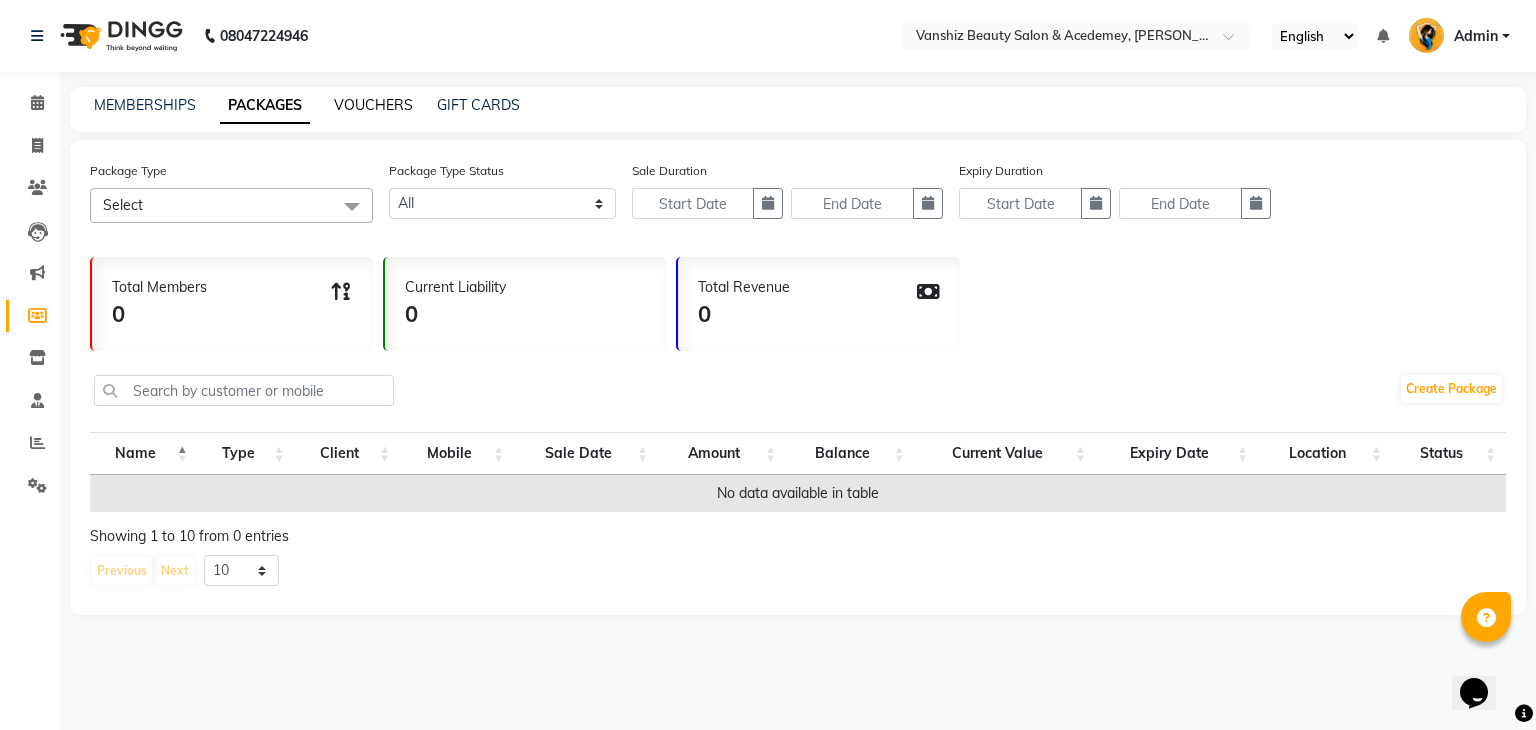 click on "VOUCHERS" 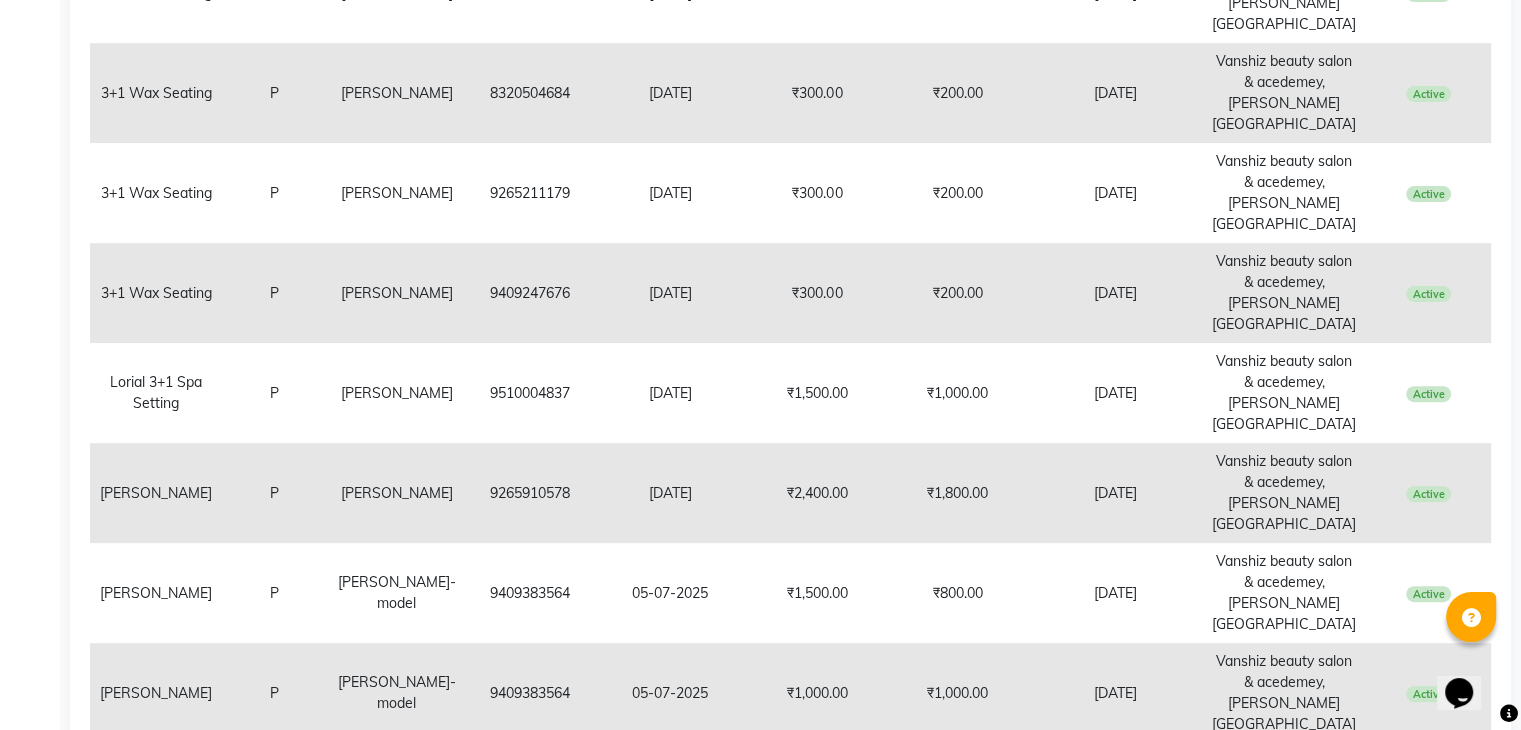 scroll, scrollTop: 677, scrollLeft: 0, axis: vertical 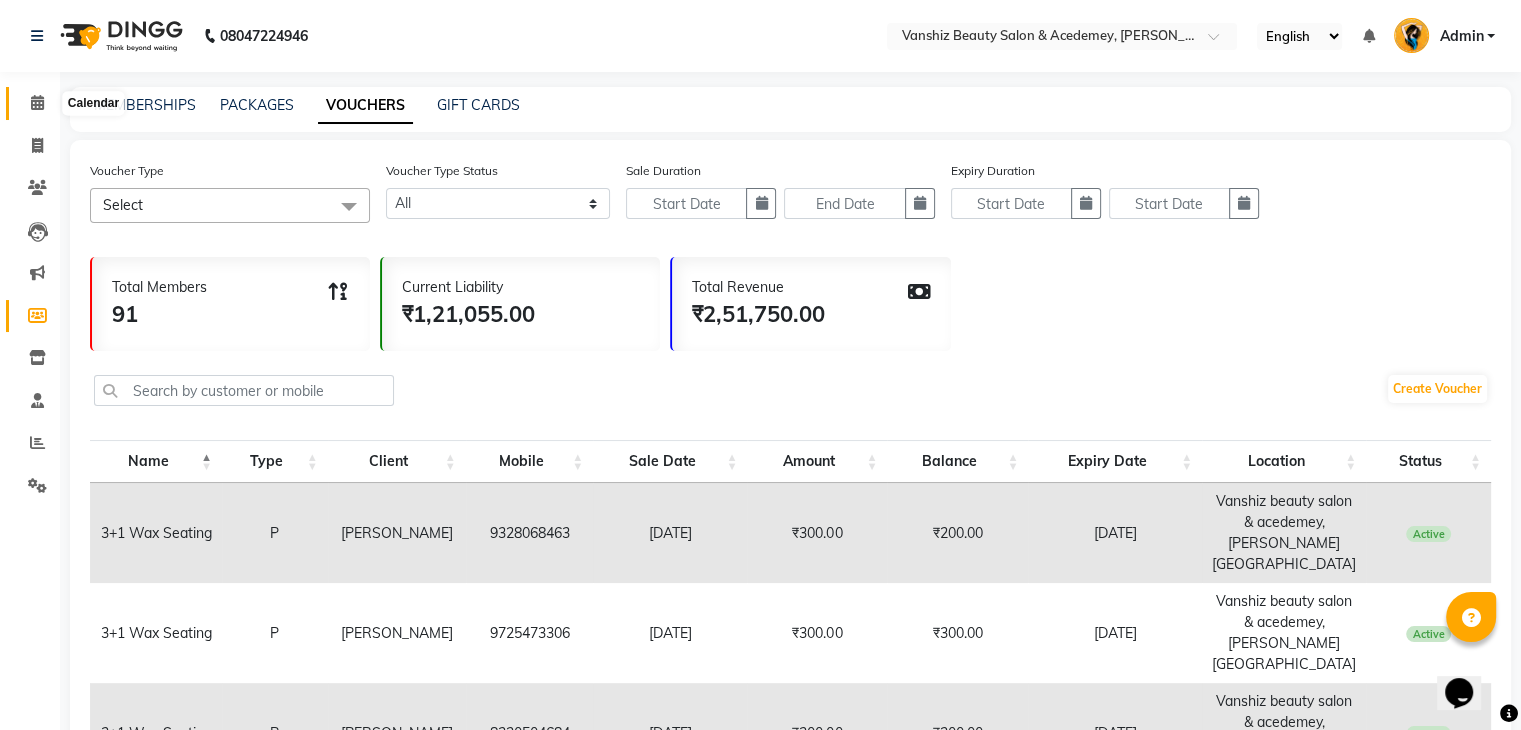 click 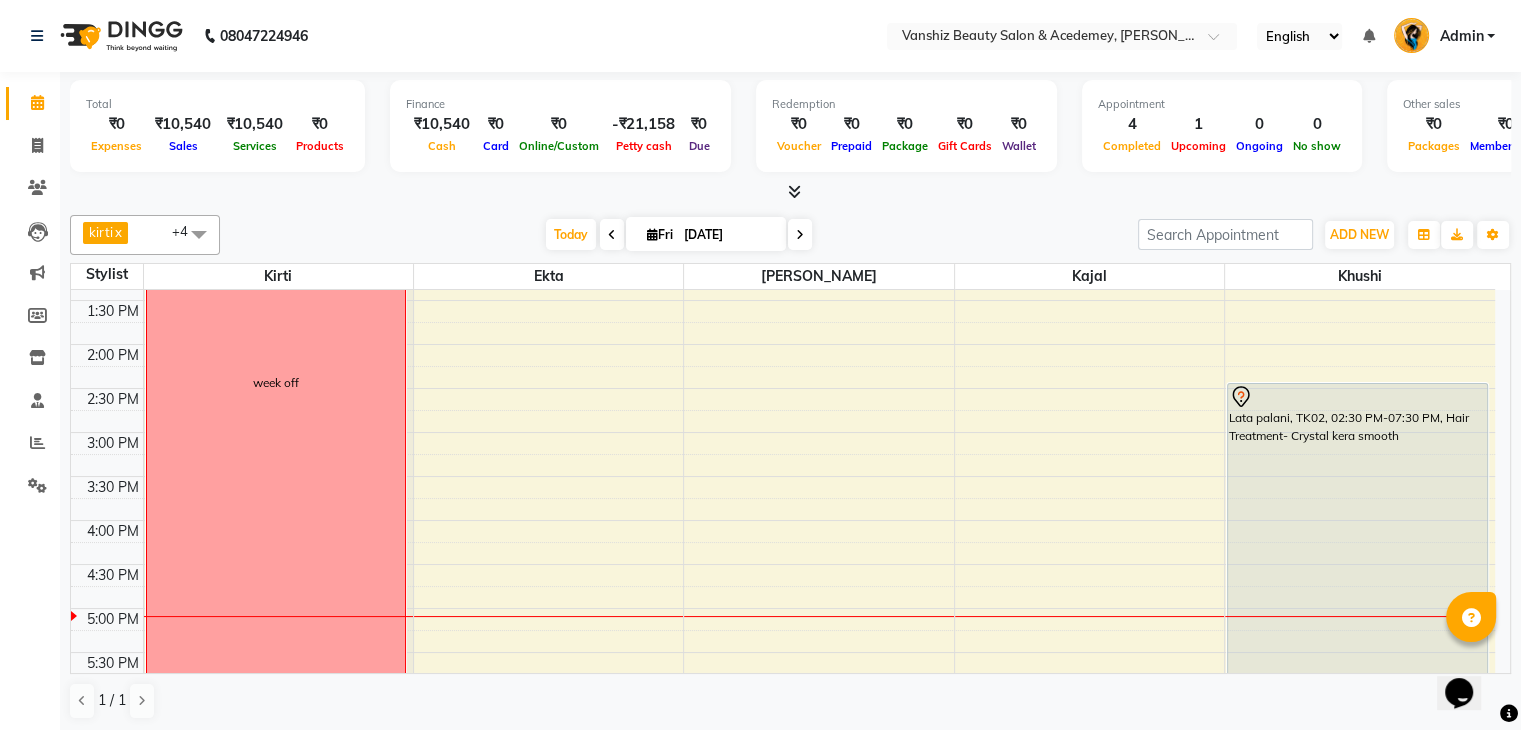 scroll, scrollTop: 580, scrollLeft: 0, axis: vertical 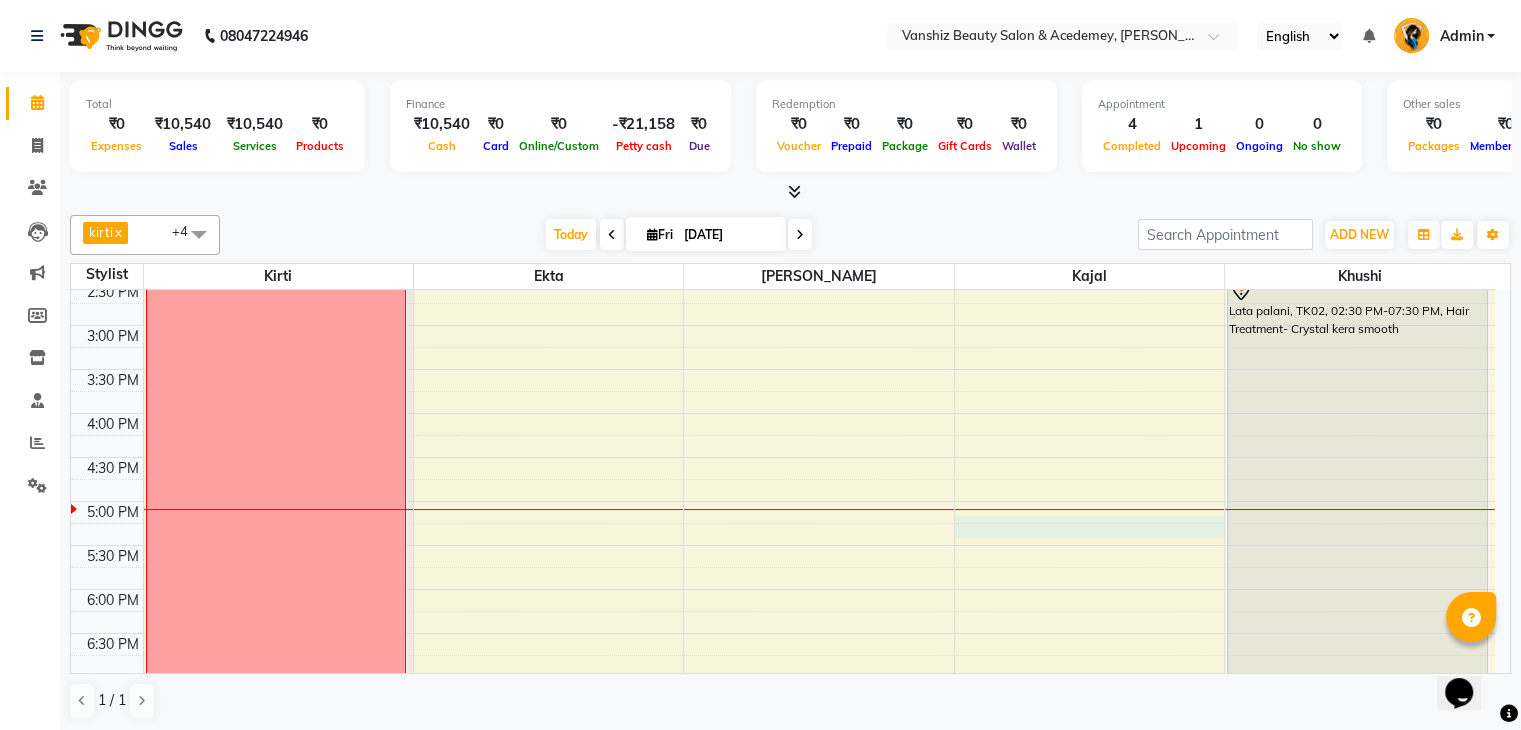 click on "8:00 AM 8:30 AM 9:00 AM 9:30 AM 10:00 AM 10:30 AM 11:00 AM 11:30 AM 12:00 PM 12:30 PM 1:00 PM 1:30 PM 2:00 PM 2:30 PM 3:00 PM 3:30 PM 4:00 PM 4:30 PM 5:00 PM 5:30 PM 6:00 PM 6:30 PM 7:00 PM 7:30 PM 8:00 PM 8:30 PM  week off      [PERSON_NAME], TK03, 12:00 PM-01:00 PM, Facial- Regular     [PERSON_NAME], TK01, 10:45 AM-11:05 AM, eyebro     [PERSON_NAME], TK03, 12:30 PM-12:50 PM, eyebro             Lata palani, TK02, 02:30 PM-07:30 PM, Hair Treatment- Crystal kera smooth" at bounding box center (783, 281) 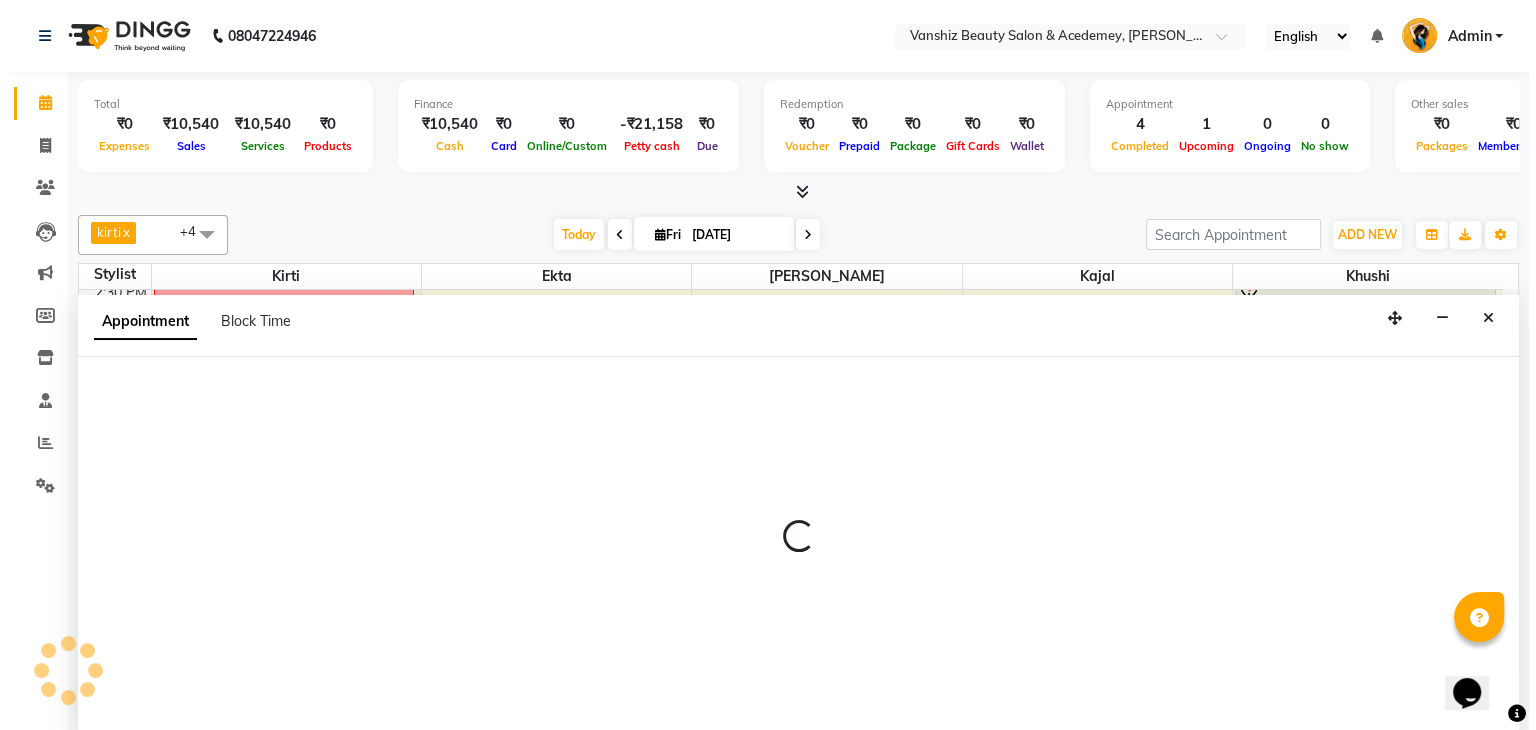 scroll, scrollTop: 1, scrollLeft: 0, axis: vertical 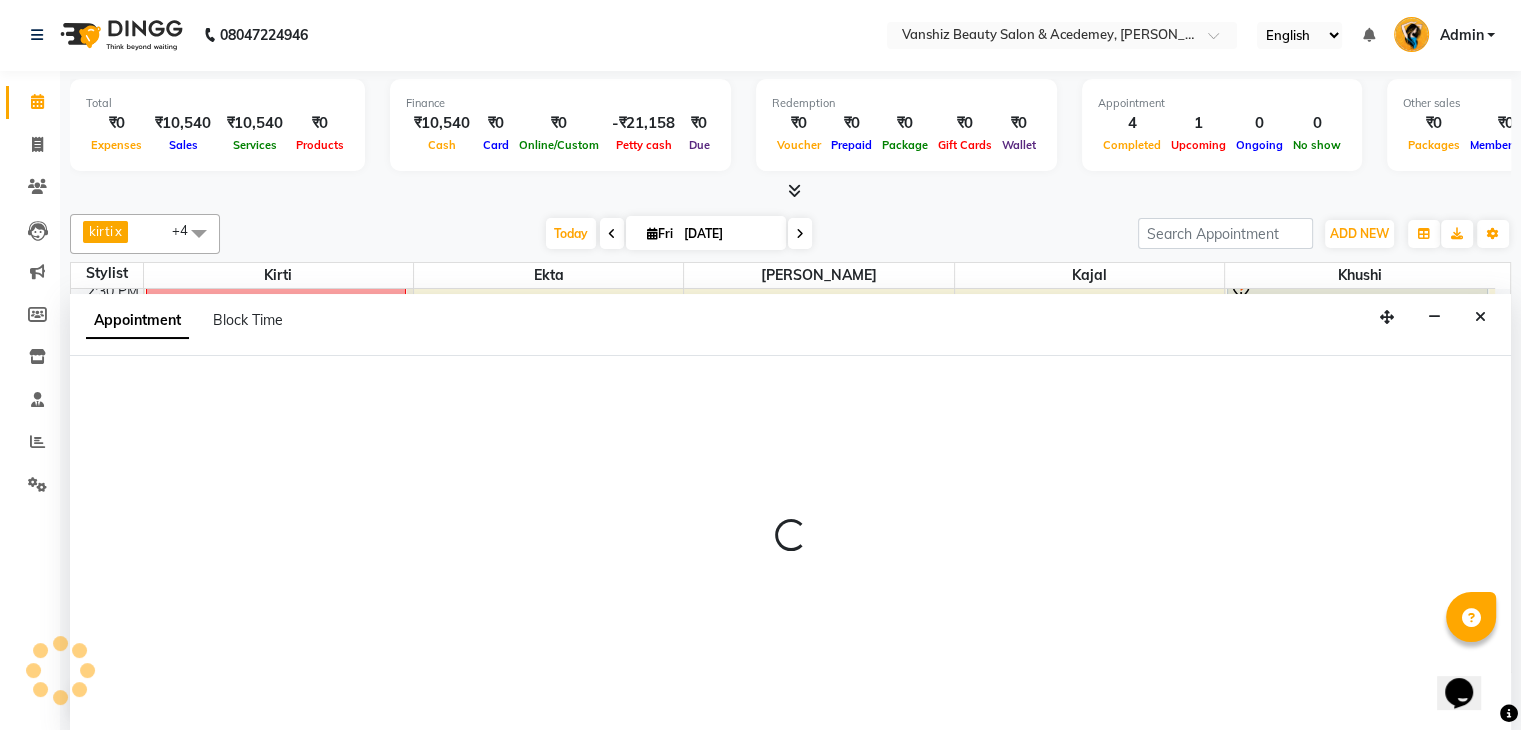 select on "68622" 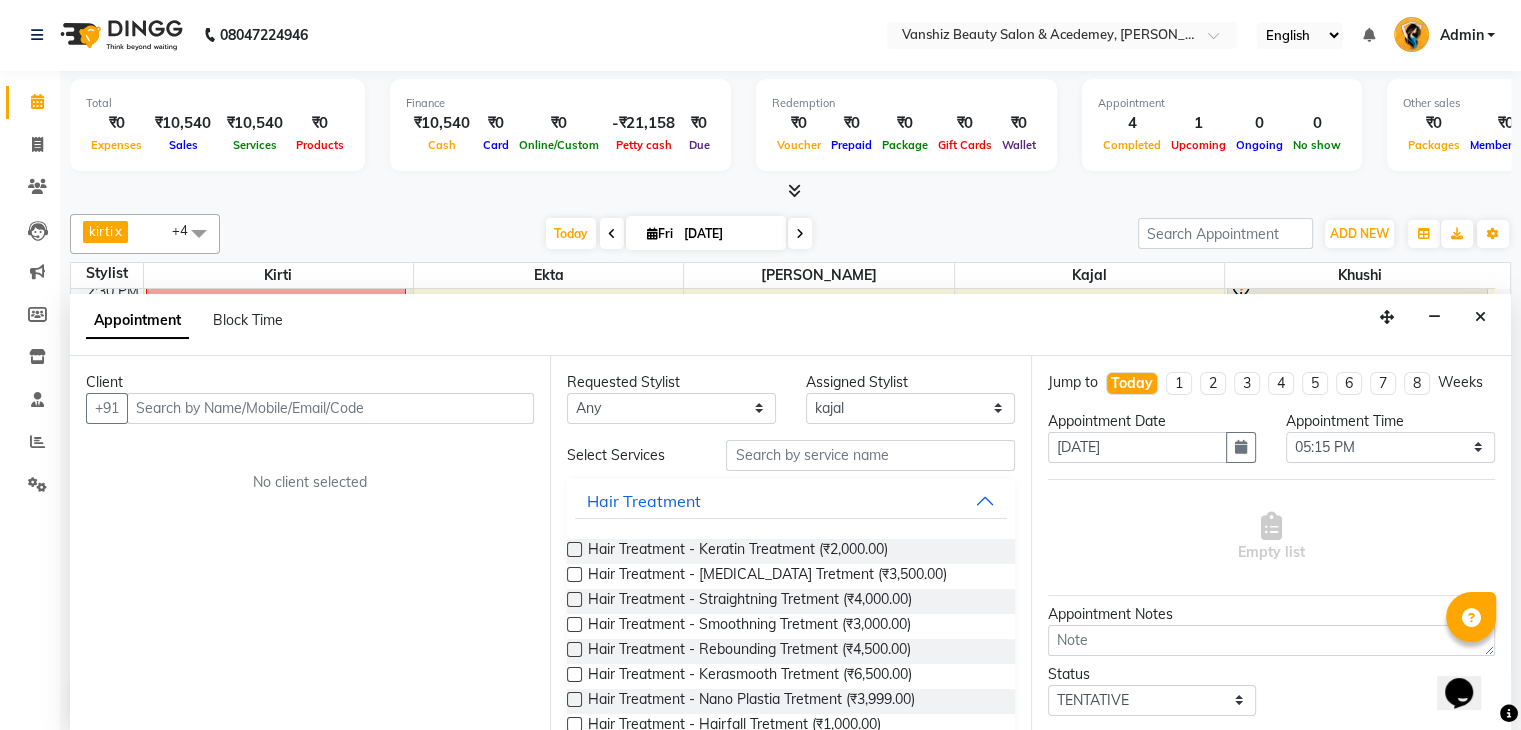 click at bounding box center [330, 408] 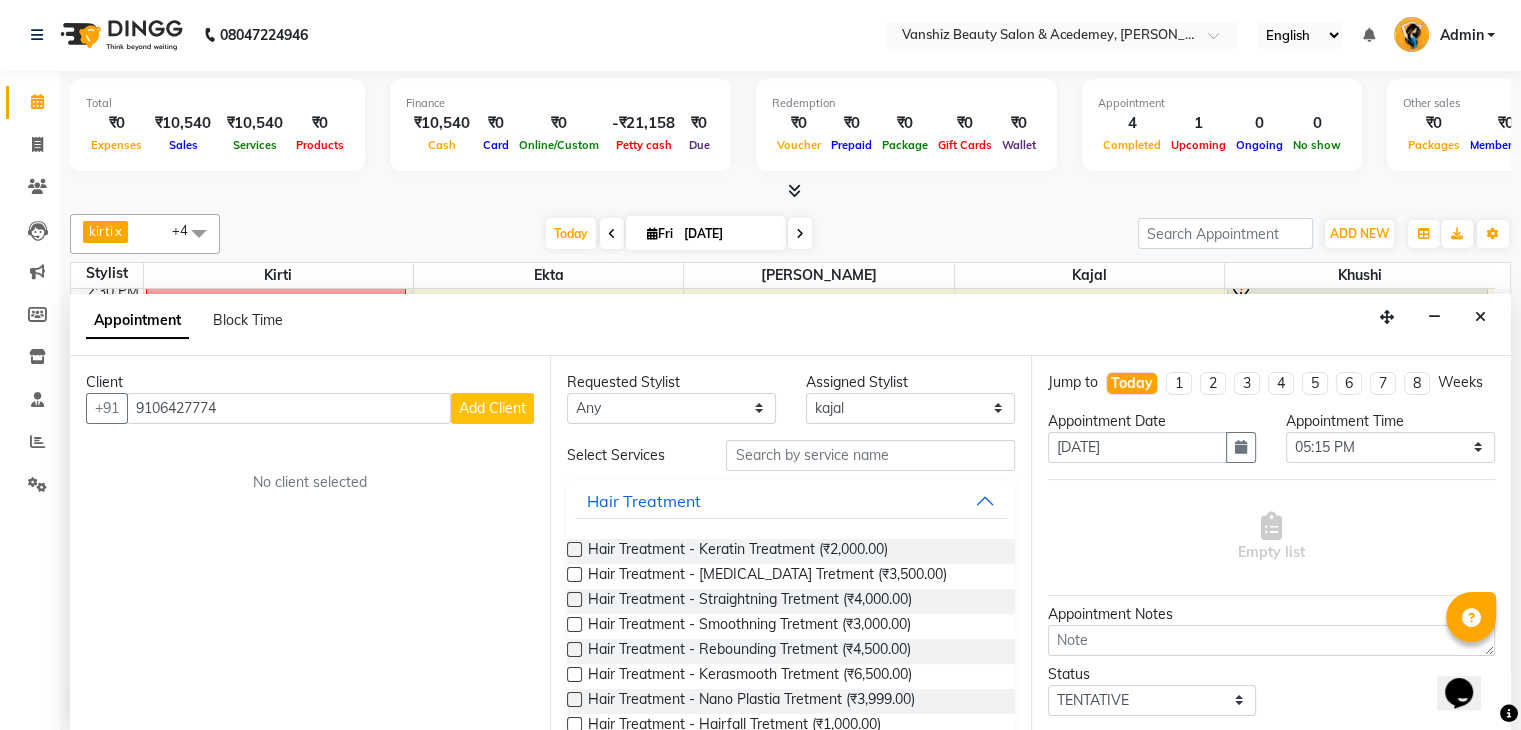 type on "9106427774" 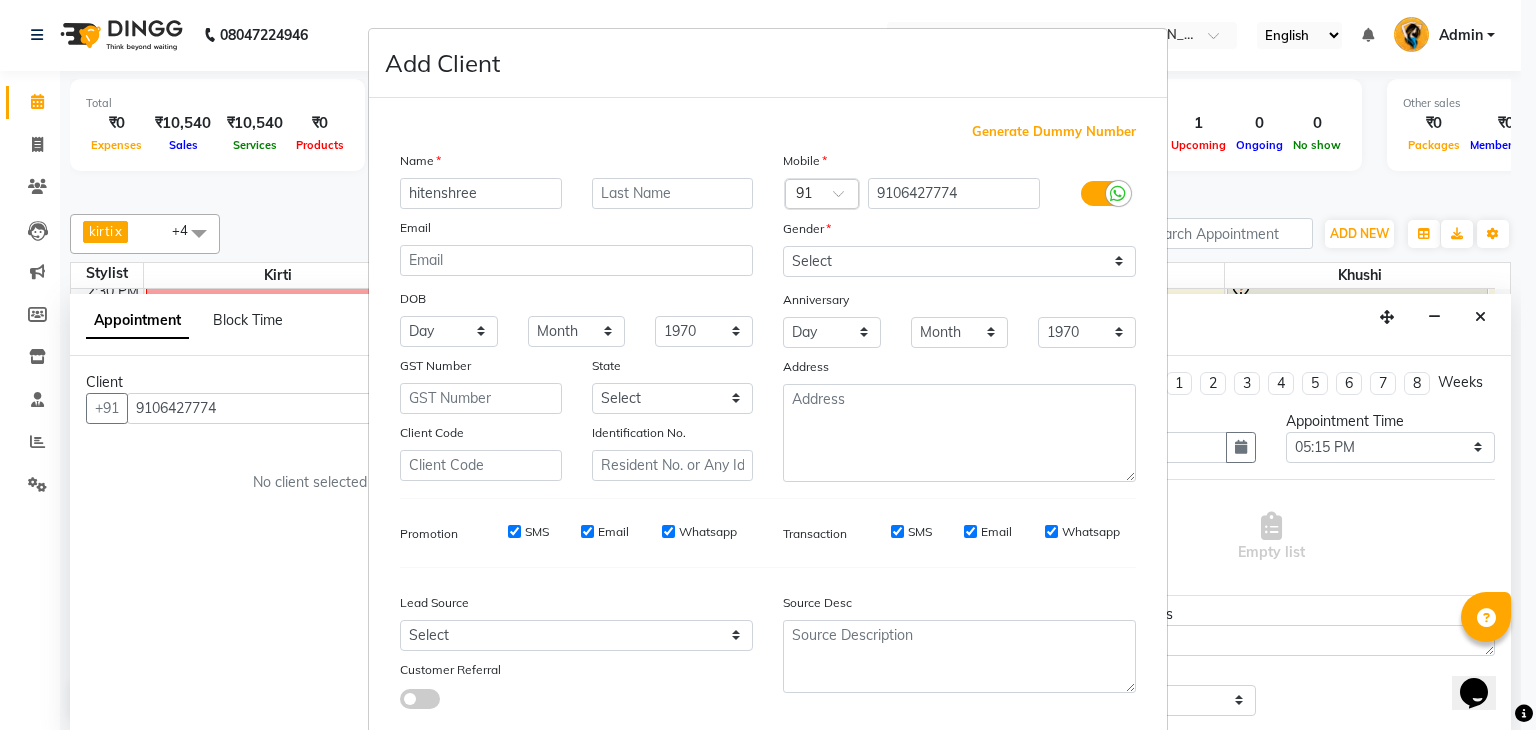 type on "hitenshree" 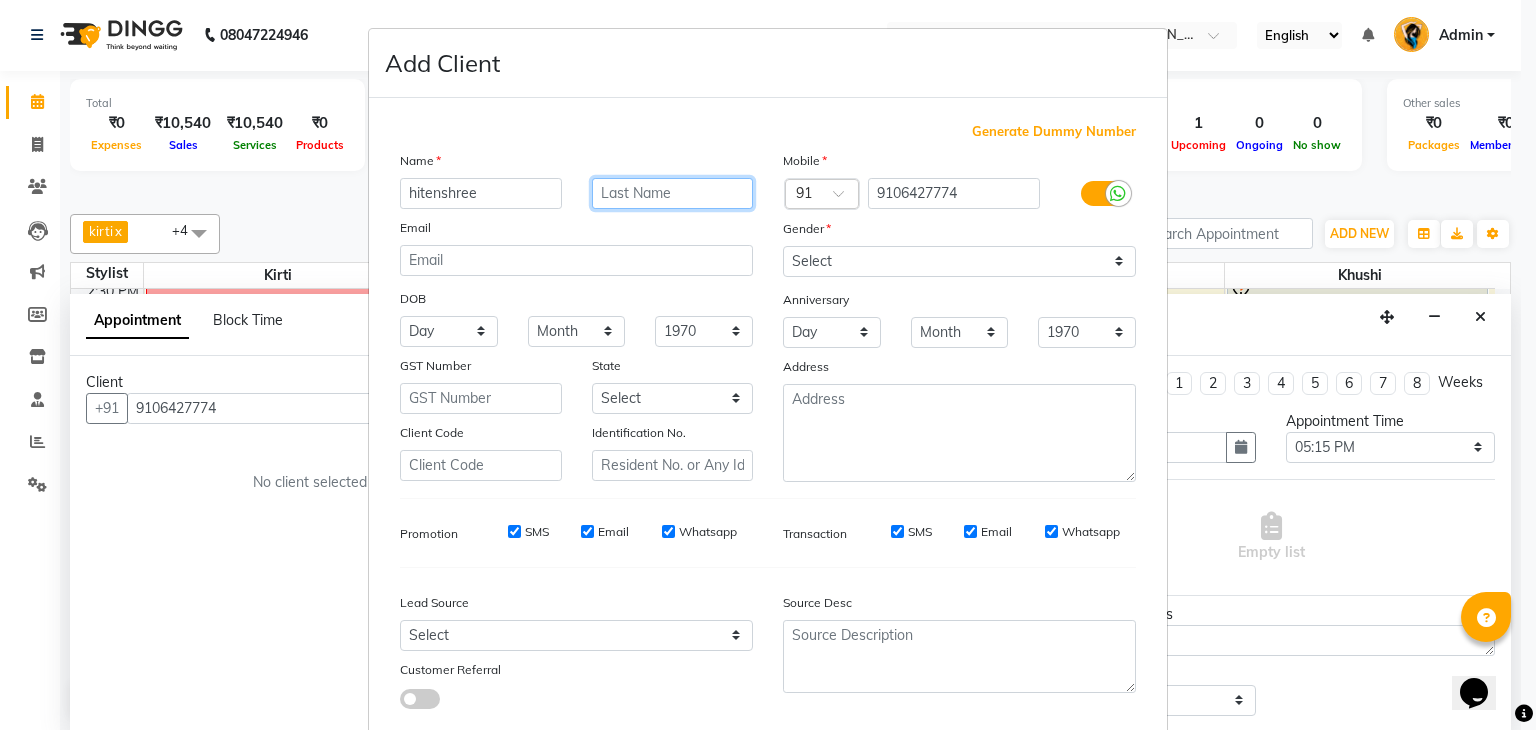click at bounding box center [673, 193] 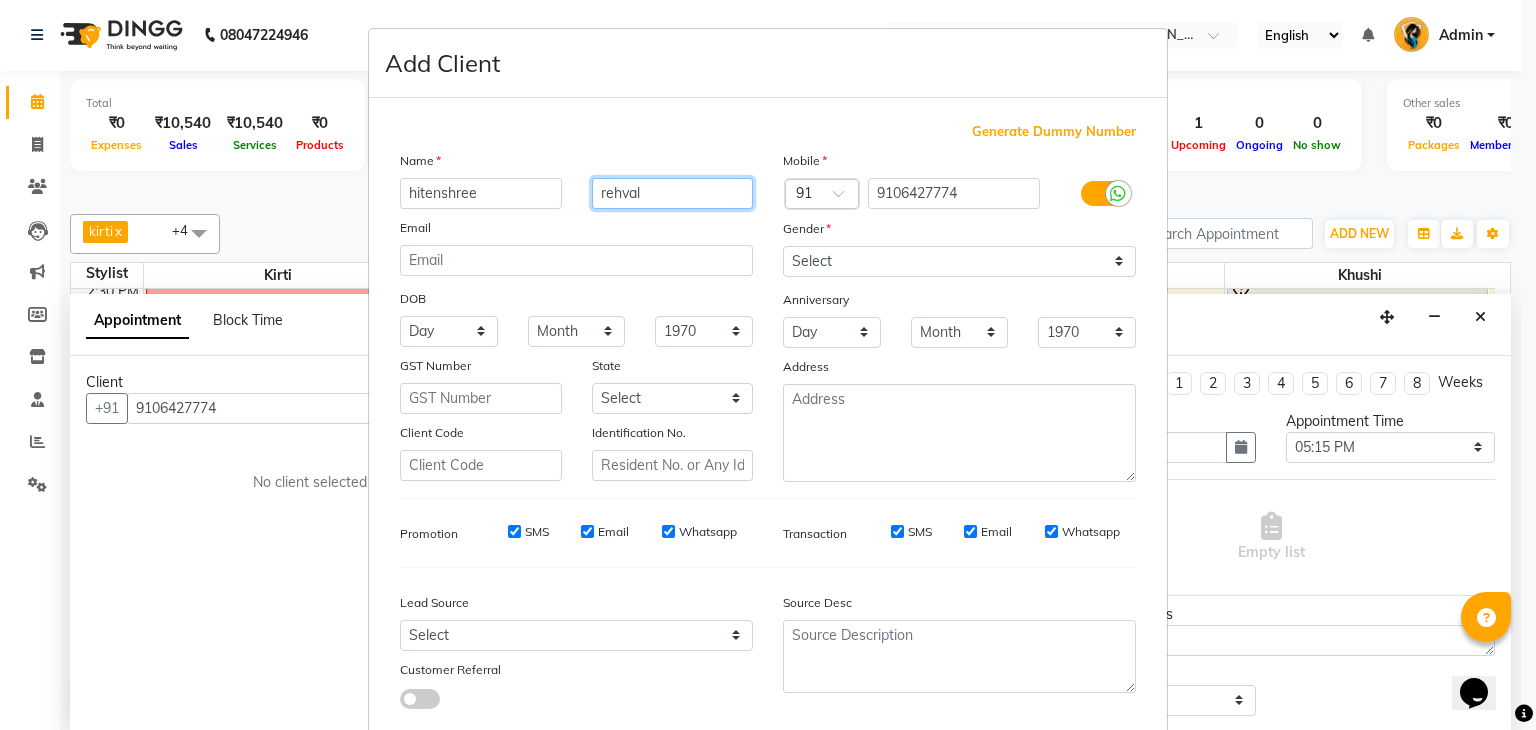 type on "rehval" 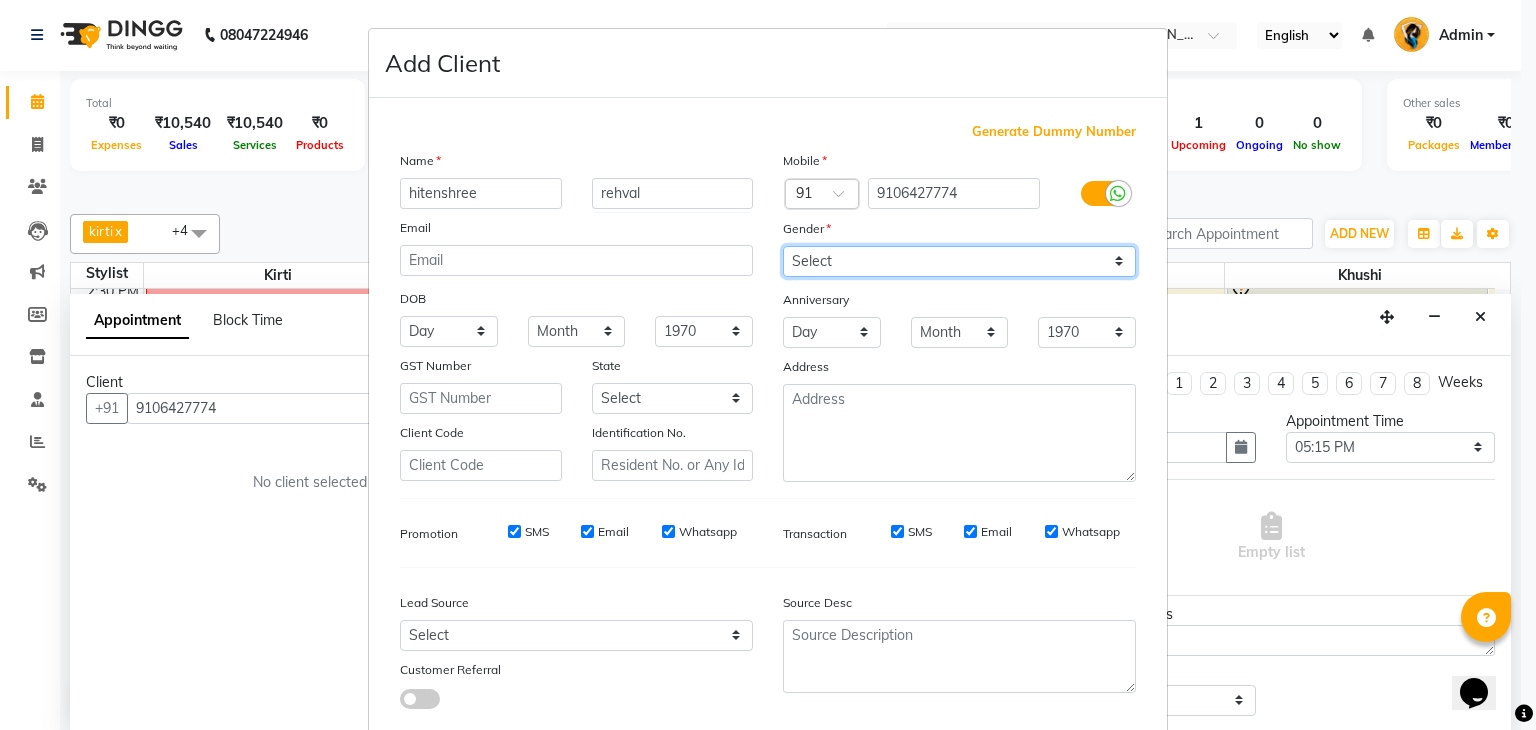 drag, startPoint x: 1001, startPoint y: 253, endPoint x: 969, endPoint y: 339, distance: 91.76056 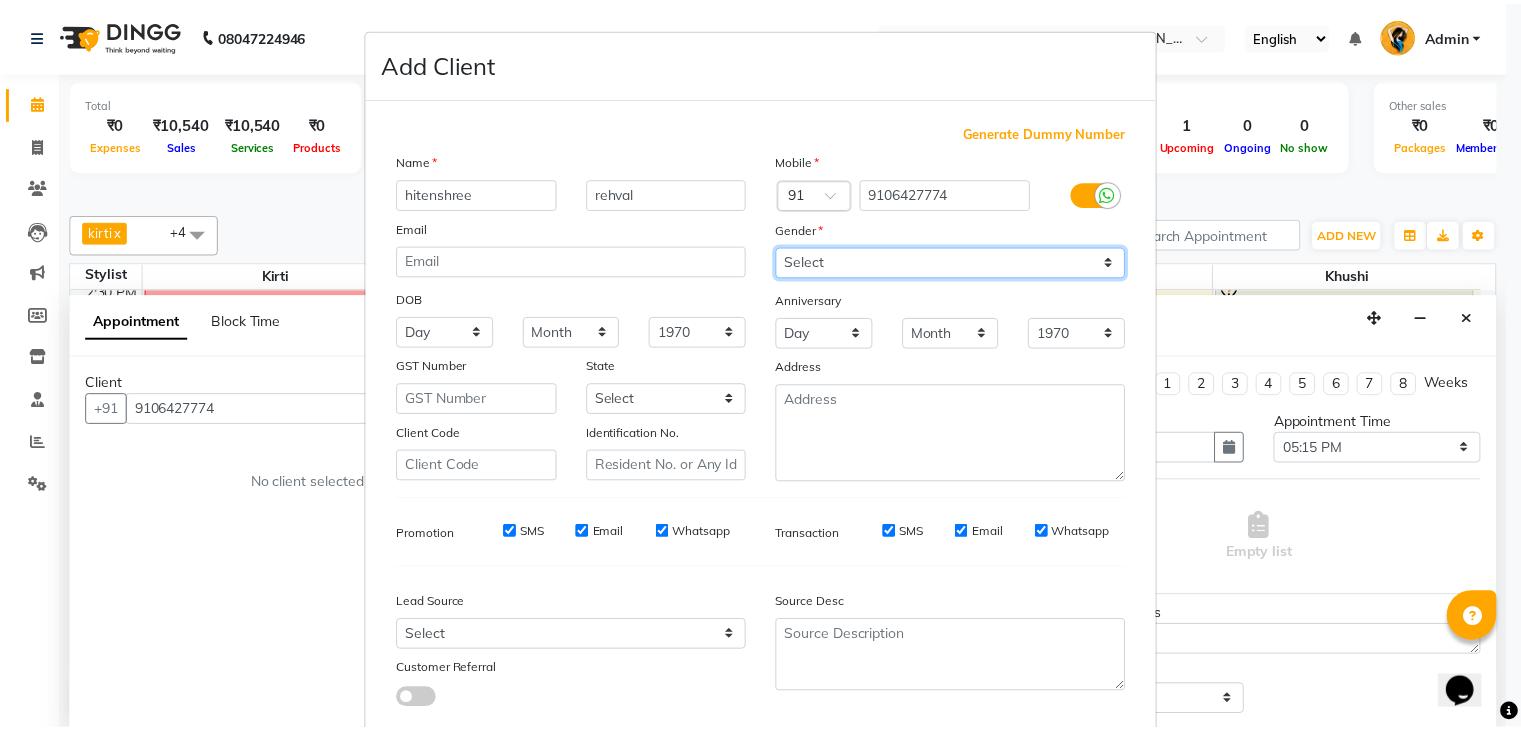 scroll, scrollTop: 127, scrollLeft: 0, axis: vertical 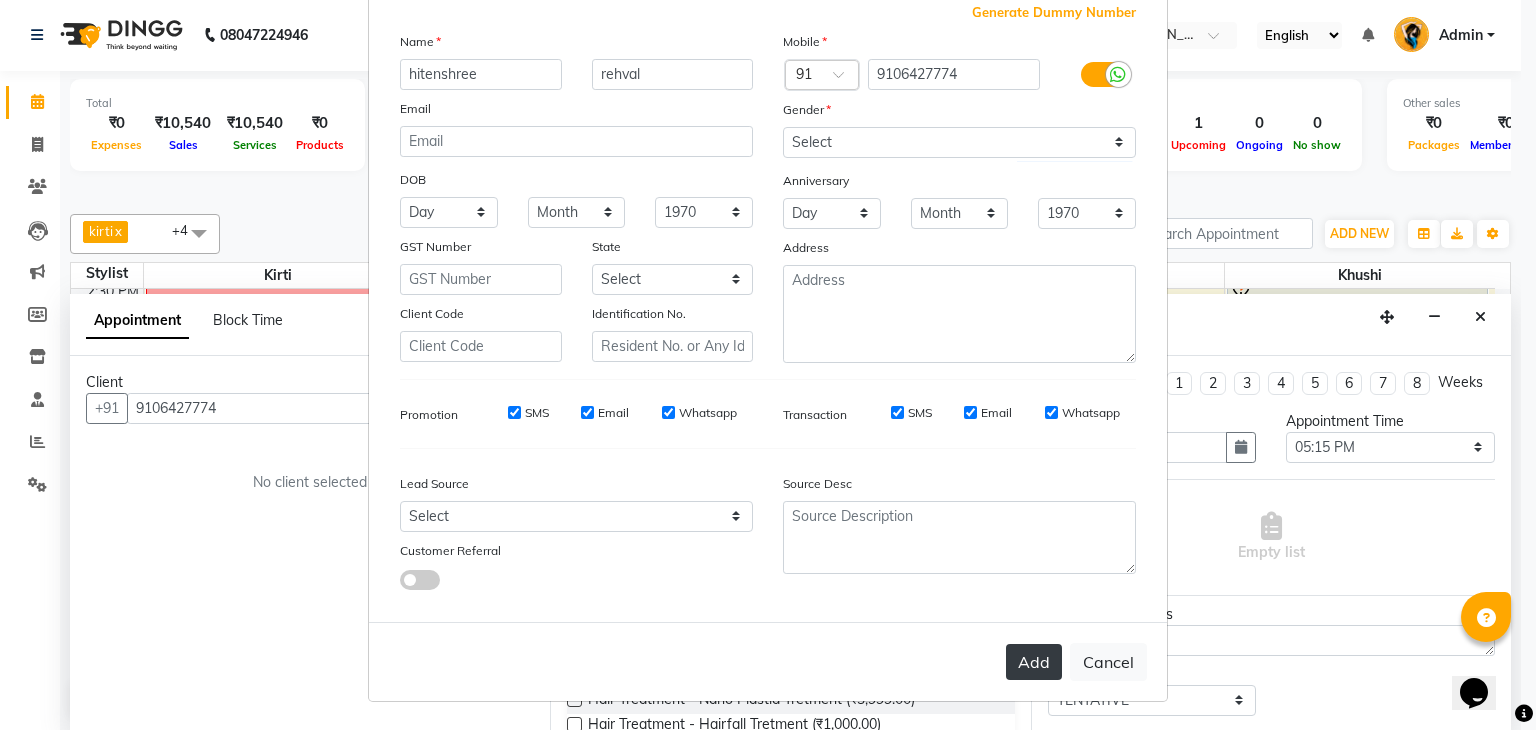 click on "Add" at bounding box center [1034, 662] 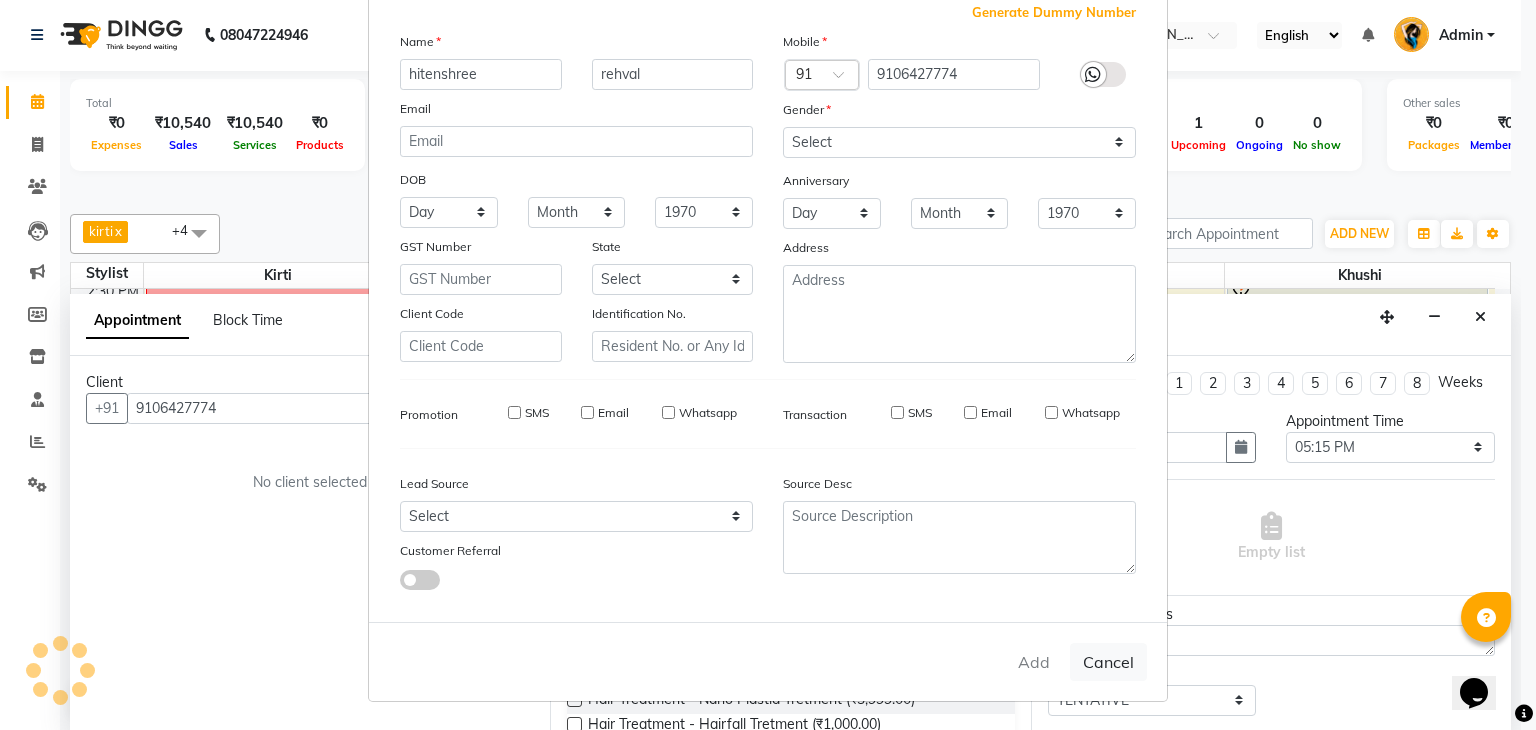 type 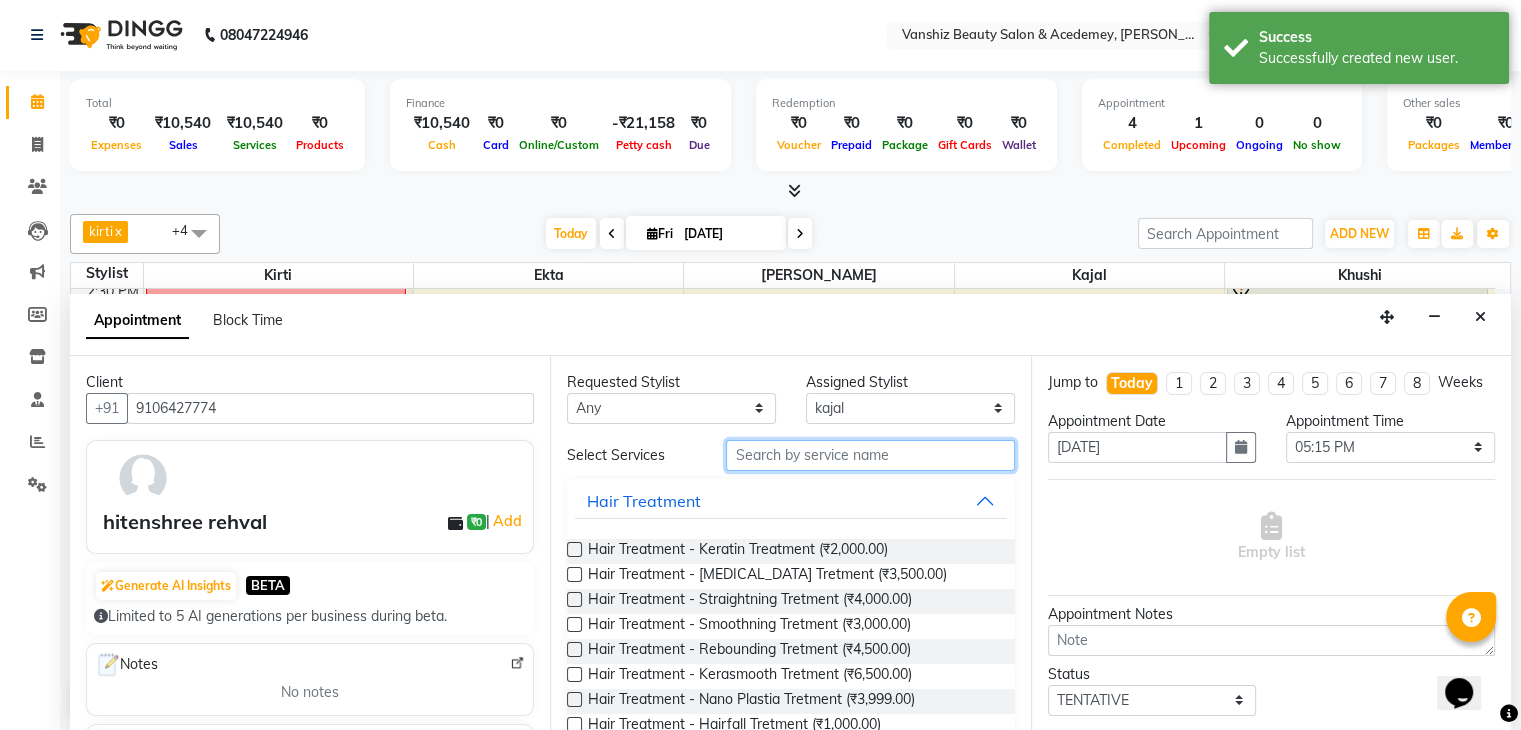 click at bounding box center [870, 455] 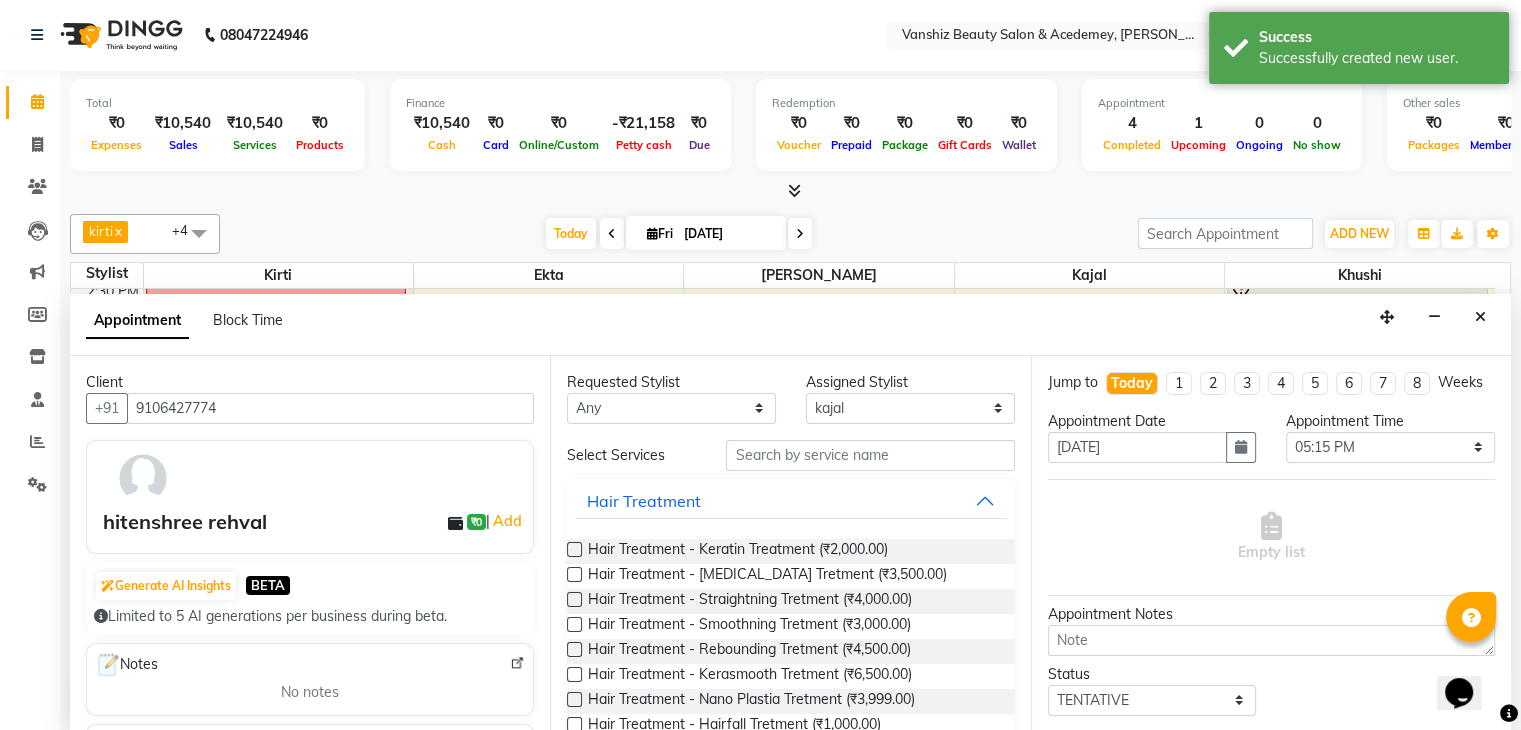 click at bounding box center (574, 649) 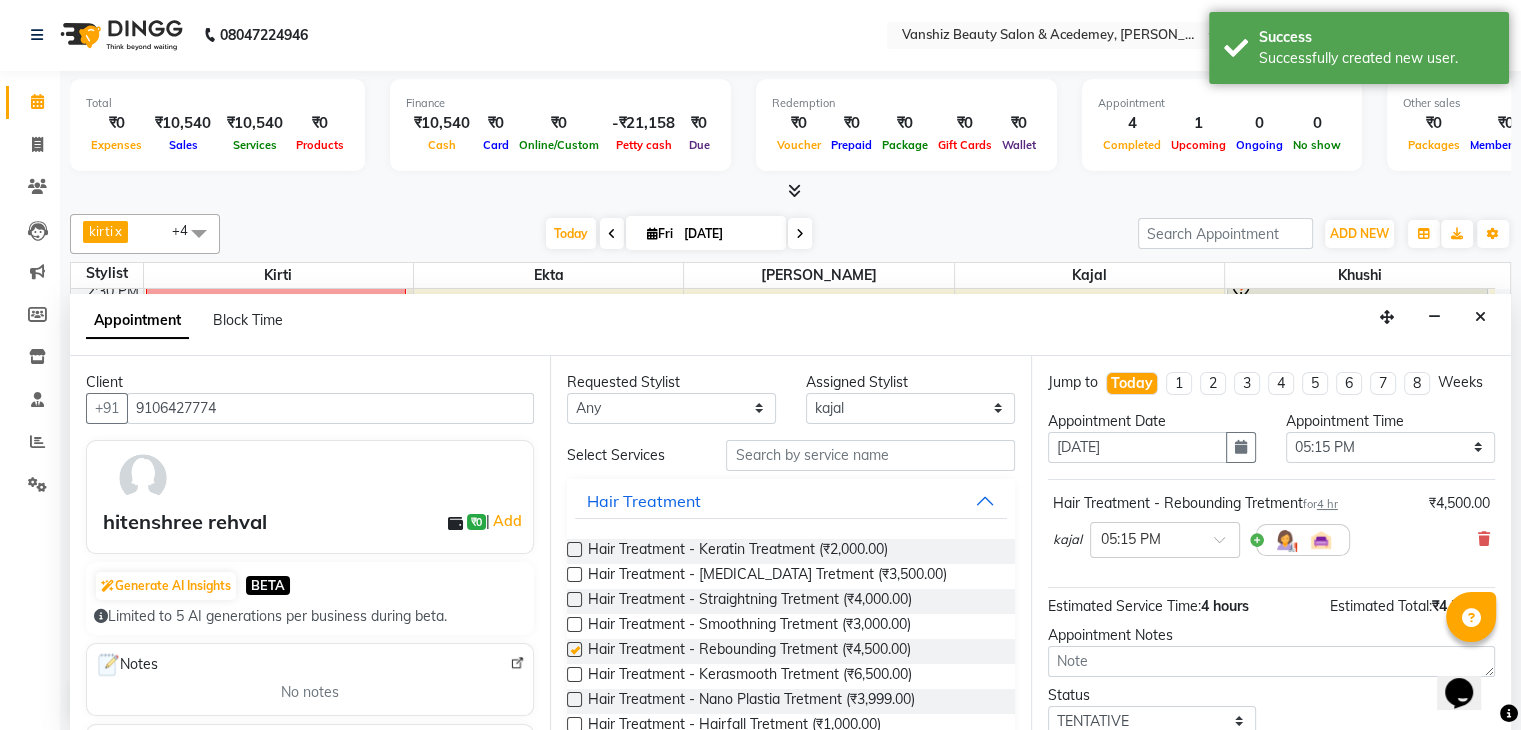 checkbox on "false" 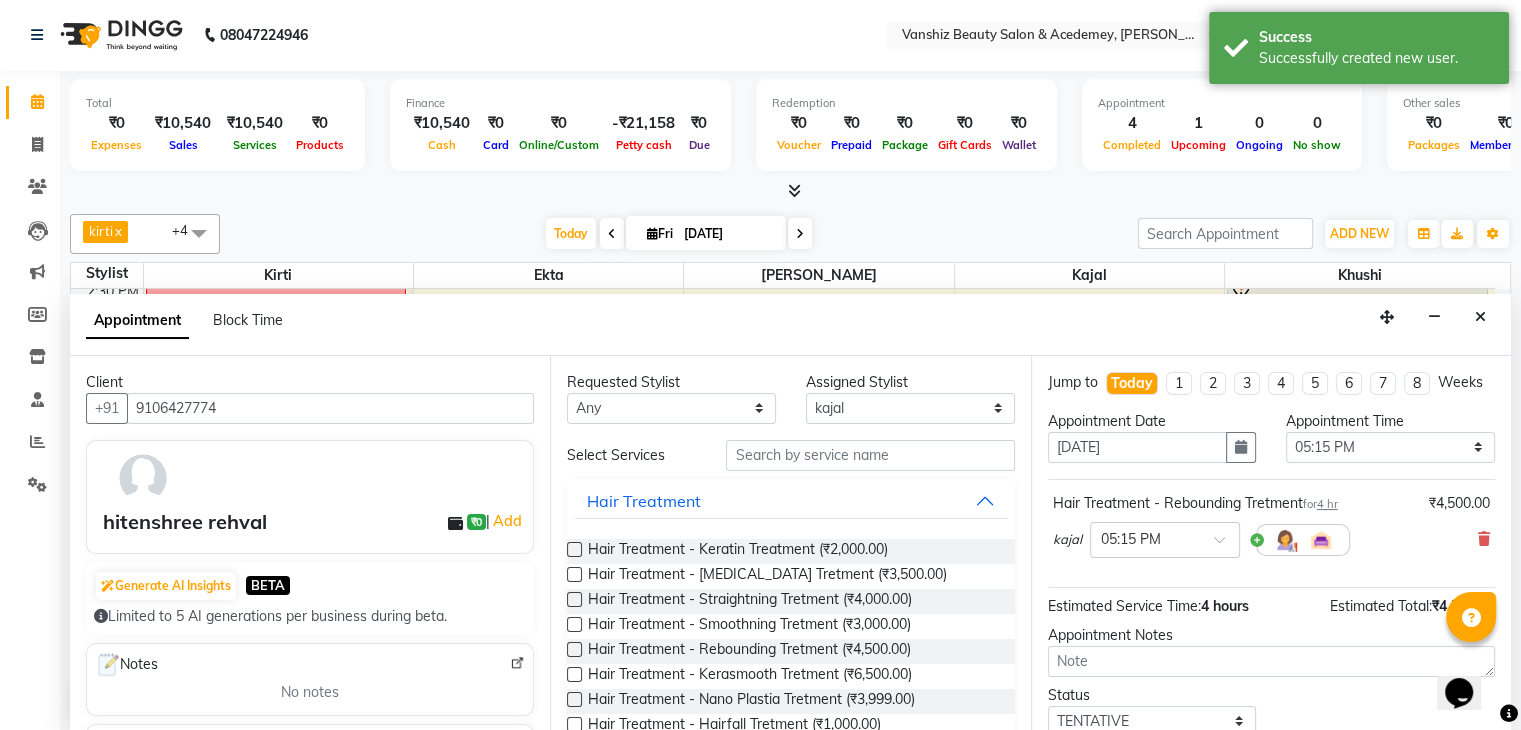 scroll, scrollTop: 149, scrollLeft: 0, axis: vertical 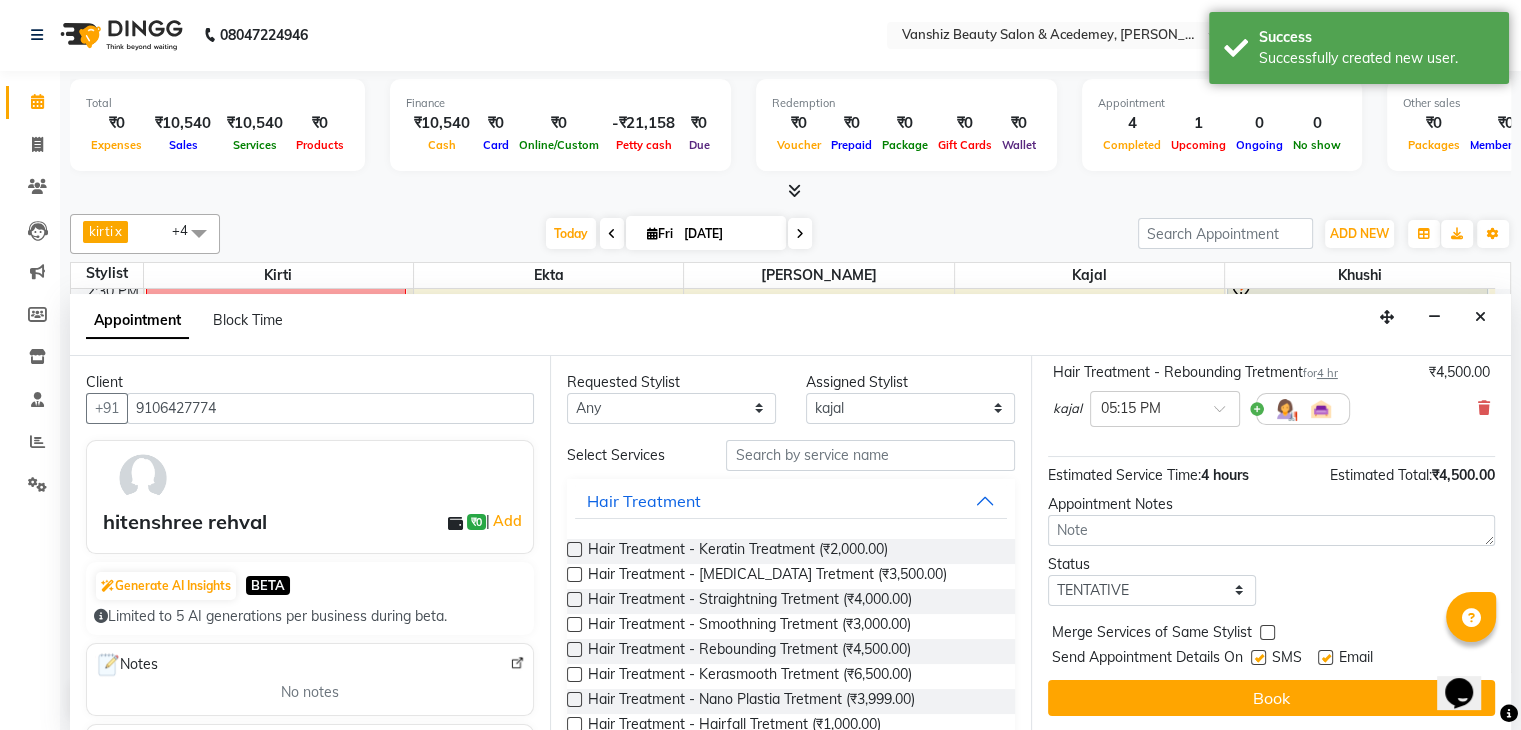 click at bounding box center (1258, 657) 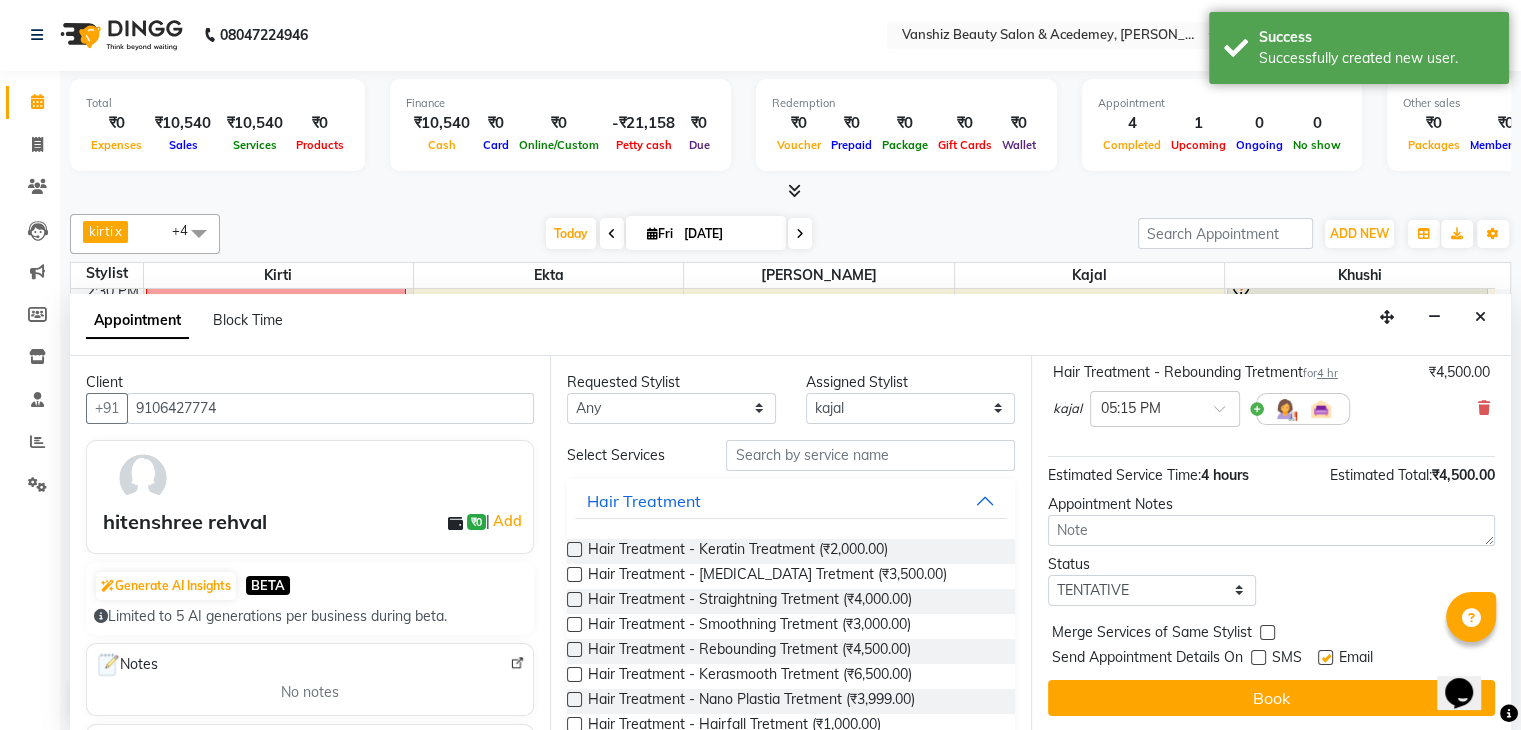 click at bounding box center (1325, 657) 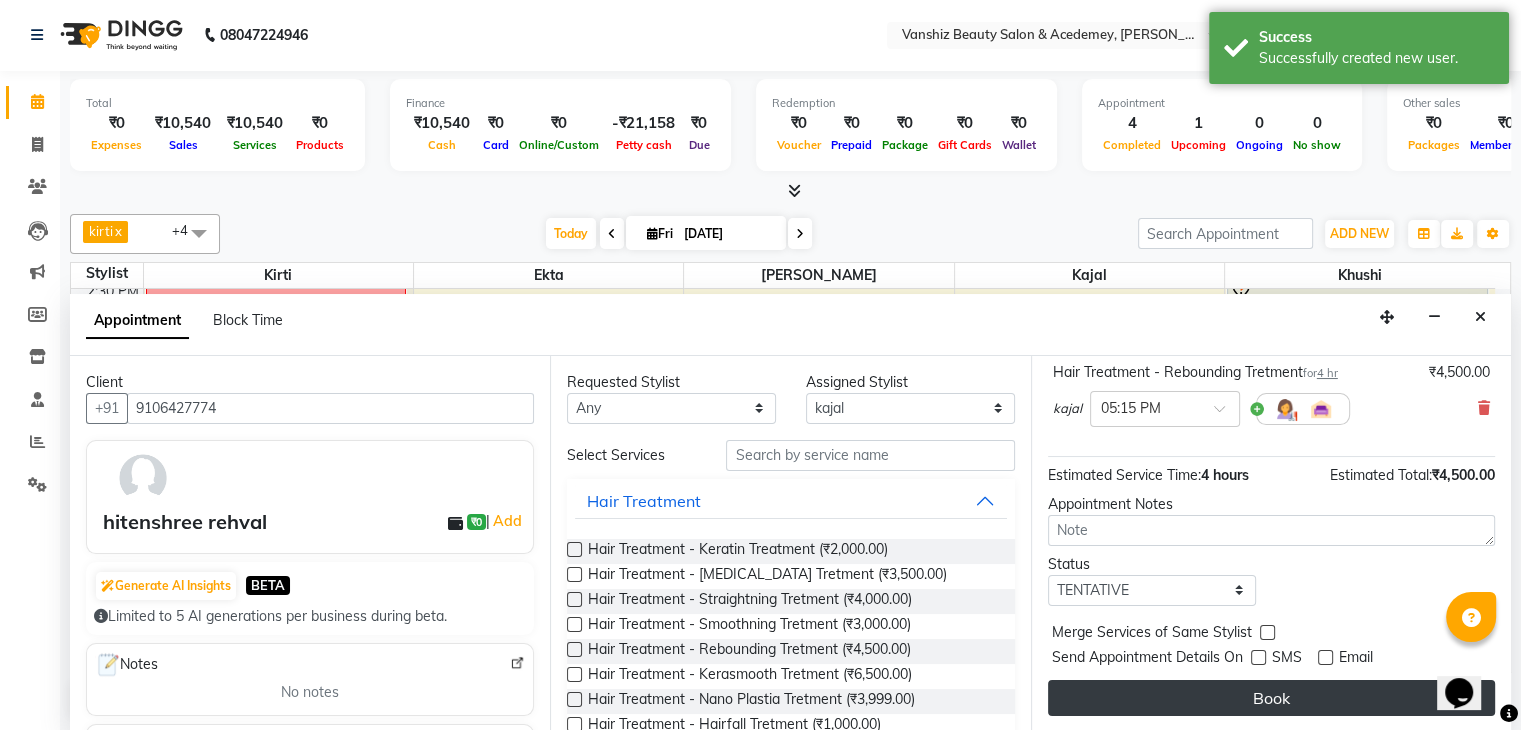 click on "Book" at bounding box center (1271, 698) 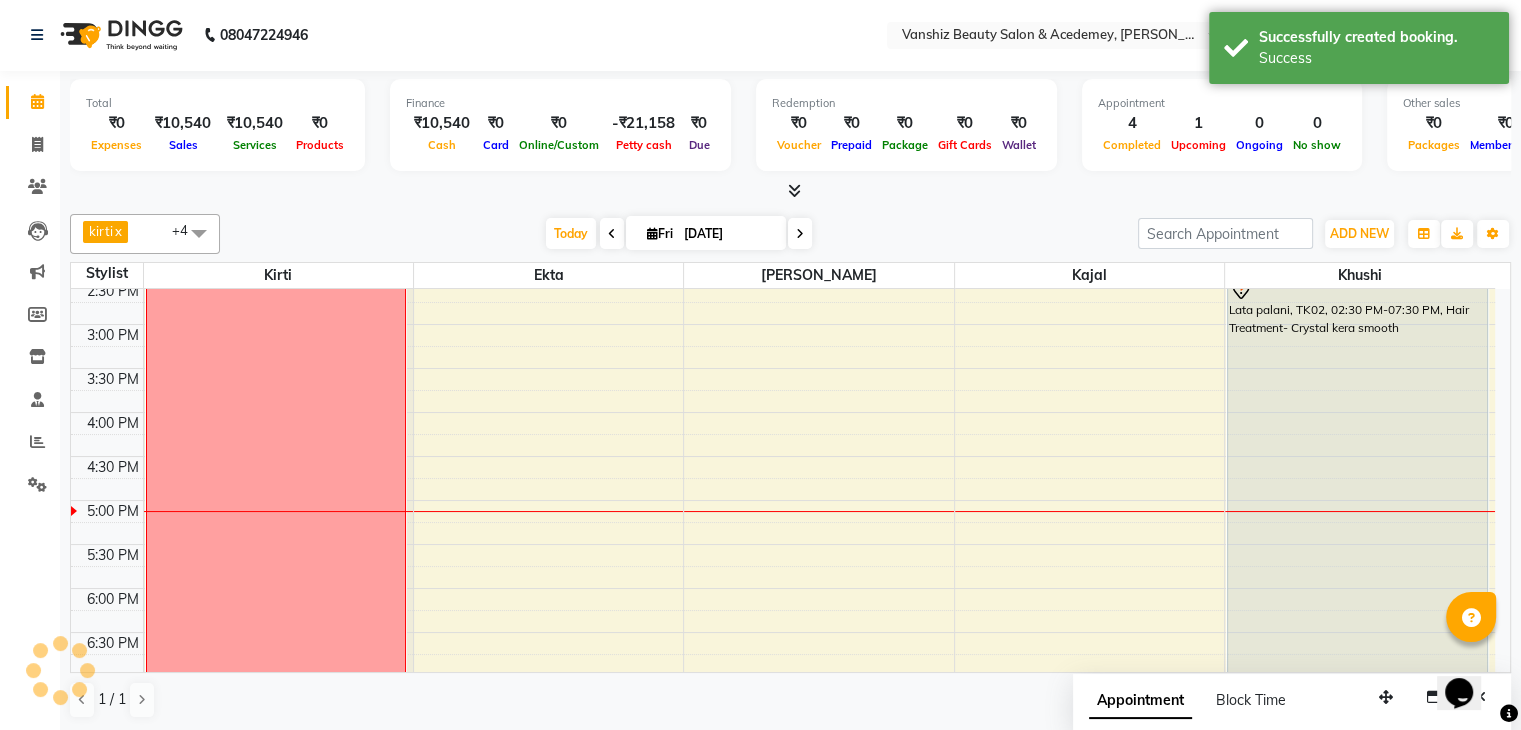 scroll, scrollTop: 0, scrollLeft: 0, axis: both 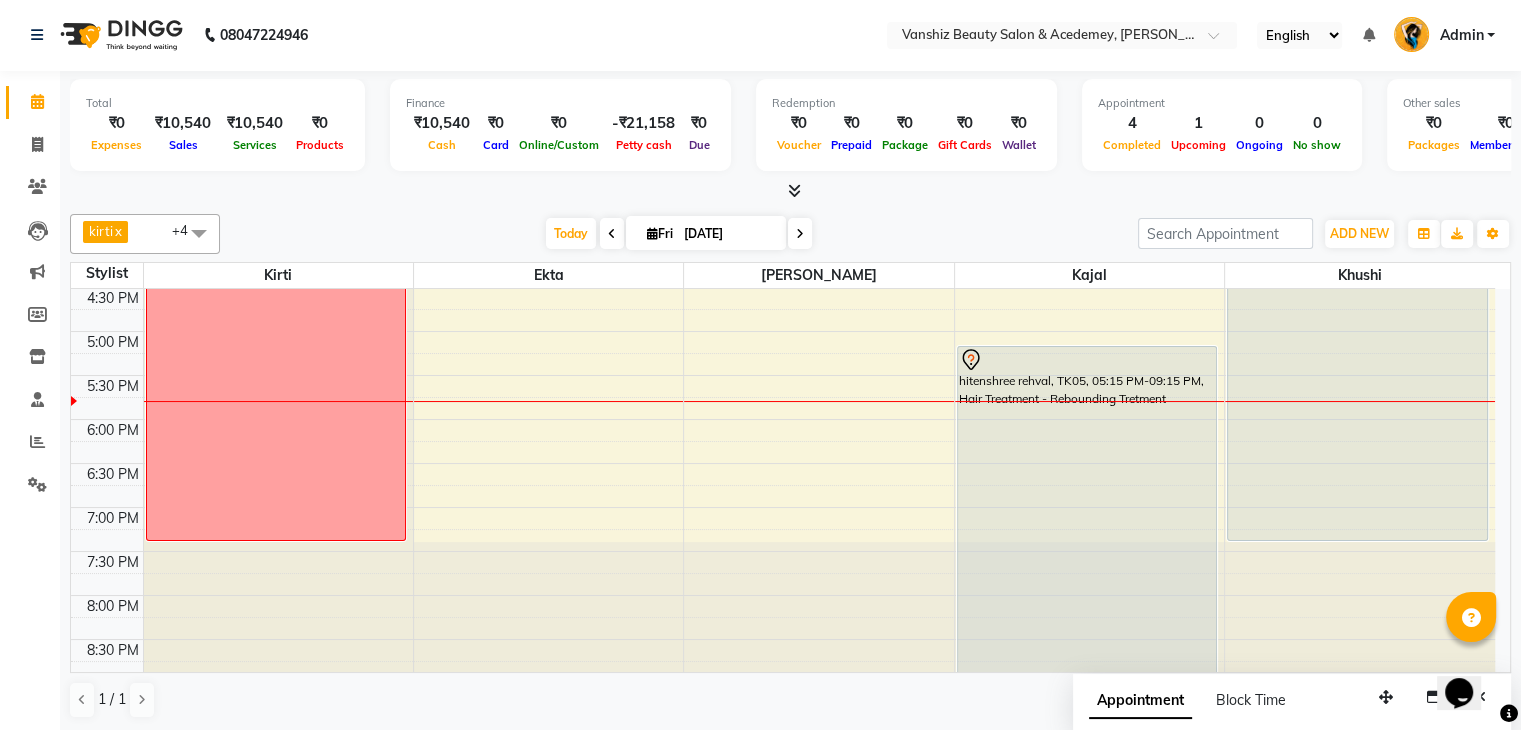 click on "Invoice" 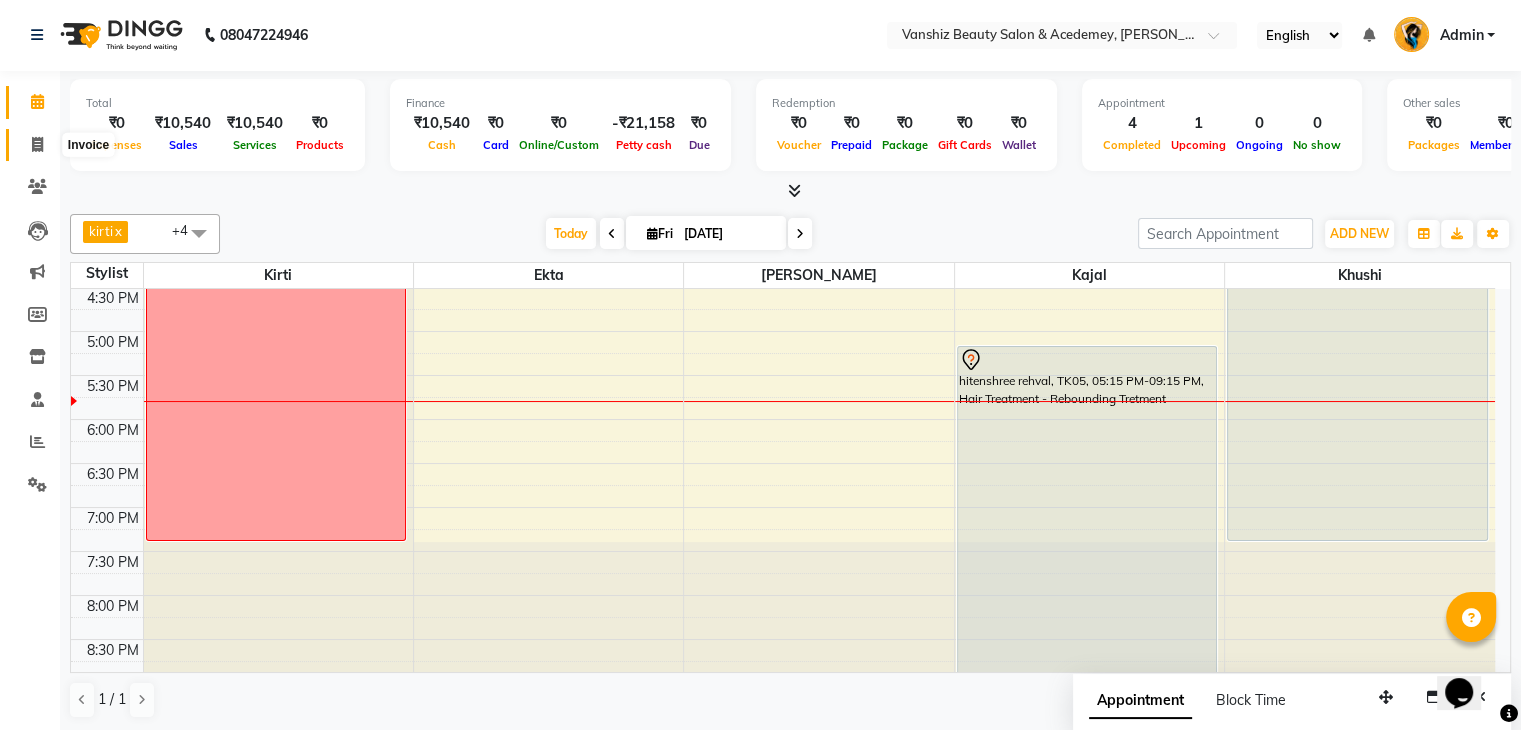 click 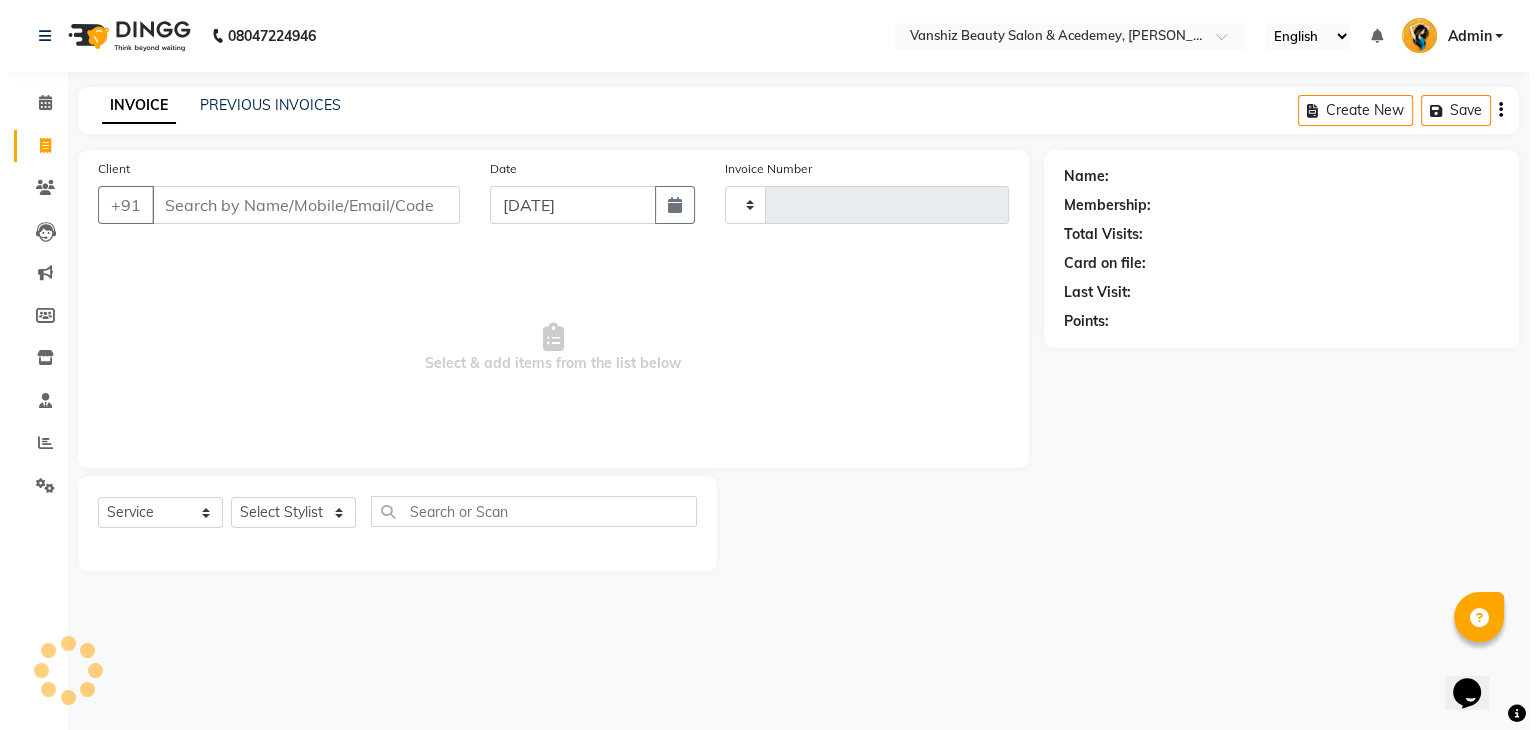 scroll, scrollTop: 0, scrollLeft: 0, axis: both 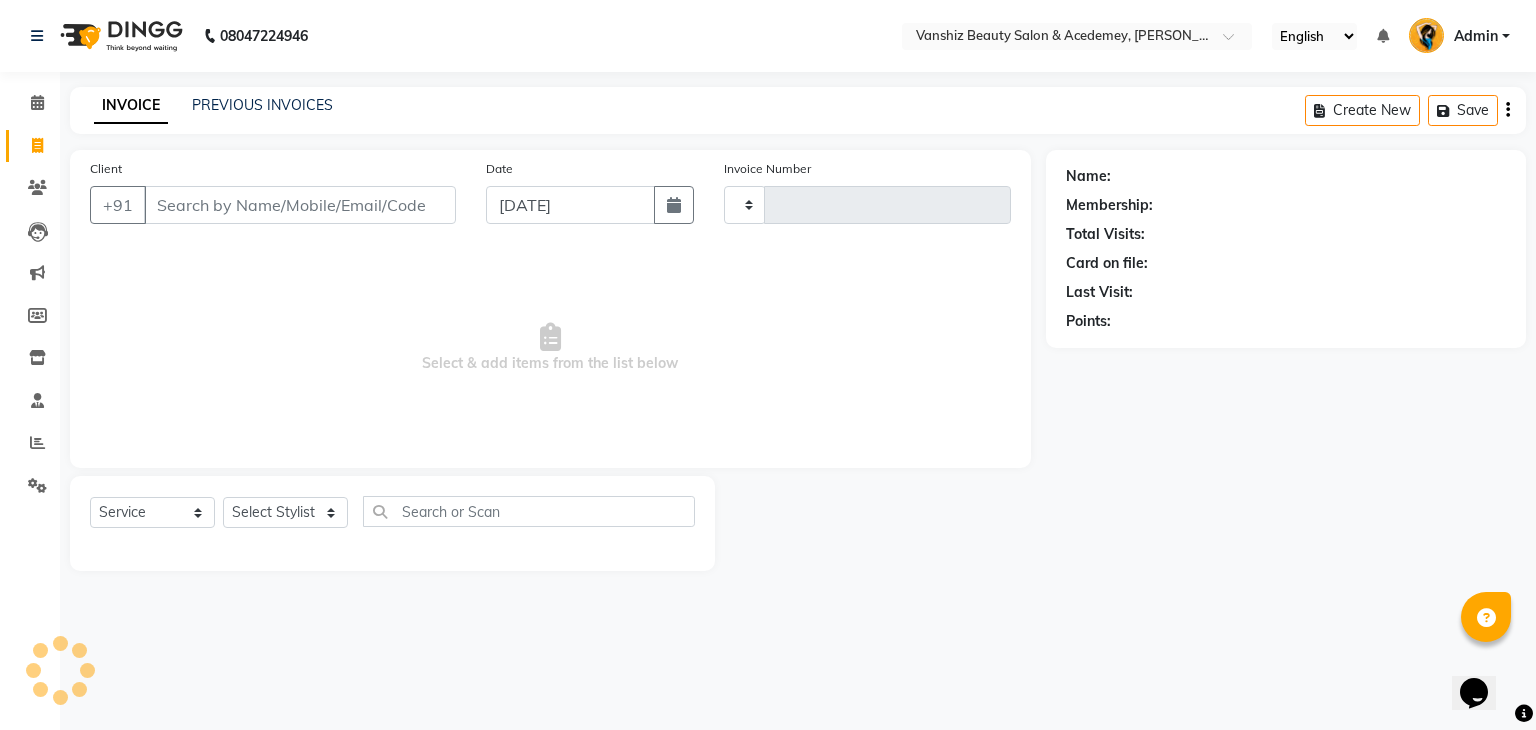 type on "0849" 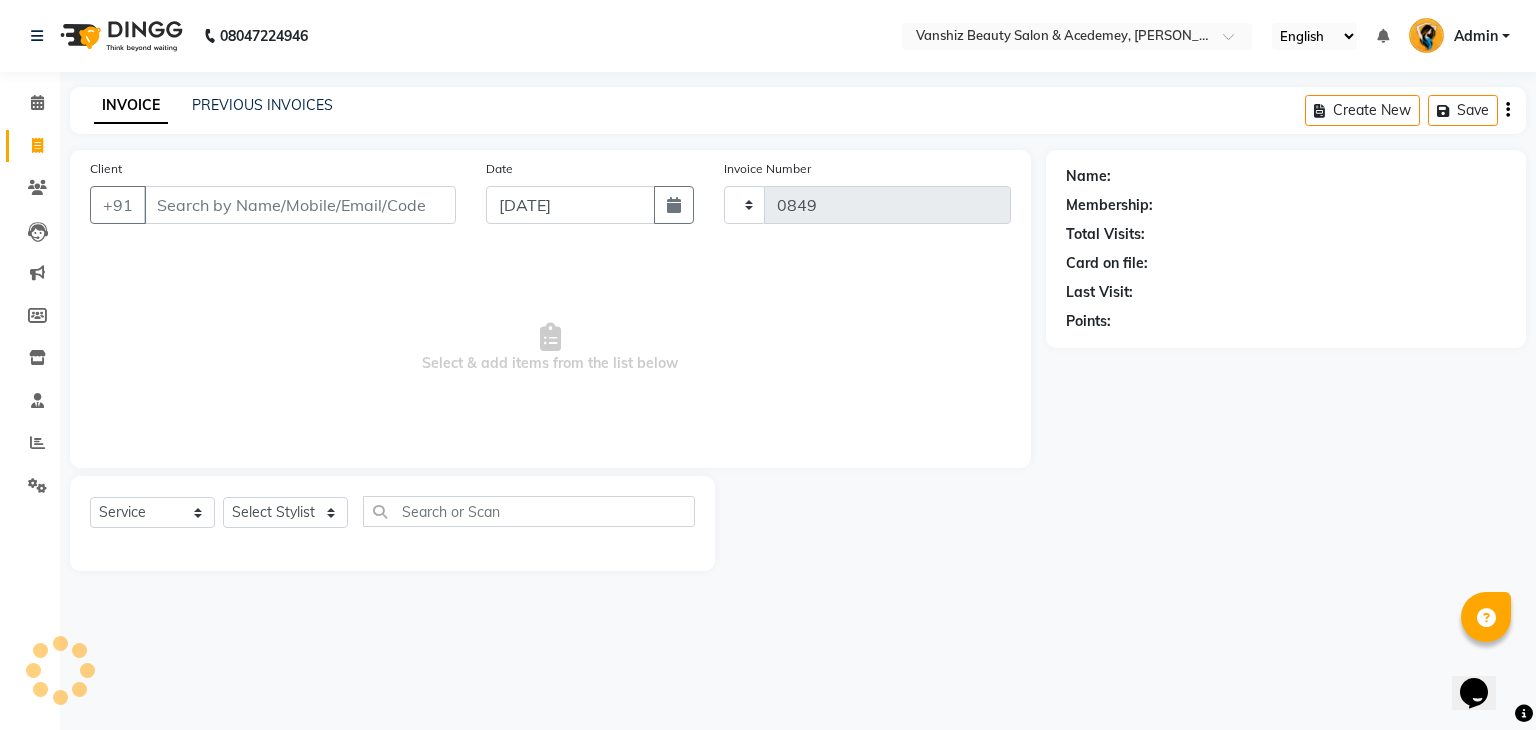 select on "5403" 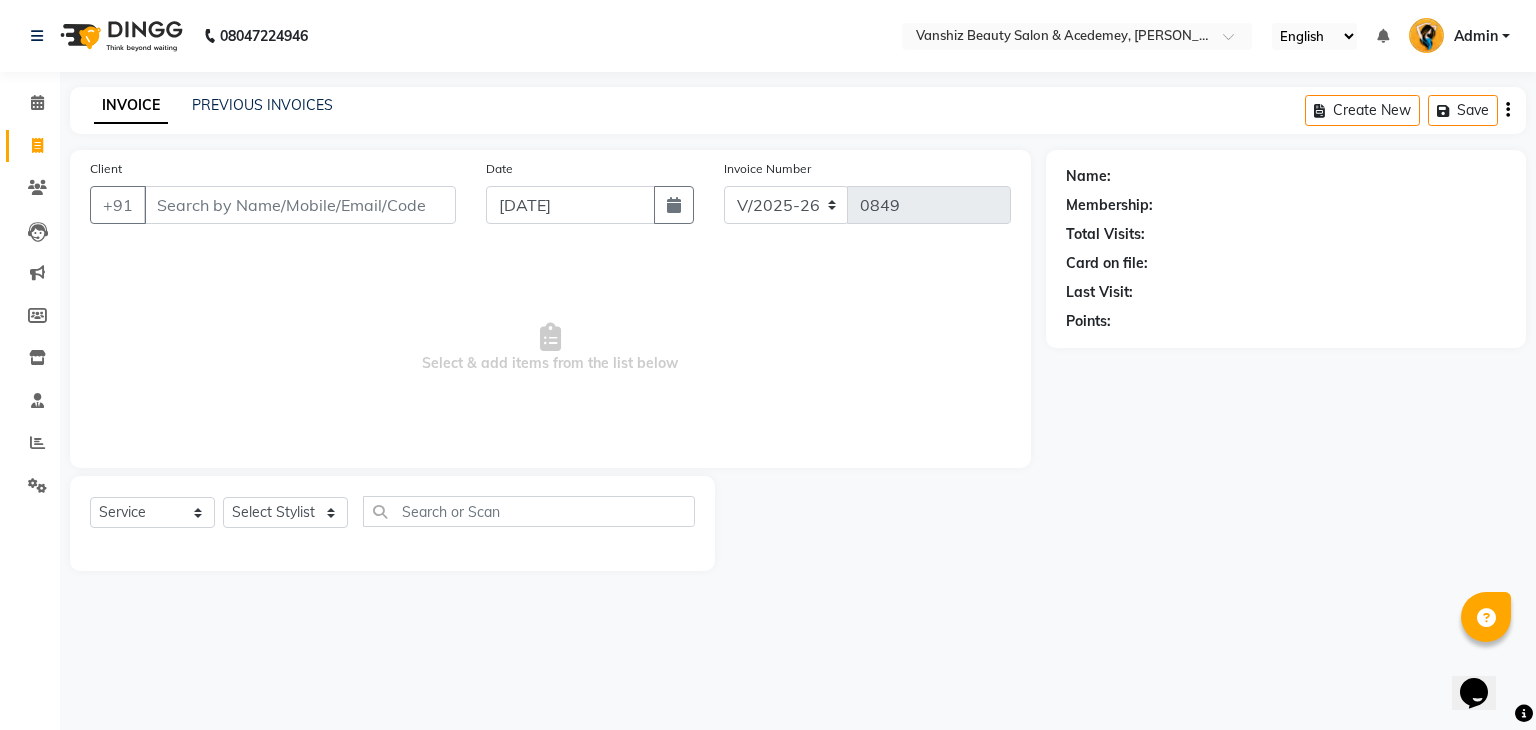 click on "Client" at bounding box center [300, 205] 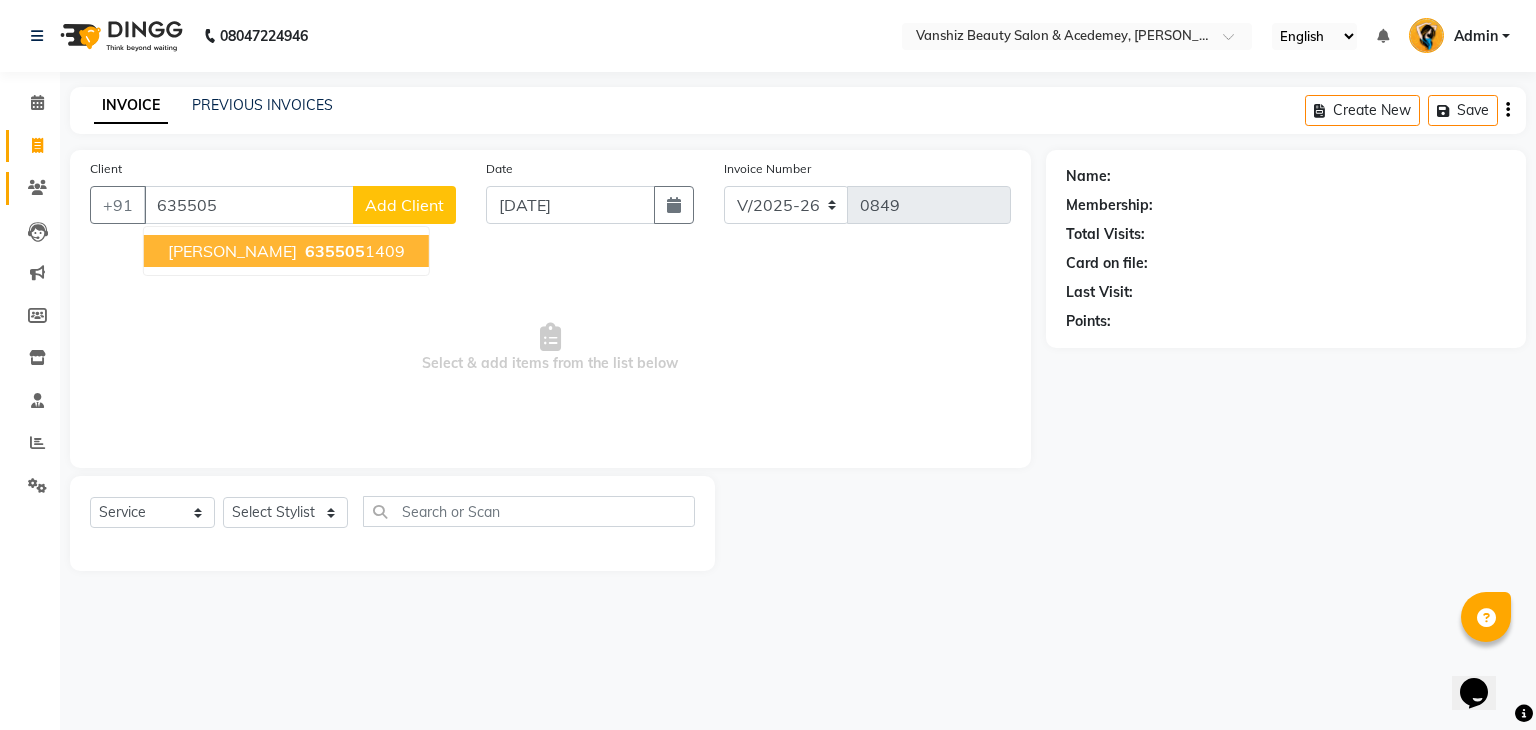 type on "635505" 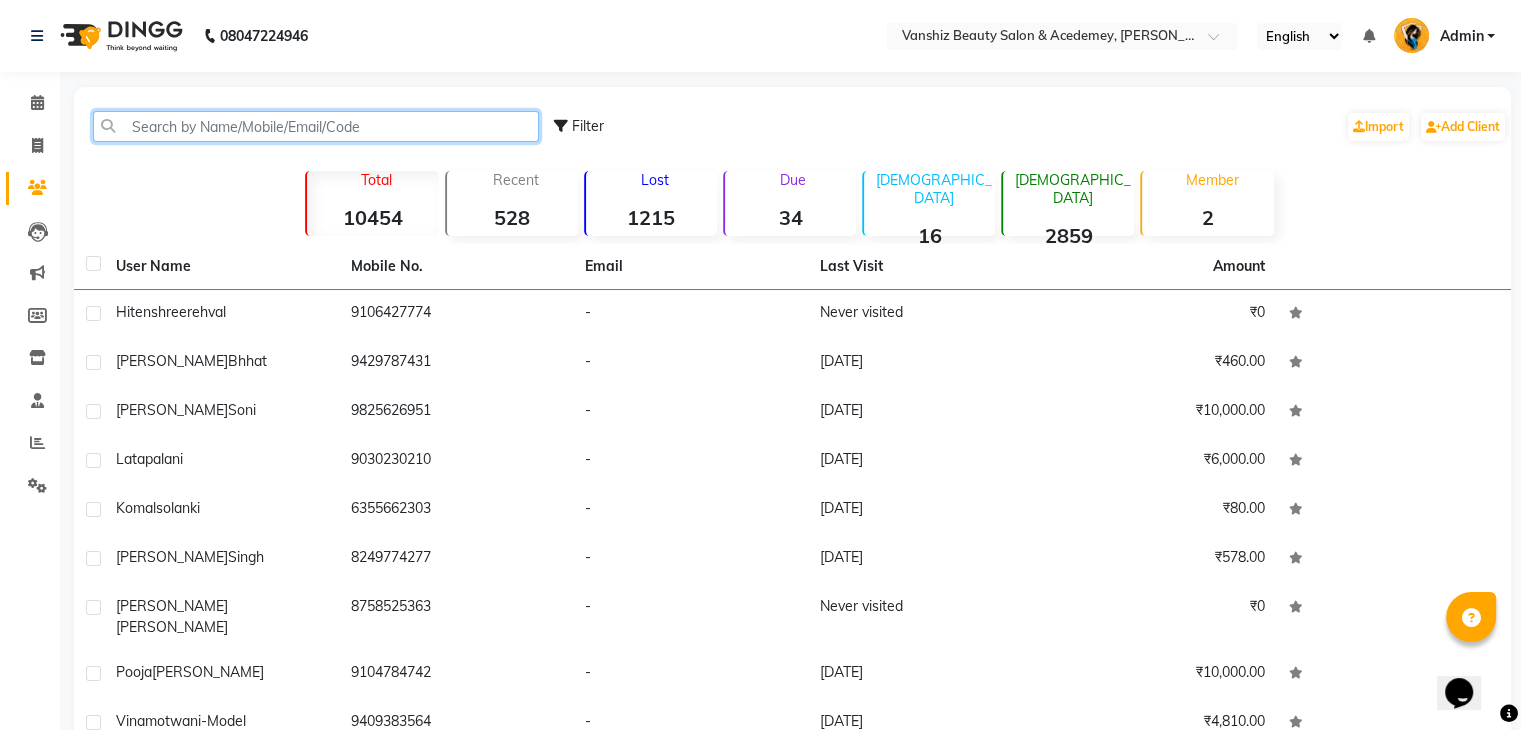 click 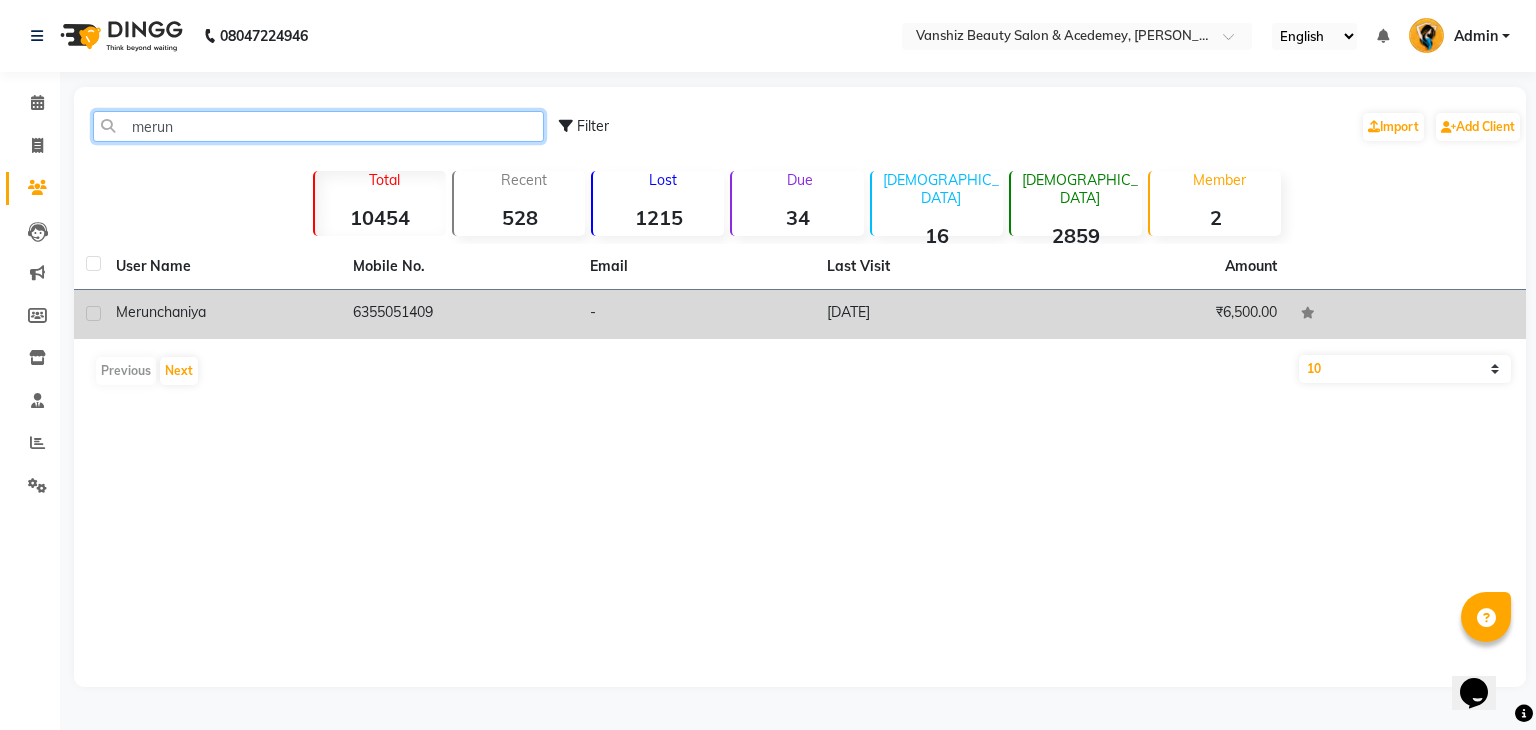 type on "merun" 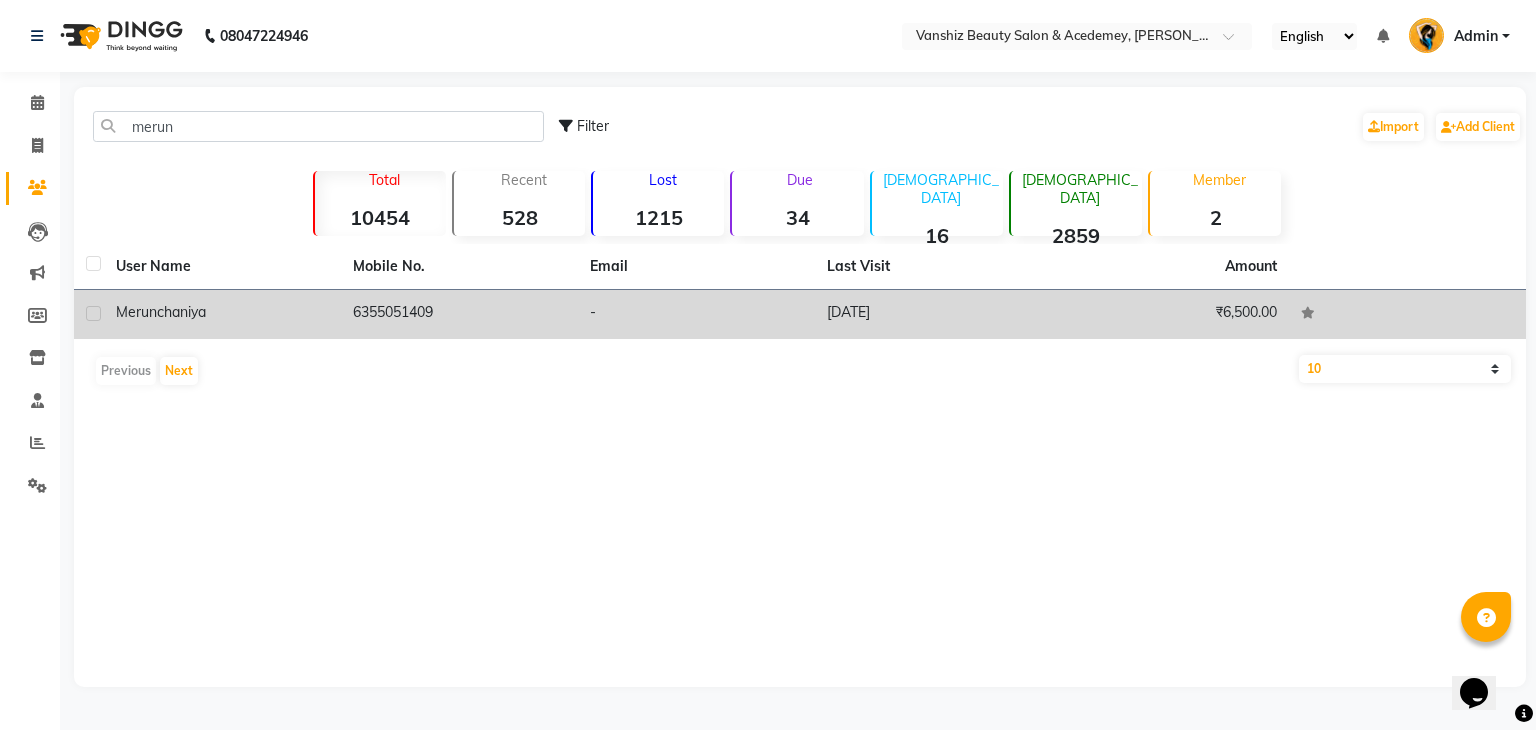 click on "6355051409" 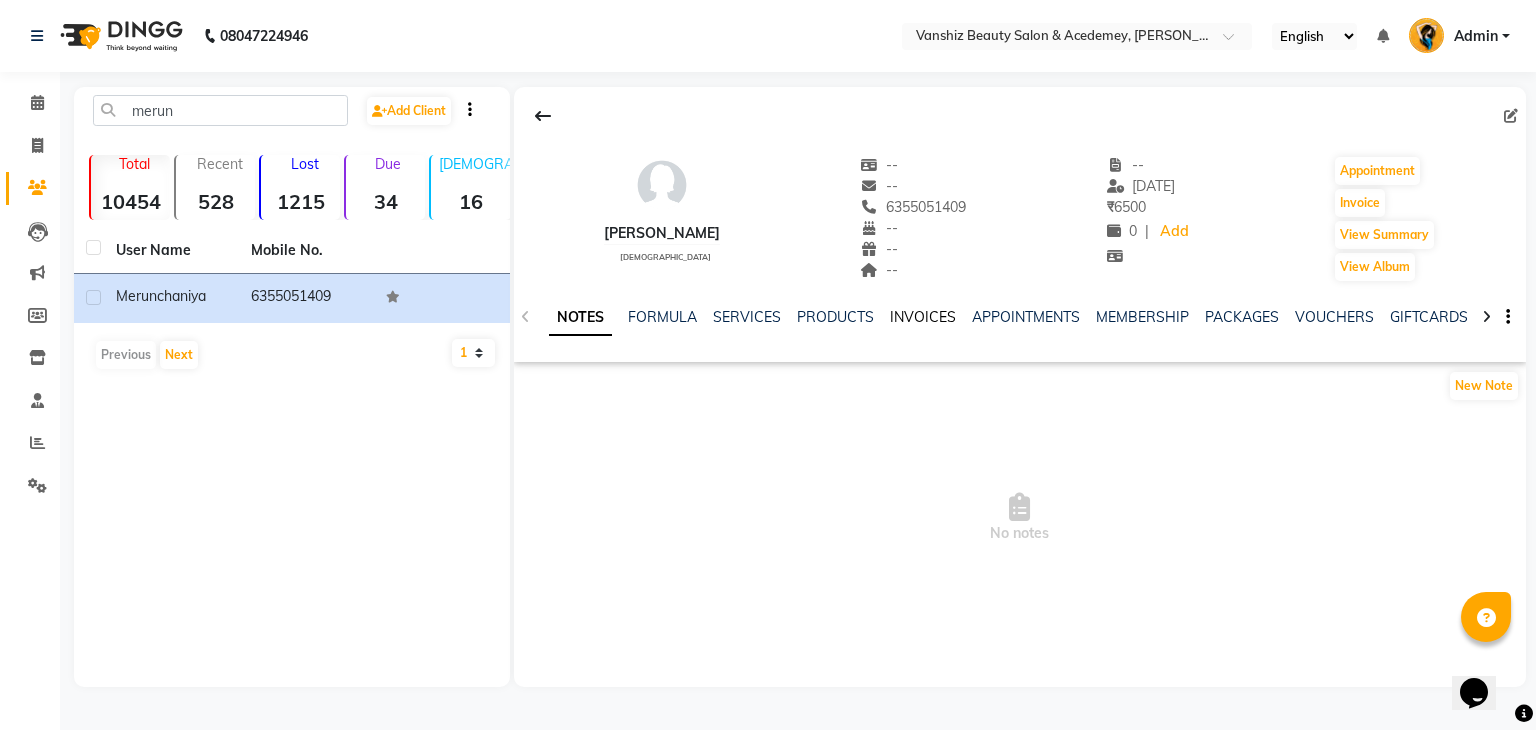 click on "INVOICES" 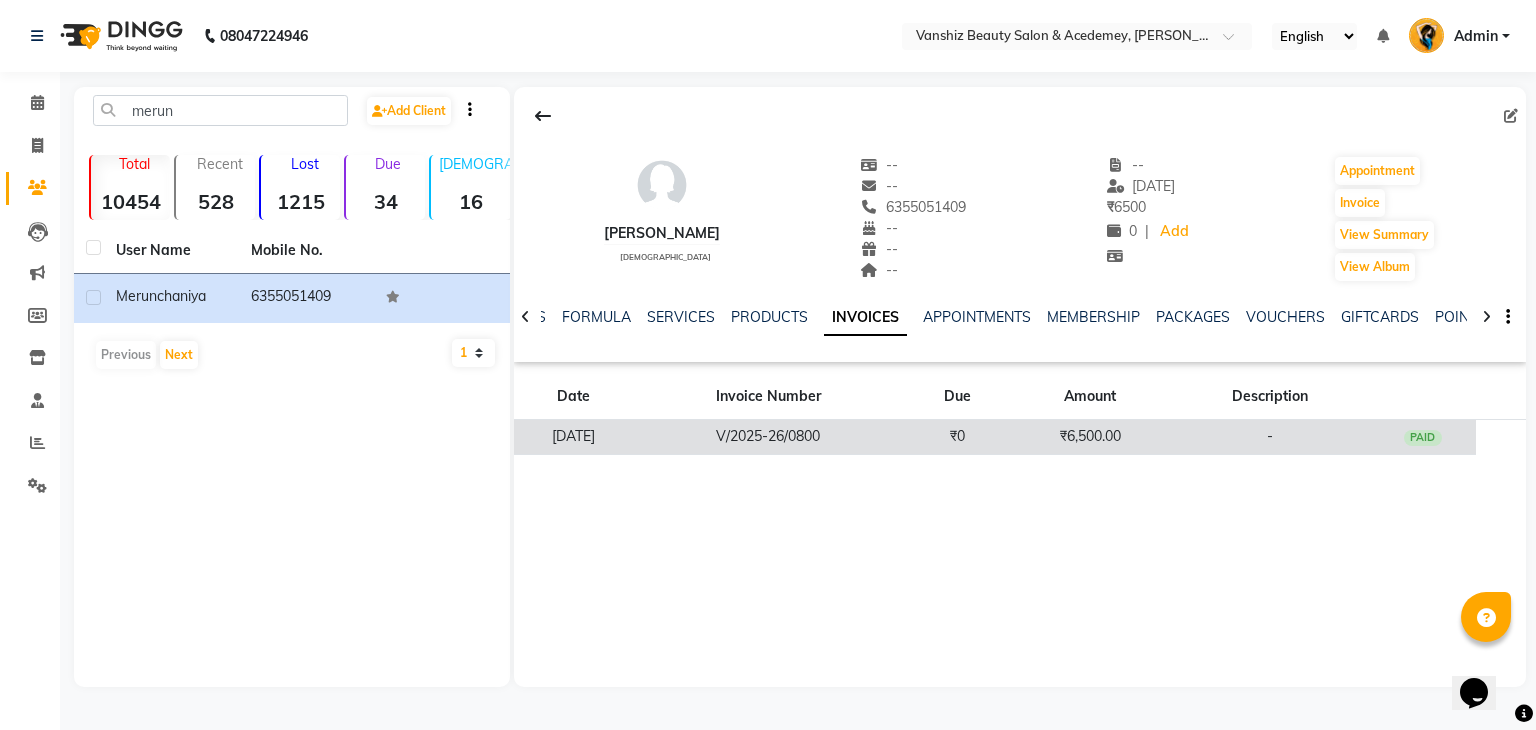 click on "₹0" 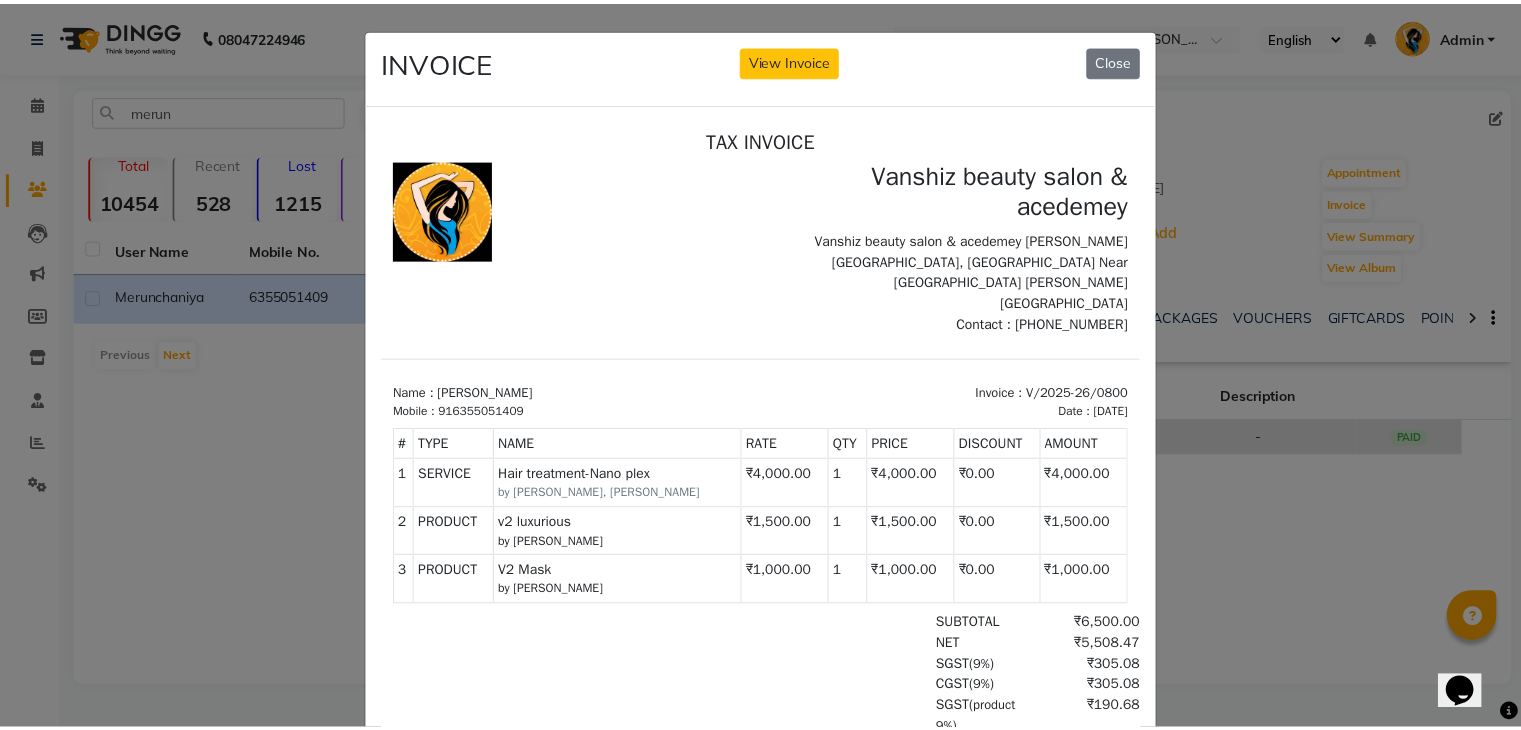 scroll, scrollTop: 0, scrollLeft: 0, axis: both 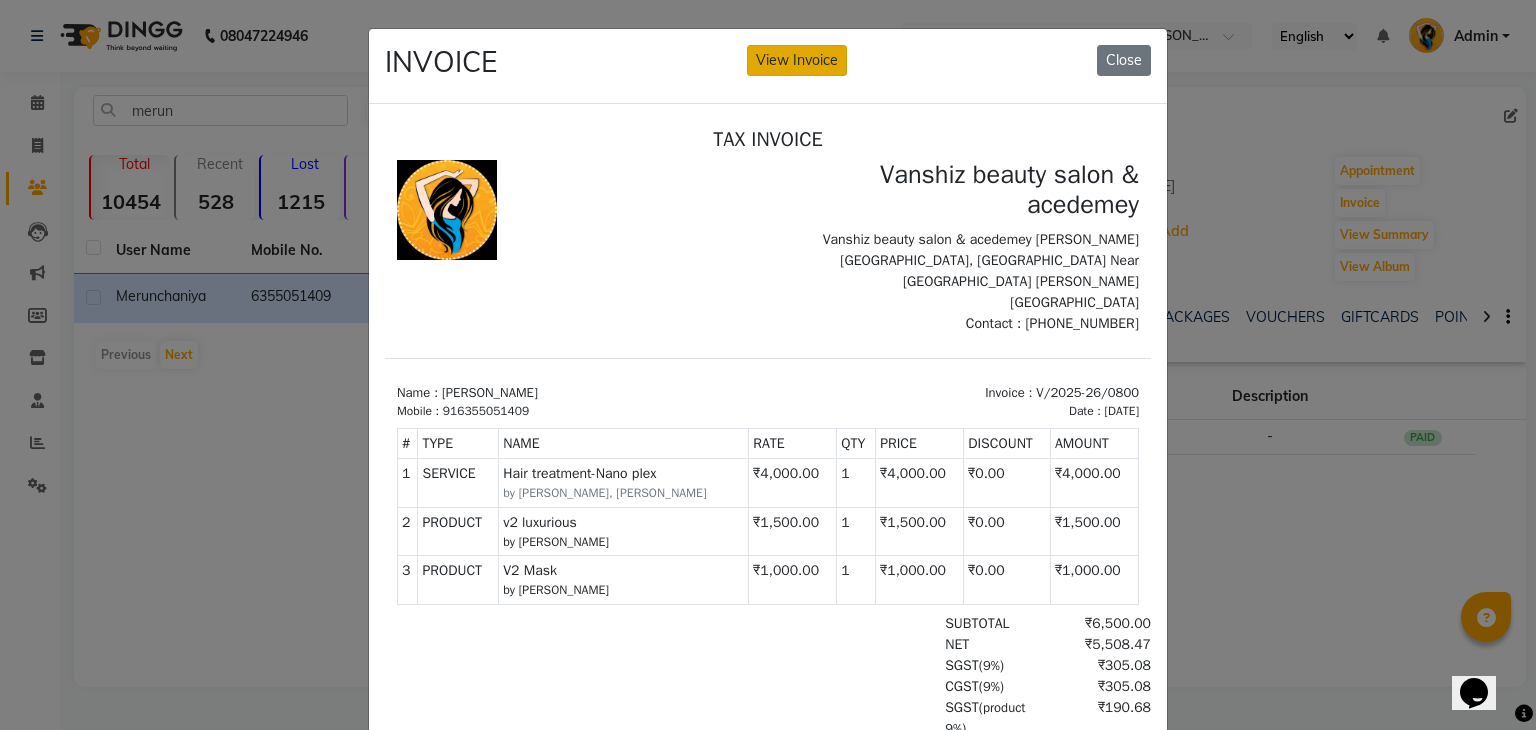 click on "View Invoice" 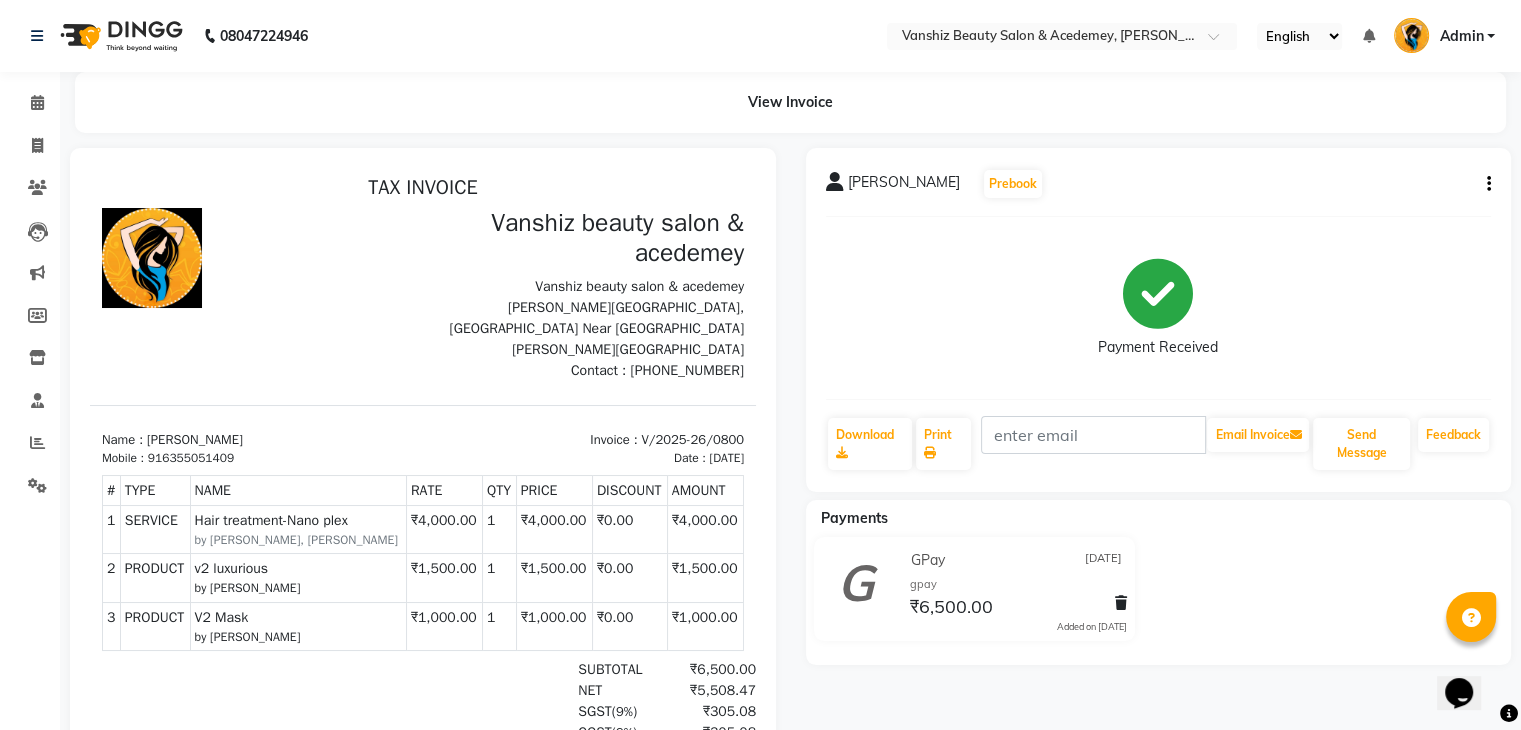 scroll, scrollTop: 16, scrollLeft: 0, axis: vertical 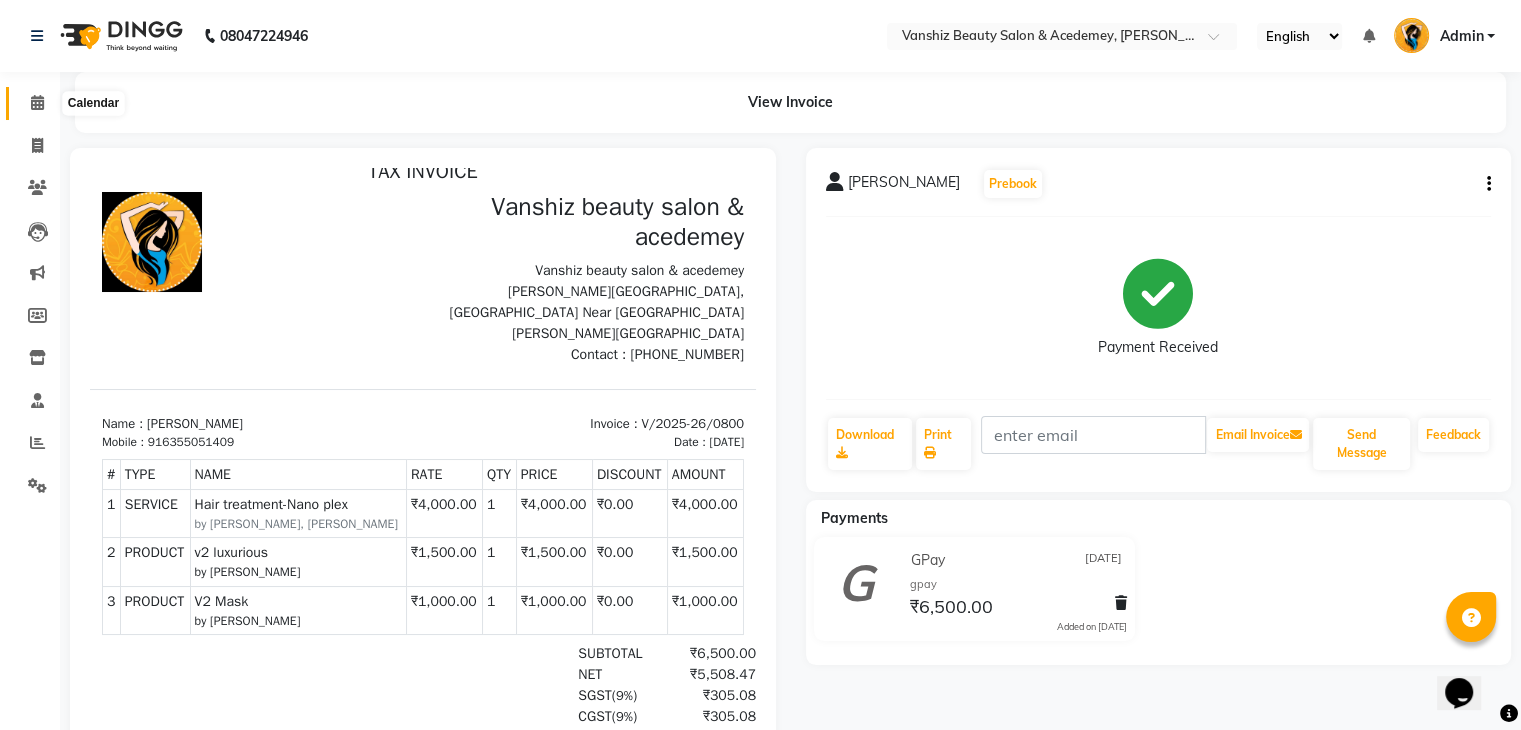 click 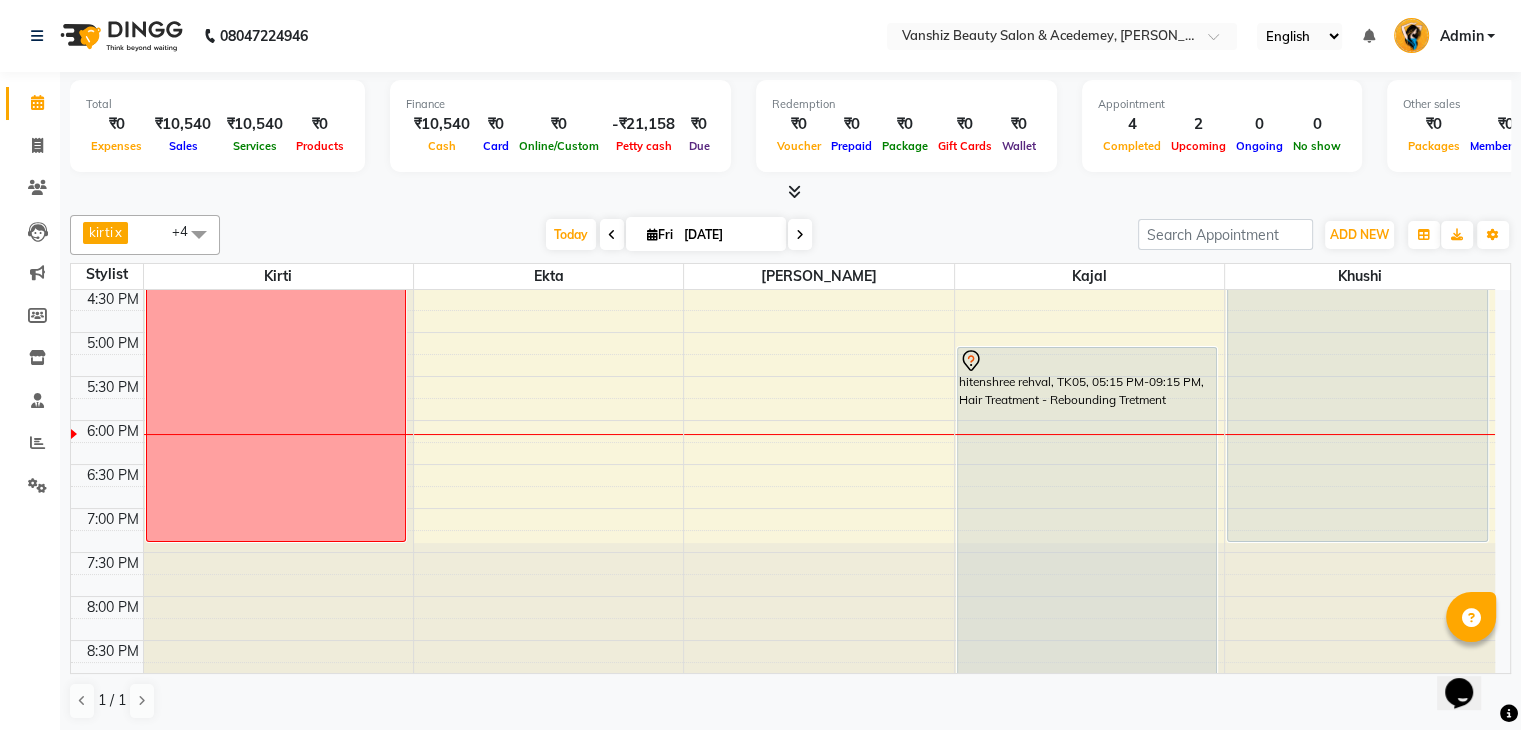 scroll, scrollTop: 749, scrollLeft: 0, axis: vertical 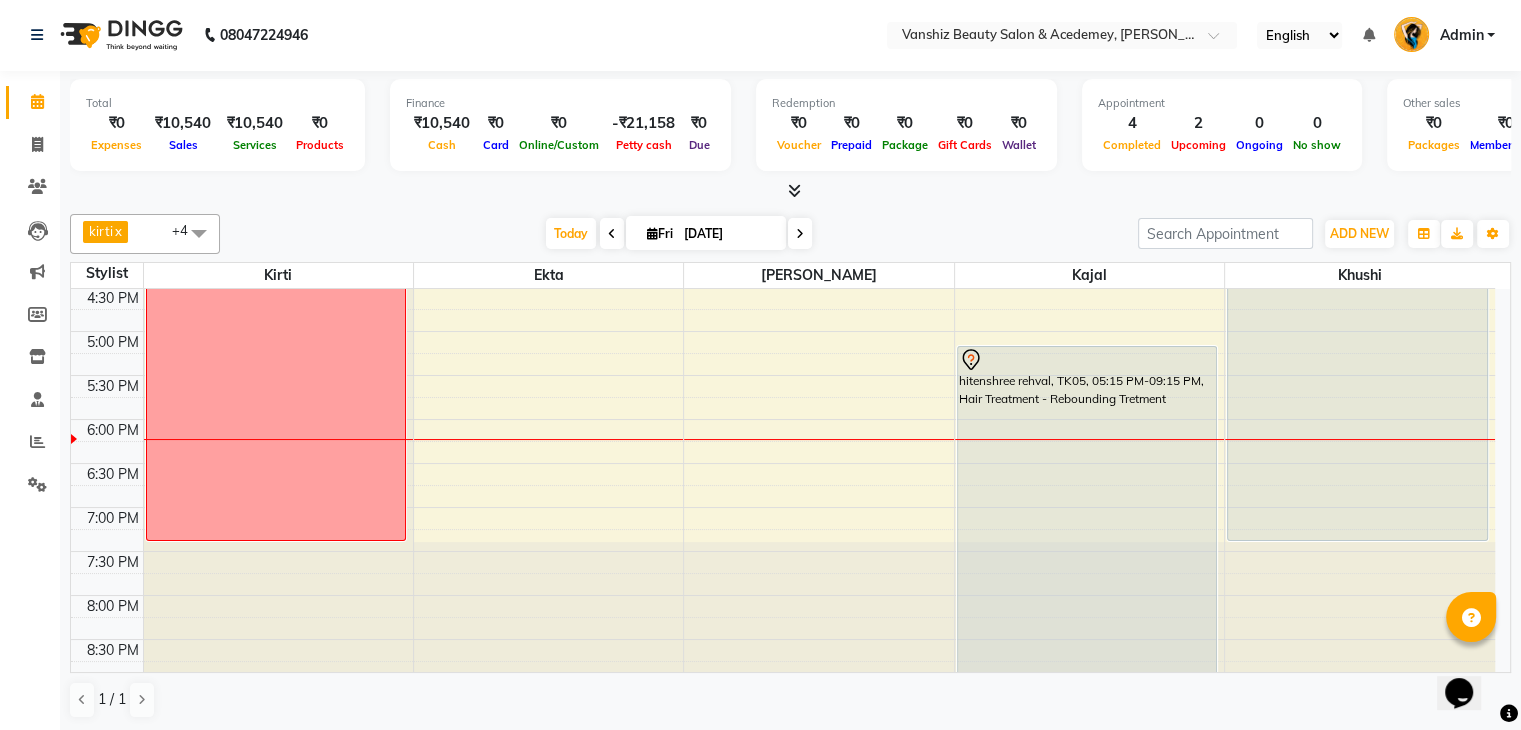 click at bounding box center [800, 234] 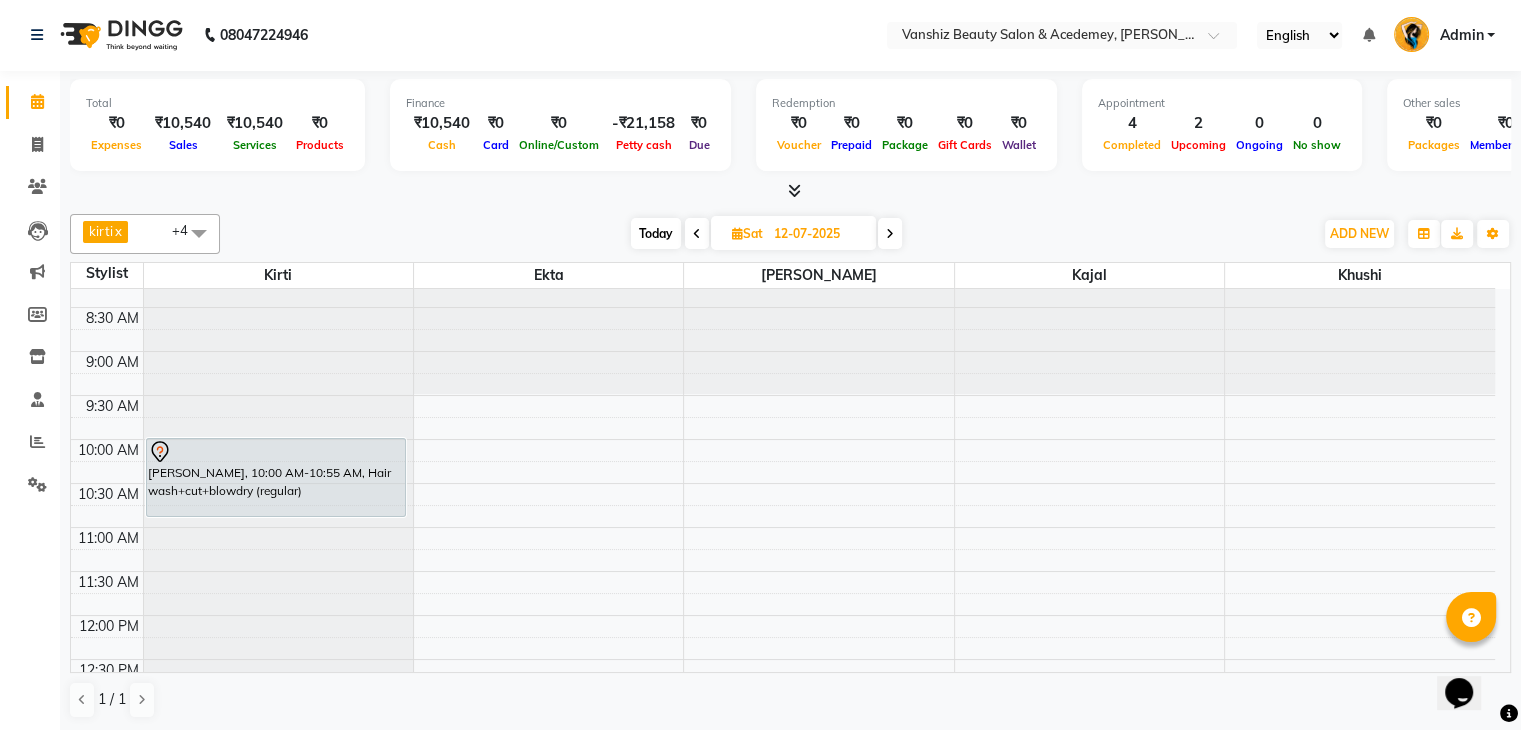 scroll, scrollTop: 0, scrollLeft: 0, axis: both 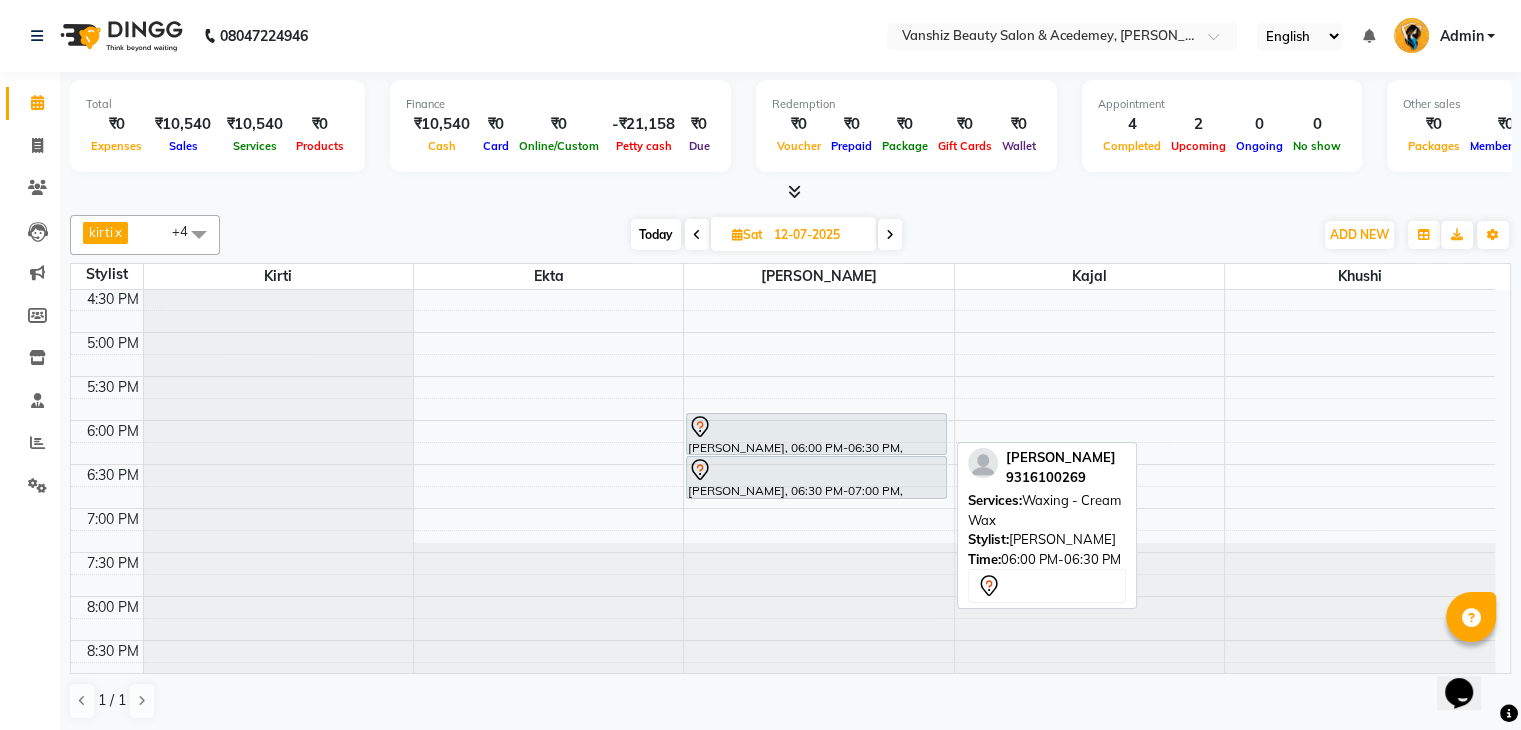 click on "[PERSON_NAME], 06:00 PM-06:30 PM, Waxing - Cream Wax" at bounding box center [816, 434] 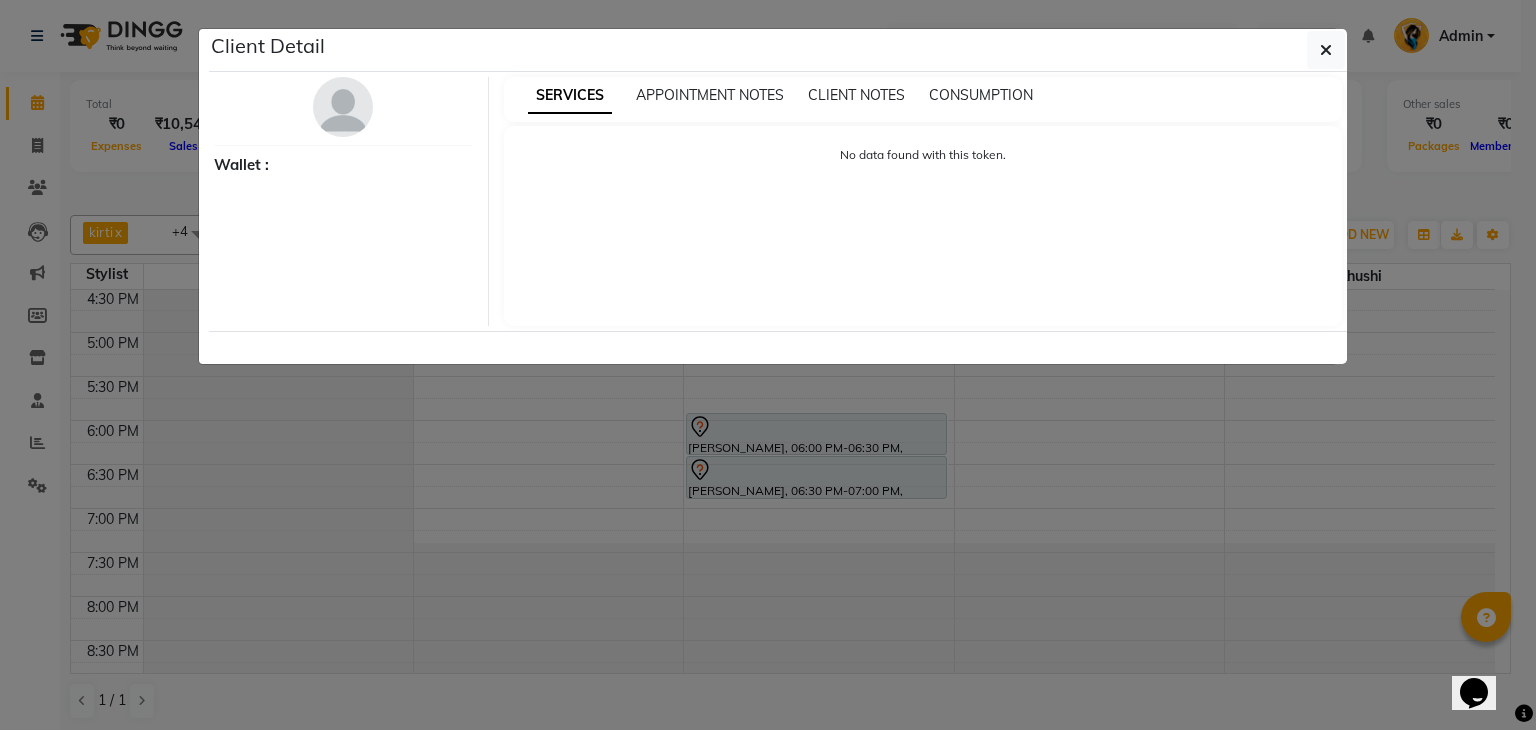 select on "7" 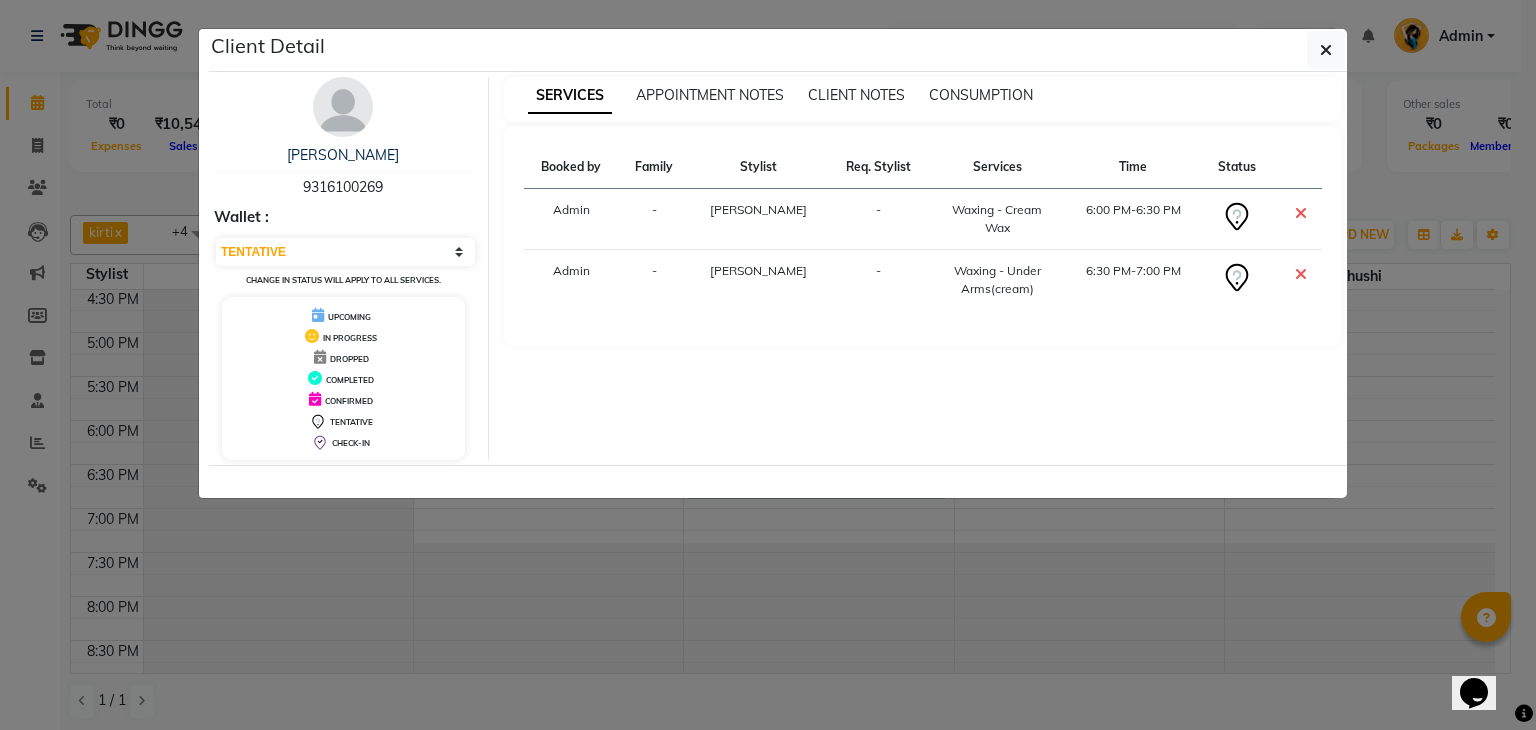 click on "9316100269" at bounding box center (343, 187) 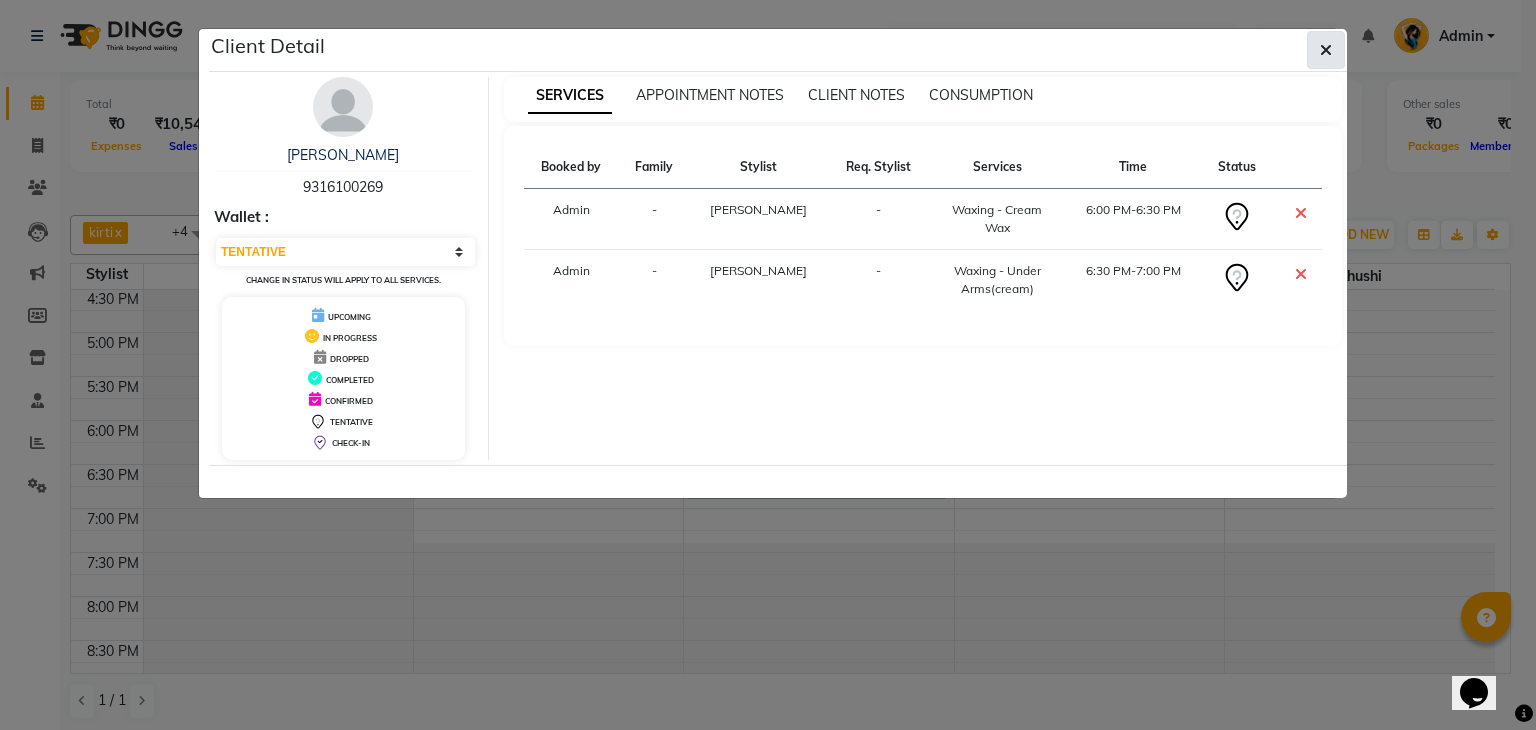 click 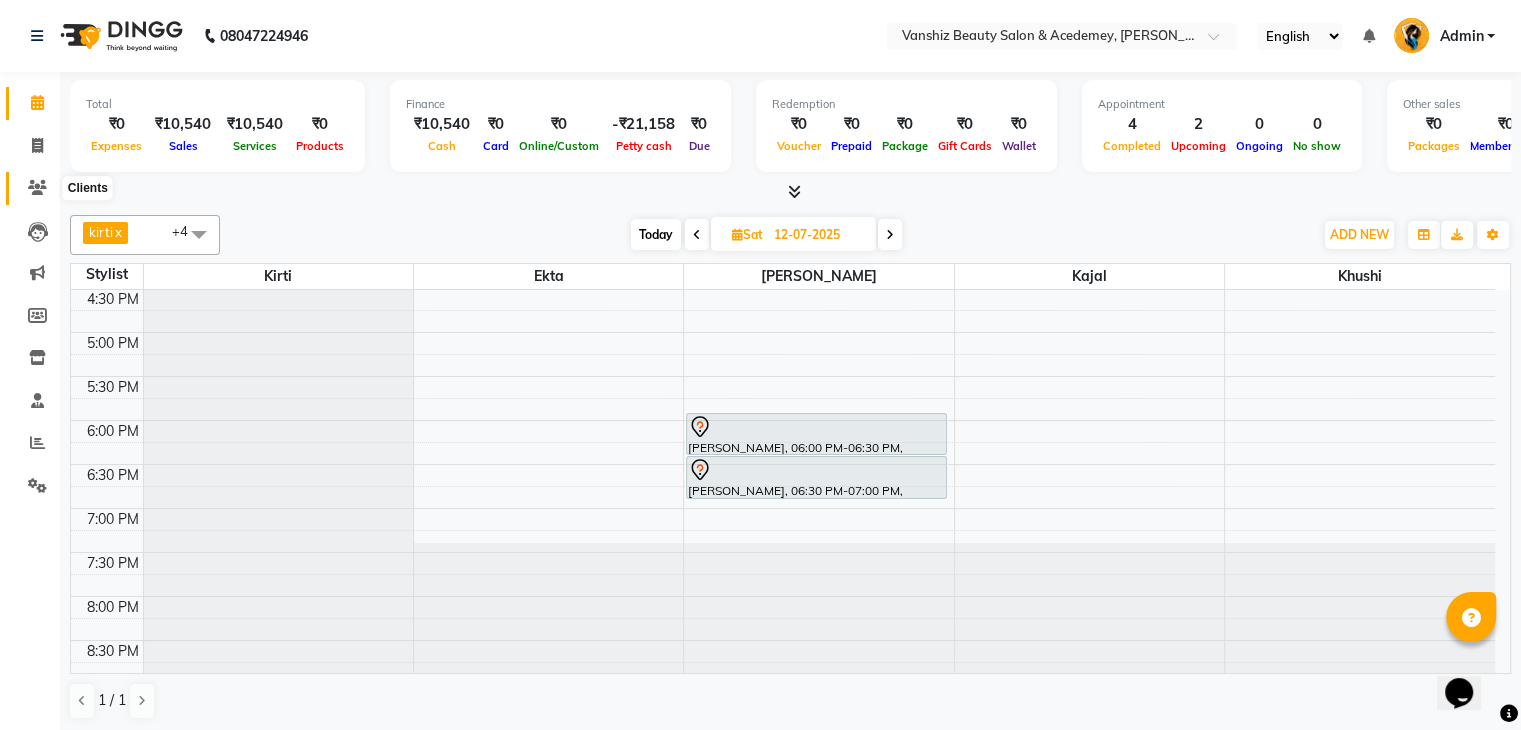 click 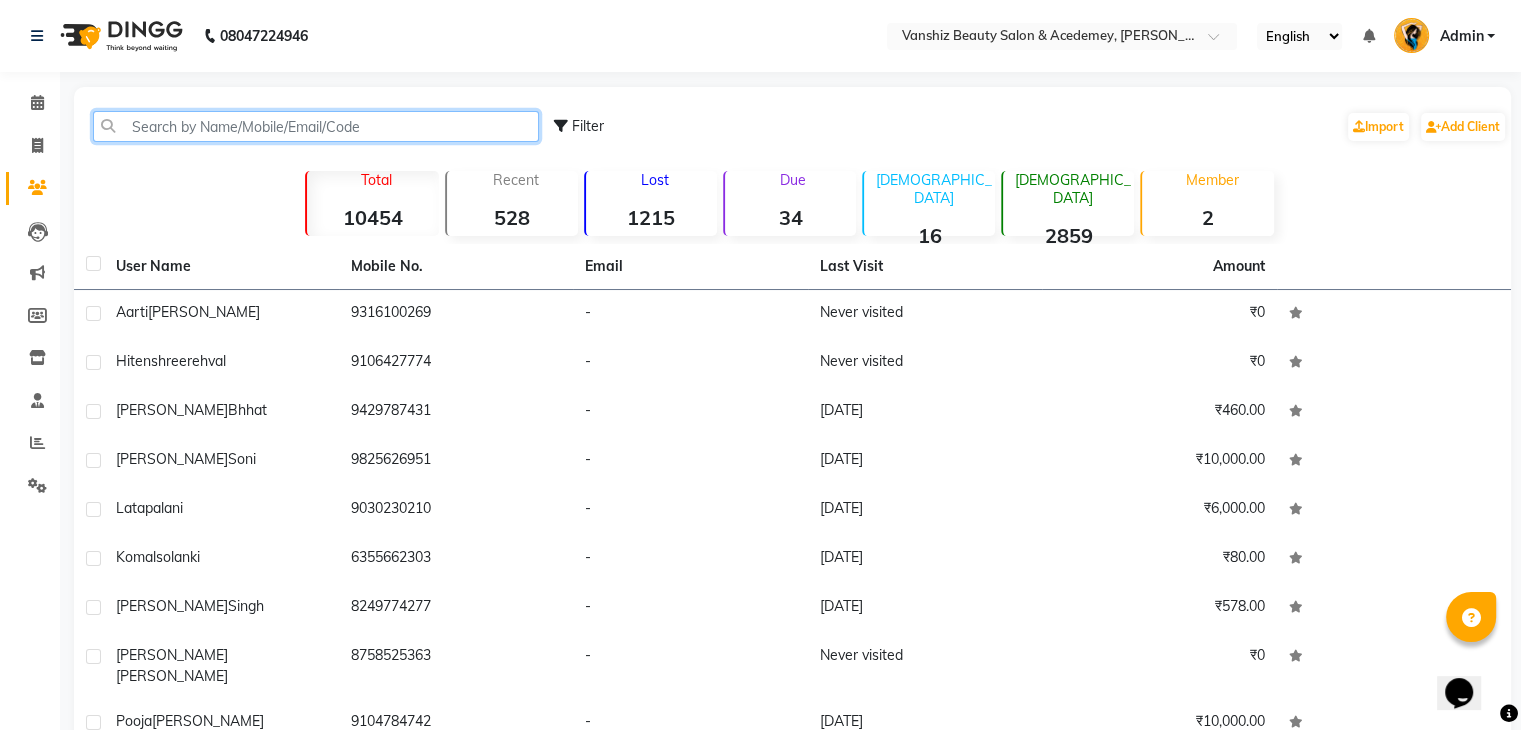 click 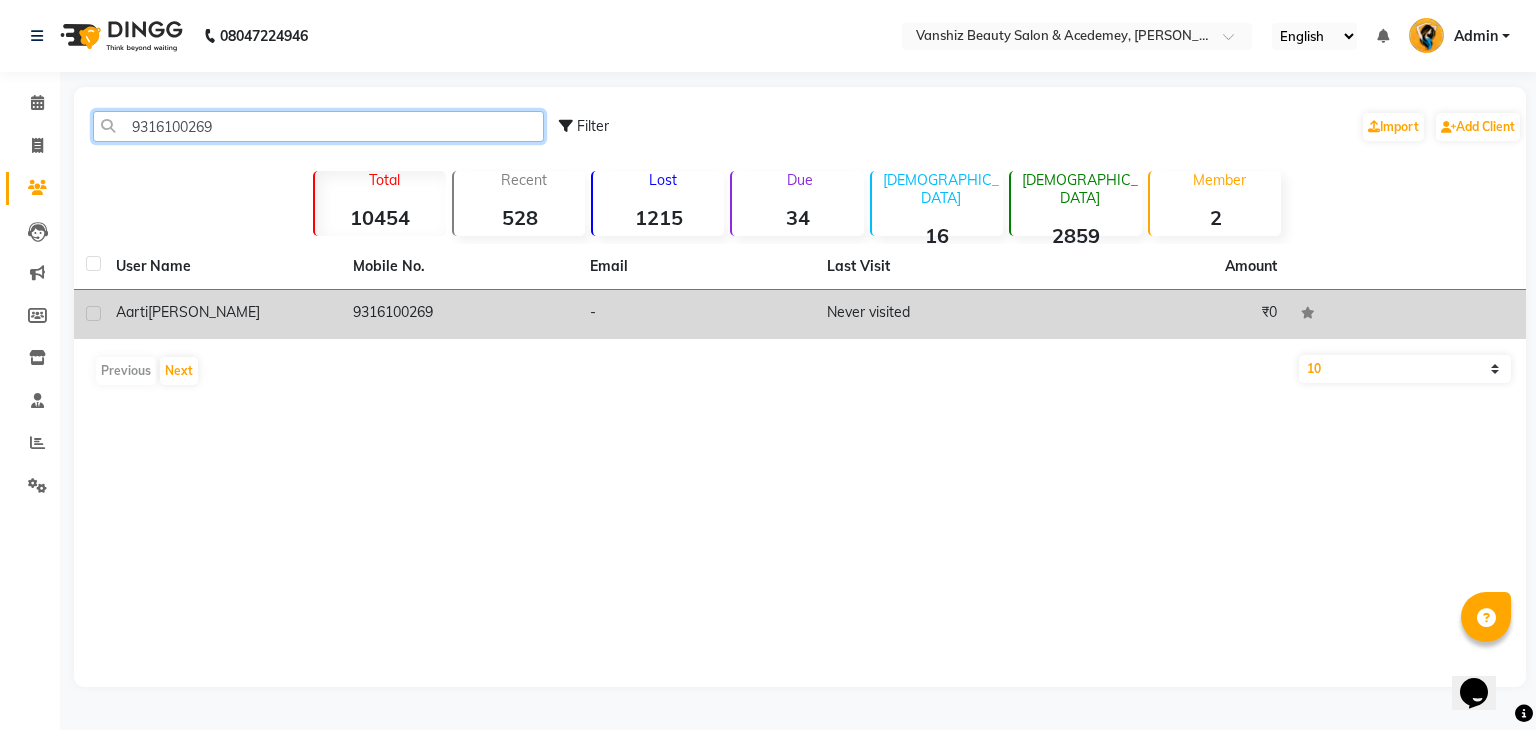 type on "9316100269" 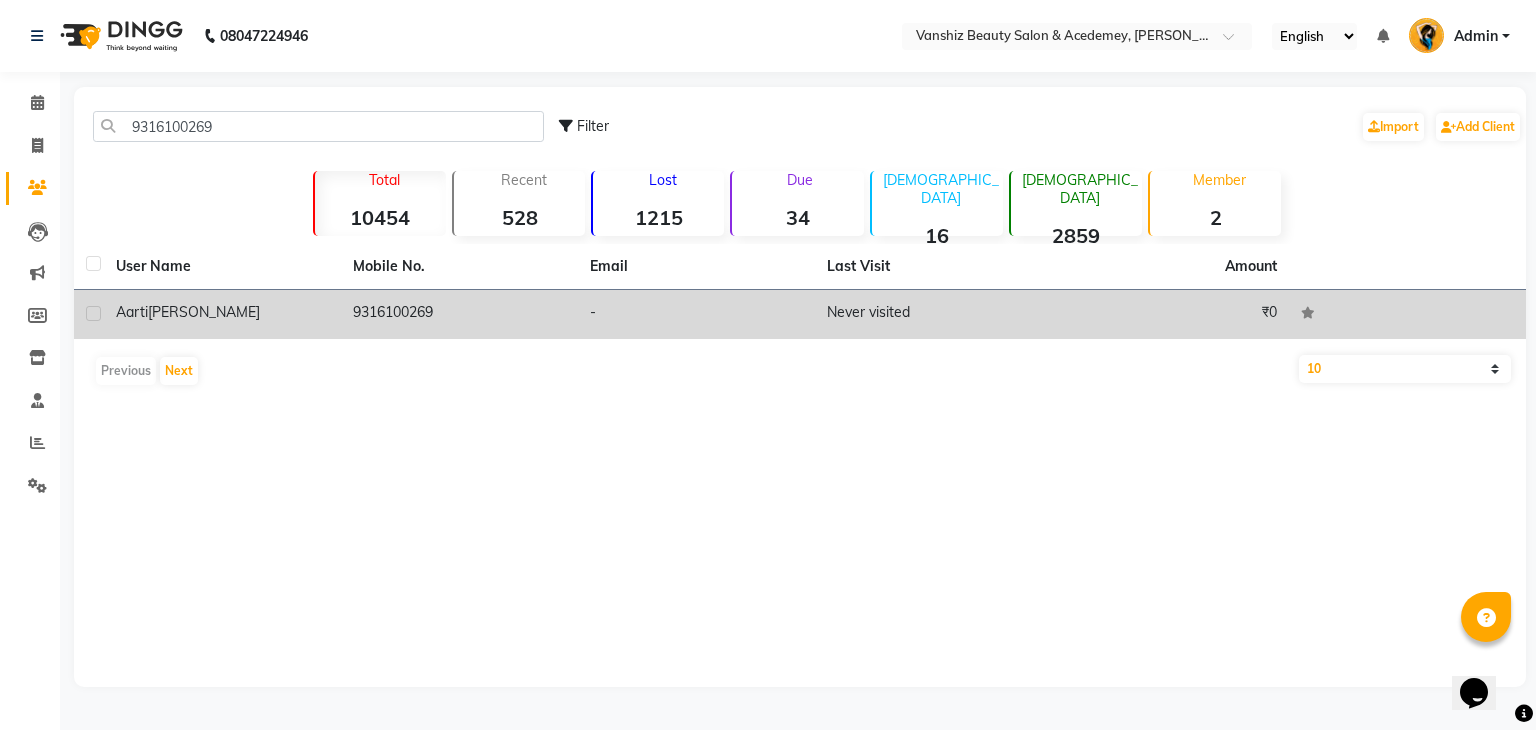 click on "9316100269" 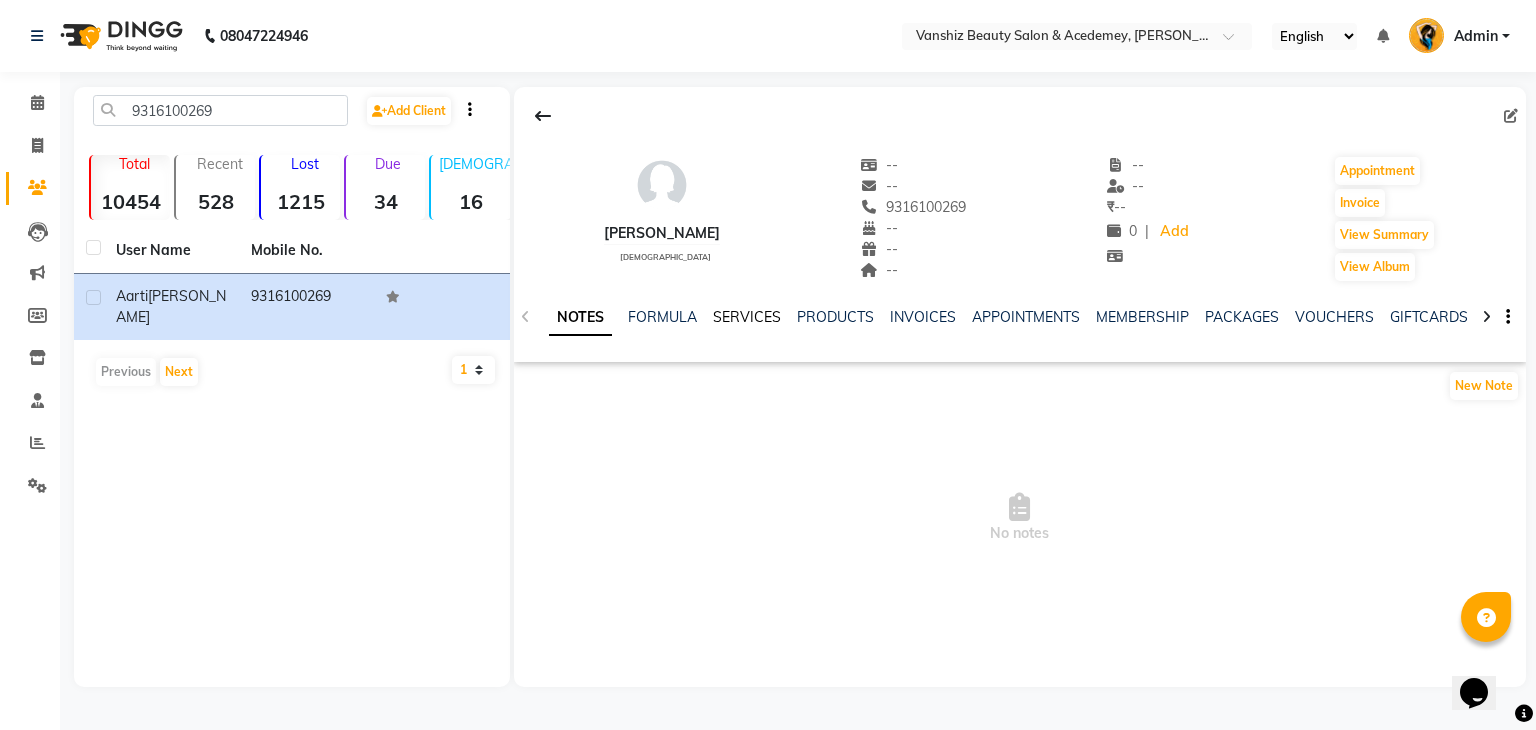 click on "SERVICES" 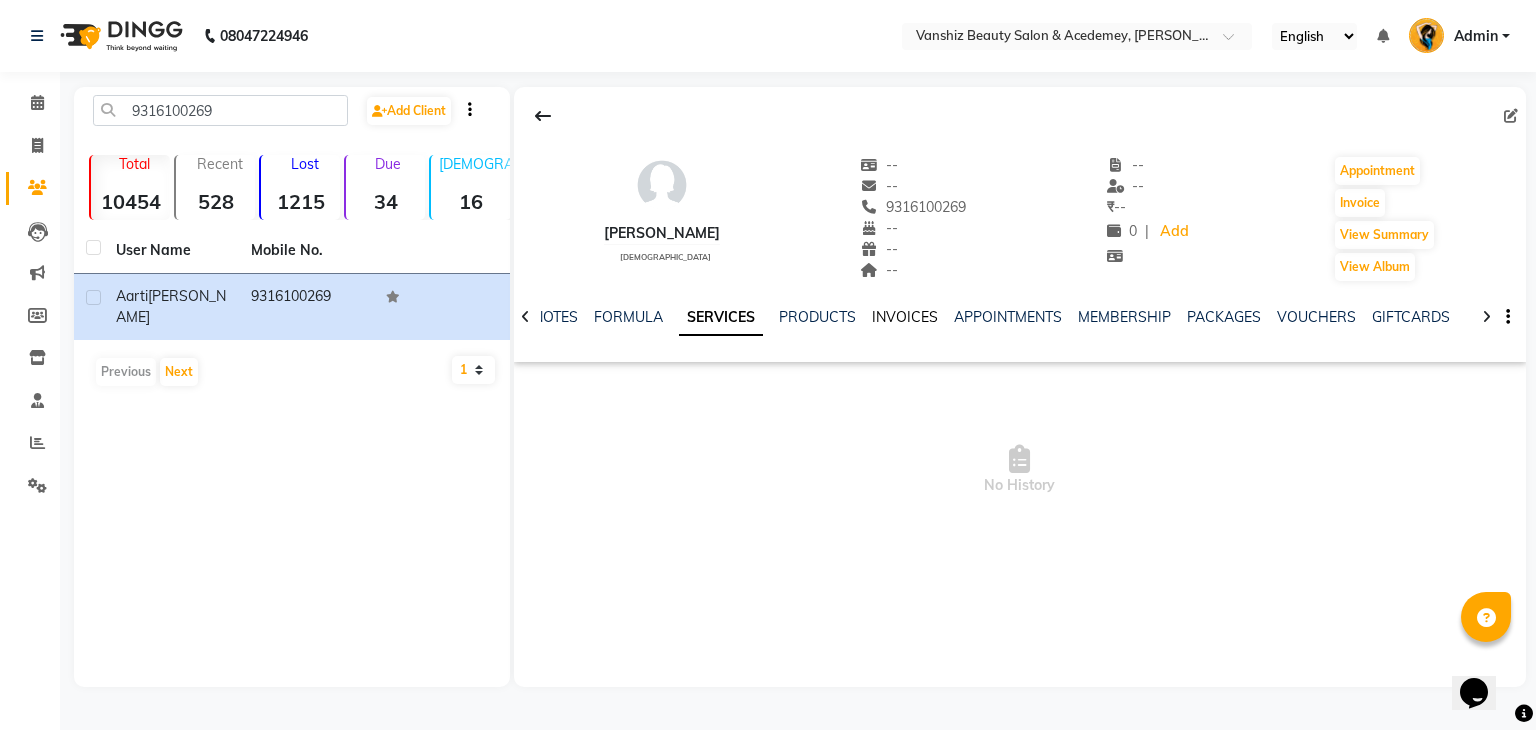 click on "INVOICES" 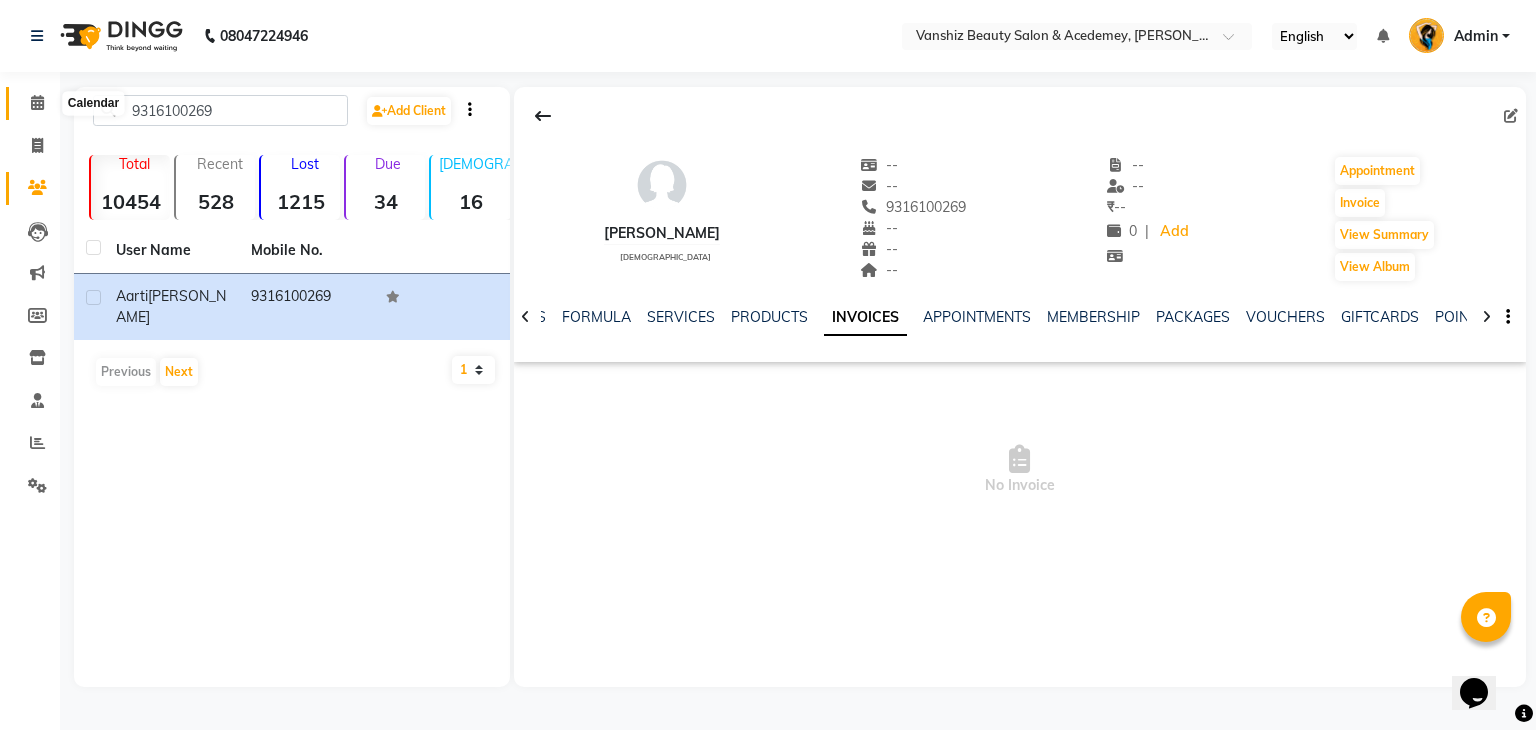 click 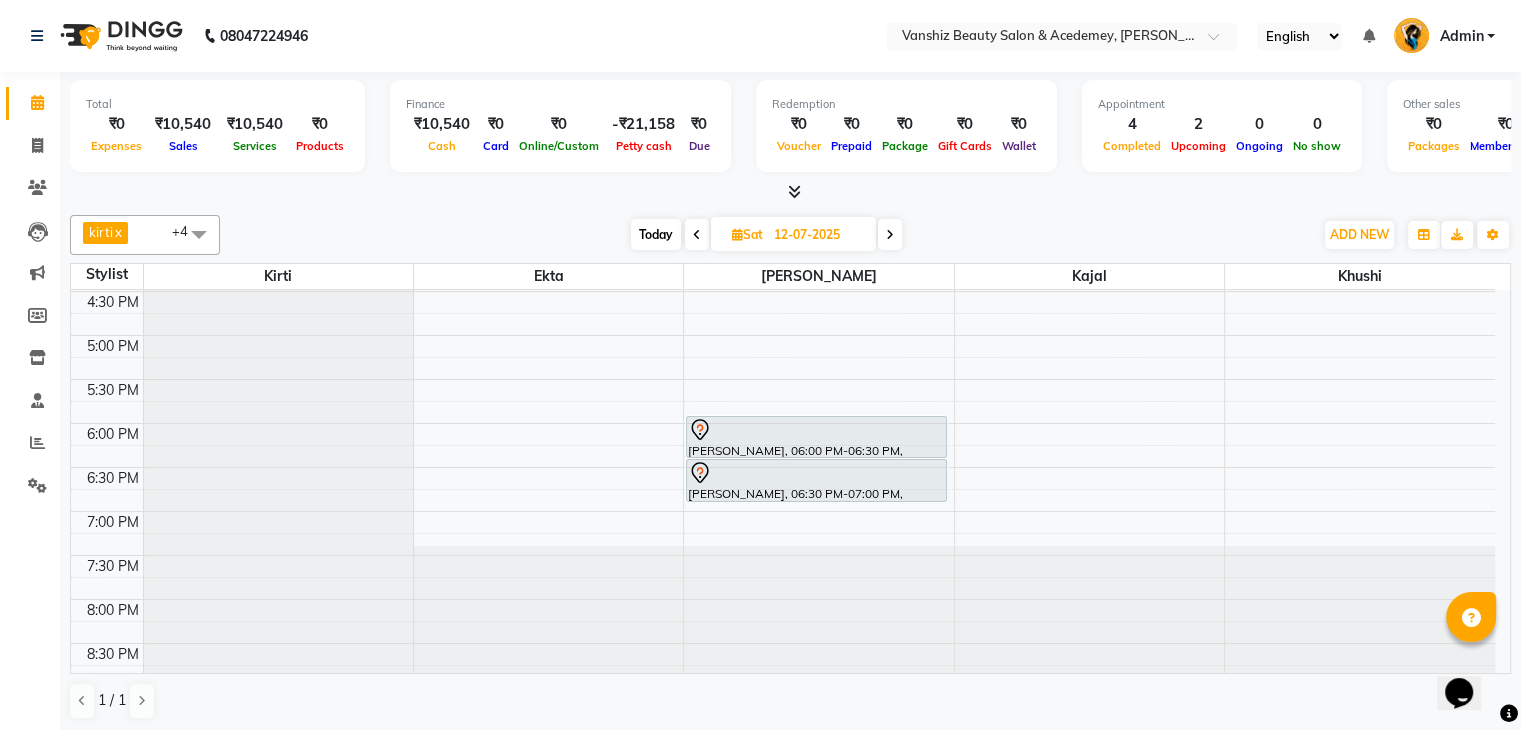 scroll, scrollTop: 749, scrollLeft: 0, axis: vertical 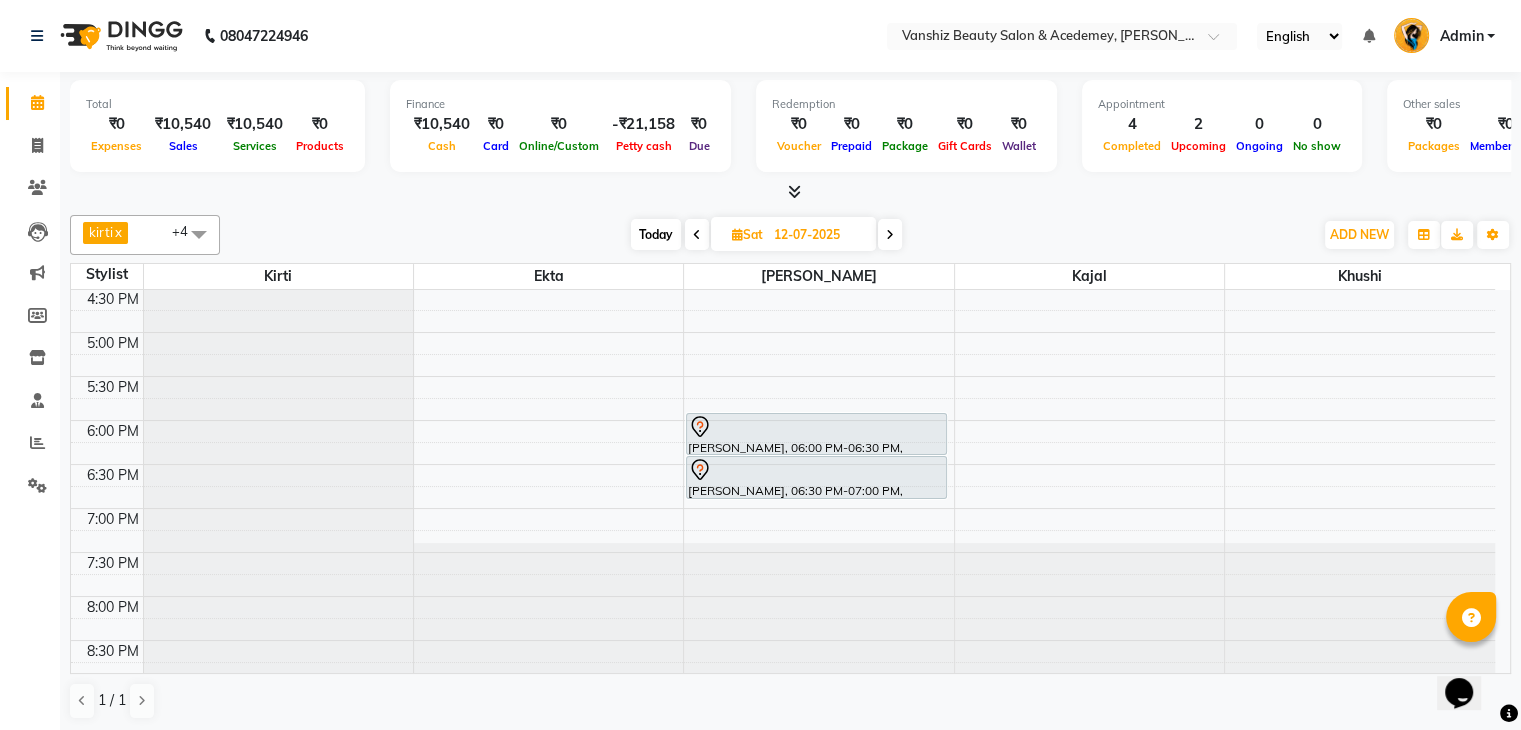 click on "Today" at bounding box center [656, 234] 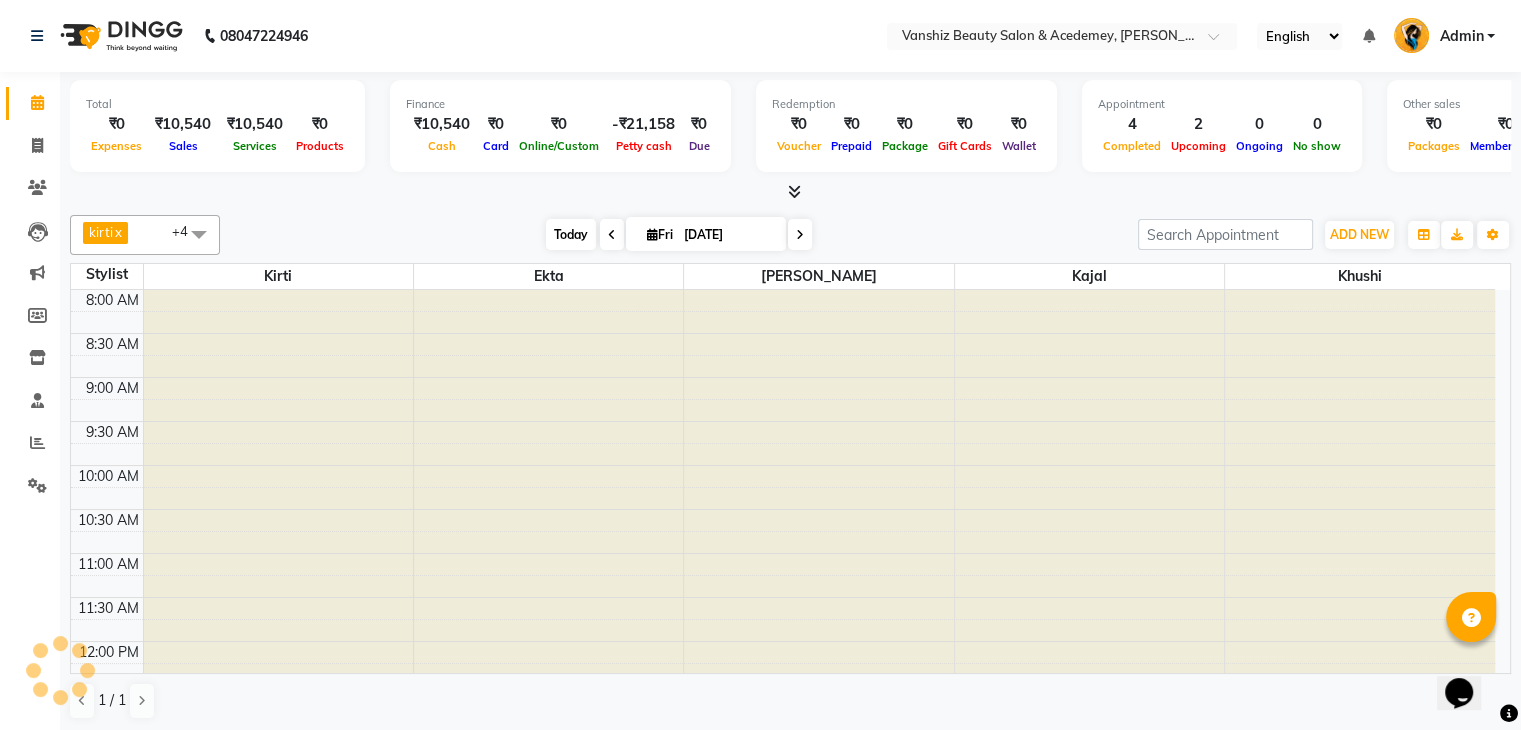 scroll, scrollTop: 749, scrollLeft: 0, axis: vertical 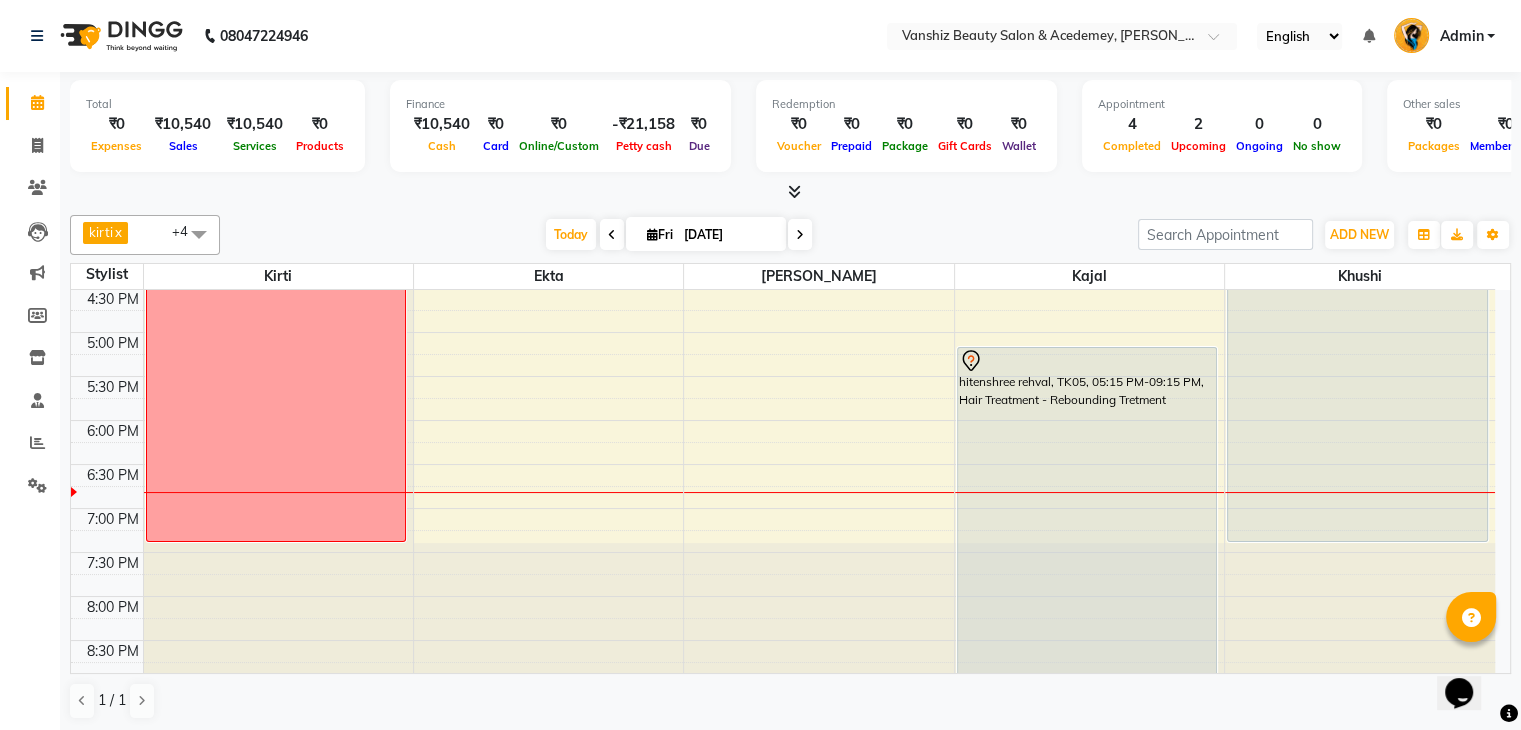click at bounding box center [800, 235] 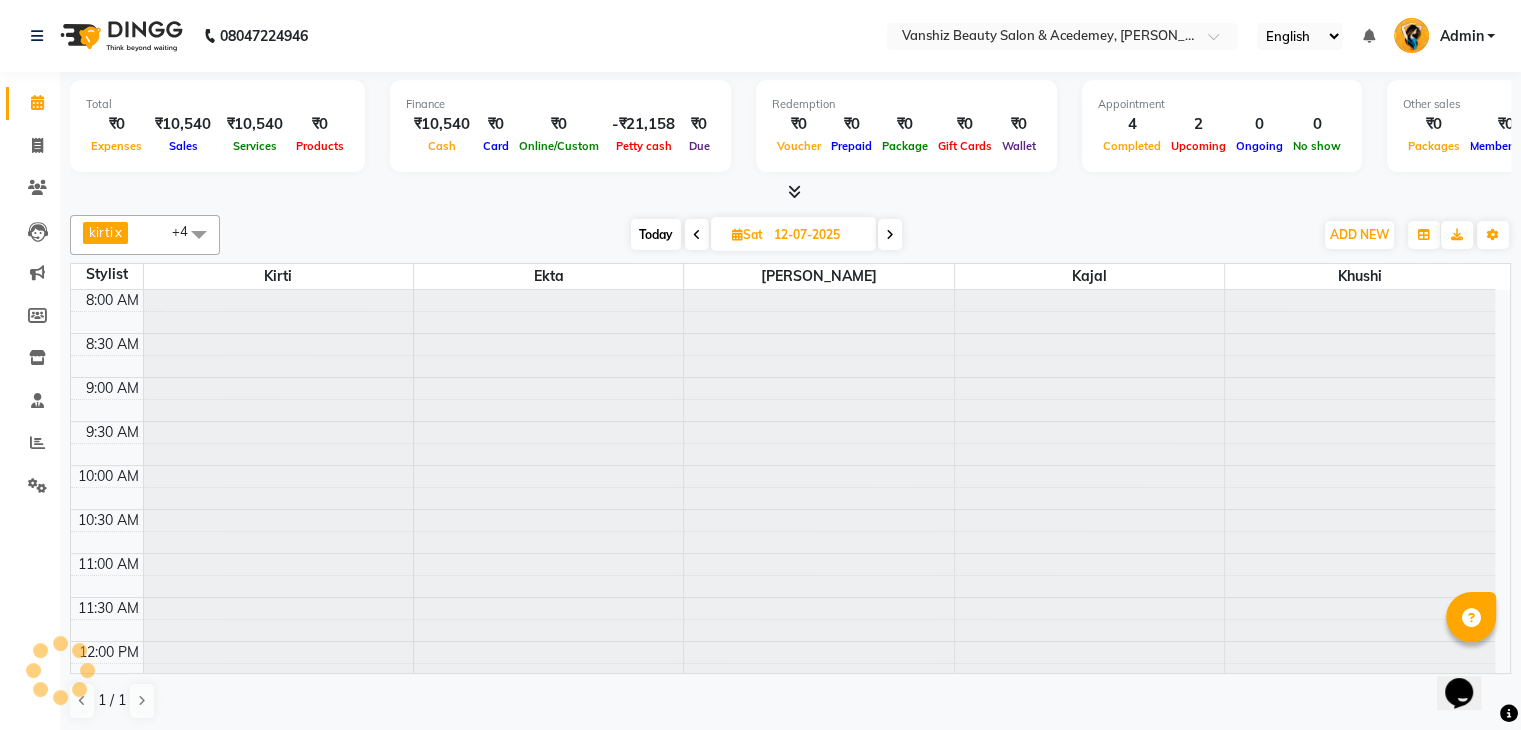 scroll, scrollTop: 749, scrollLeft: 0, axis: vertical 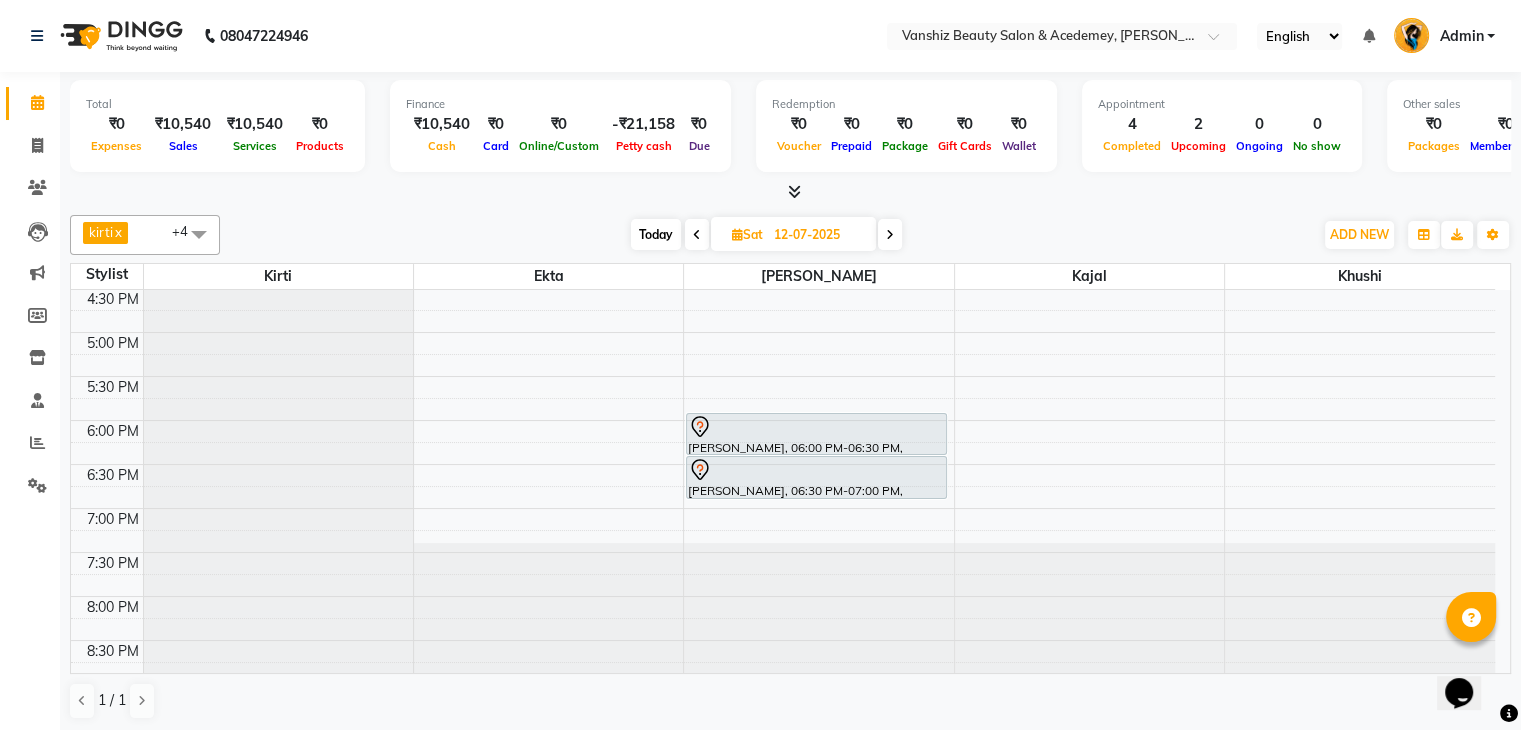 click on "Today" at bounding box center [656, 234] 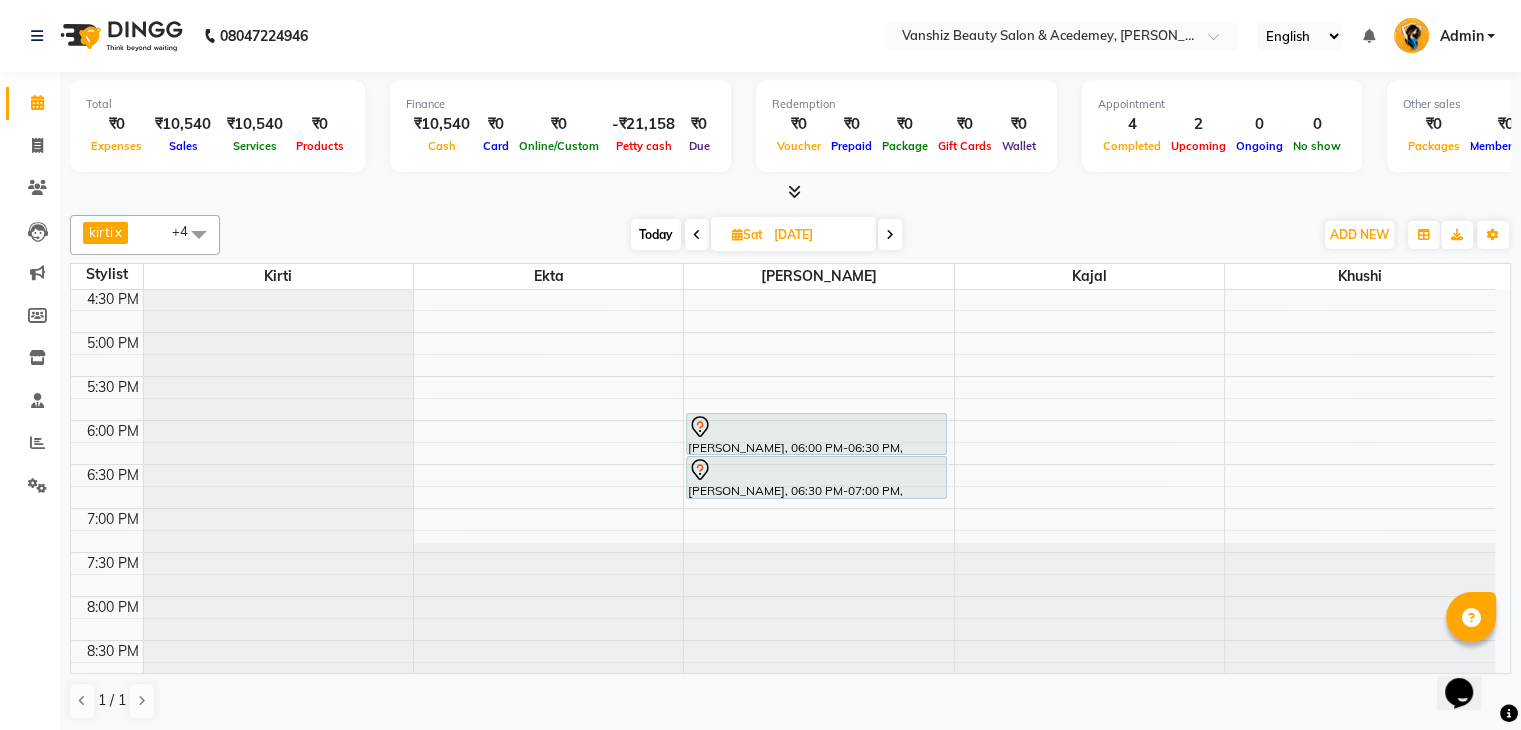 scroll, scrollTop: 749, scrollLeft: 0, axis: vertical 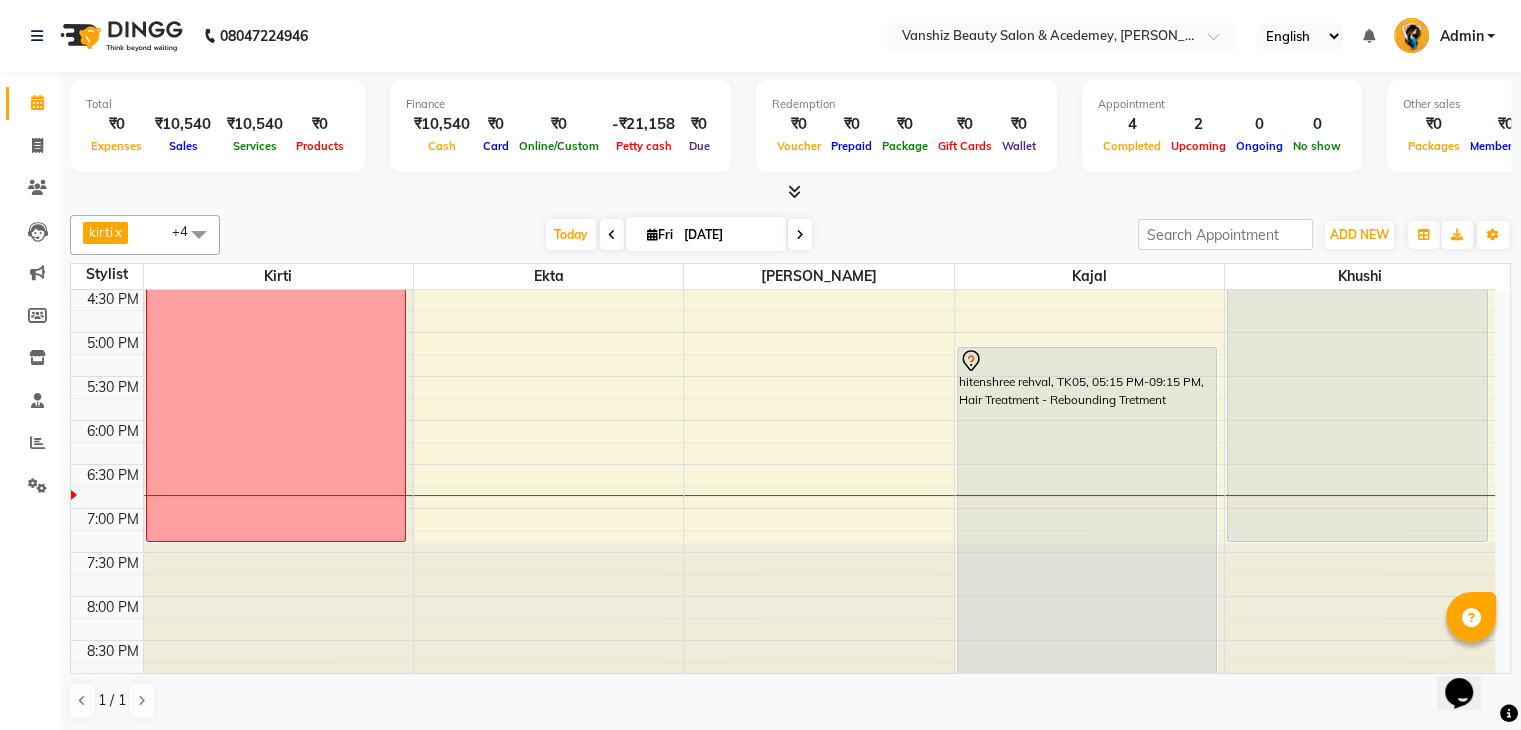 click at bounding box center (800, 235) 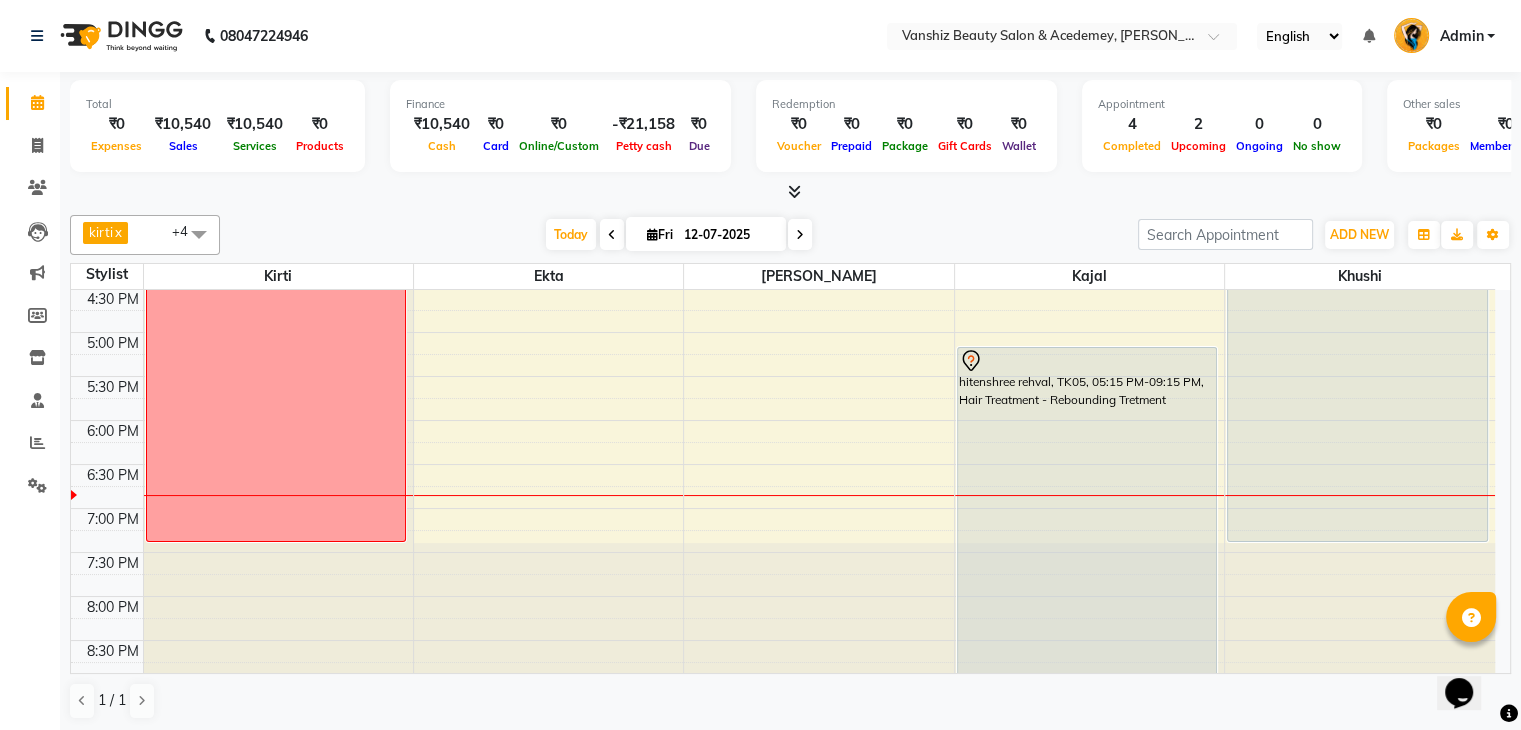 scroll, scrollTop: 749, scrollLeft: 0, axis: vertical 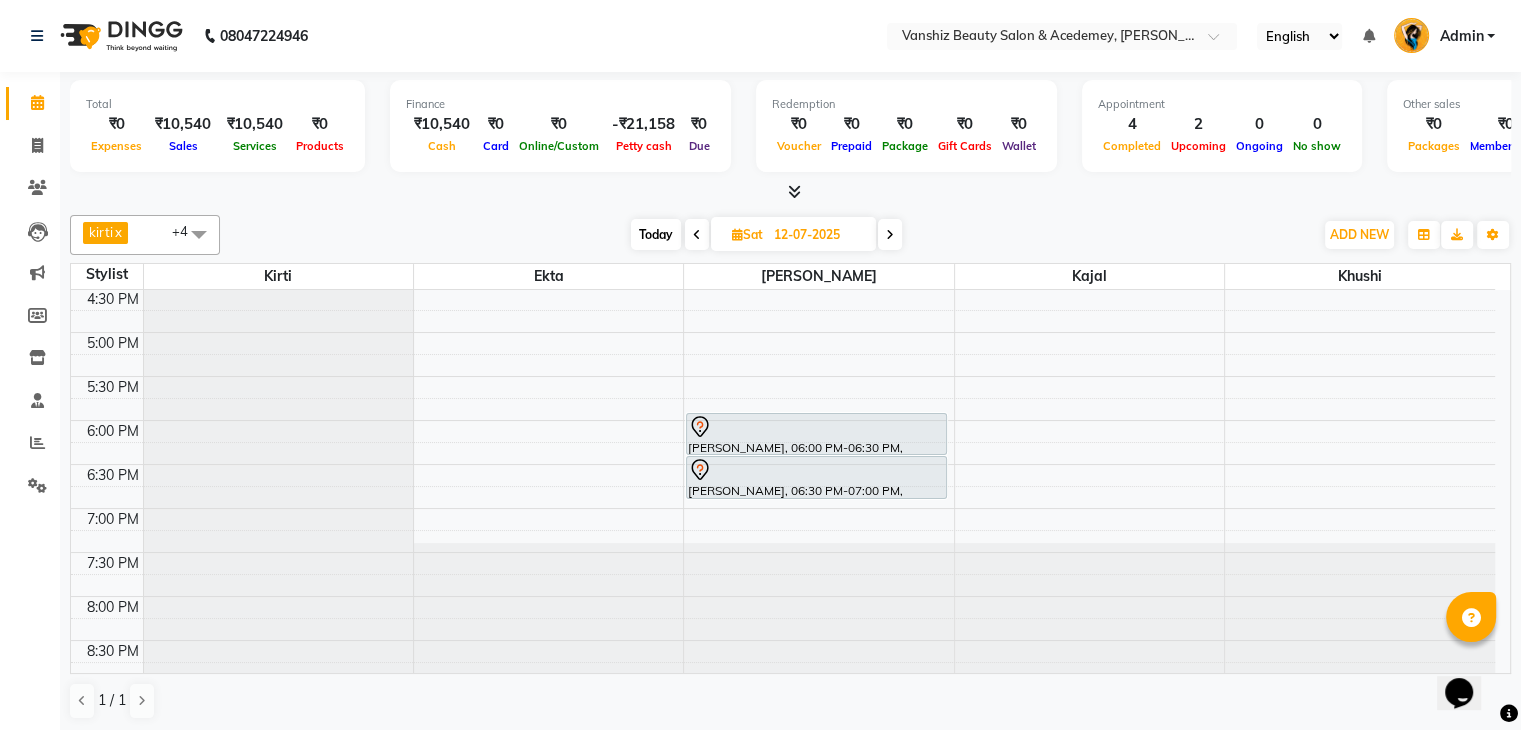 click on "12-07-2025" at bounding box center (818, 235) 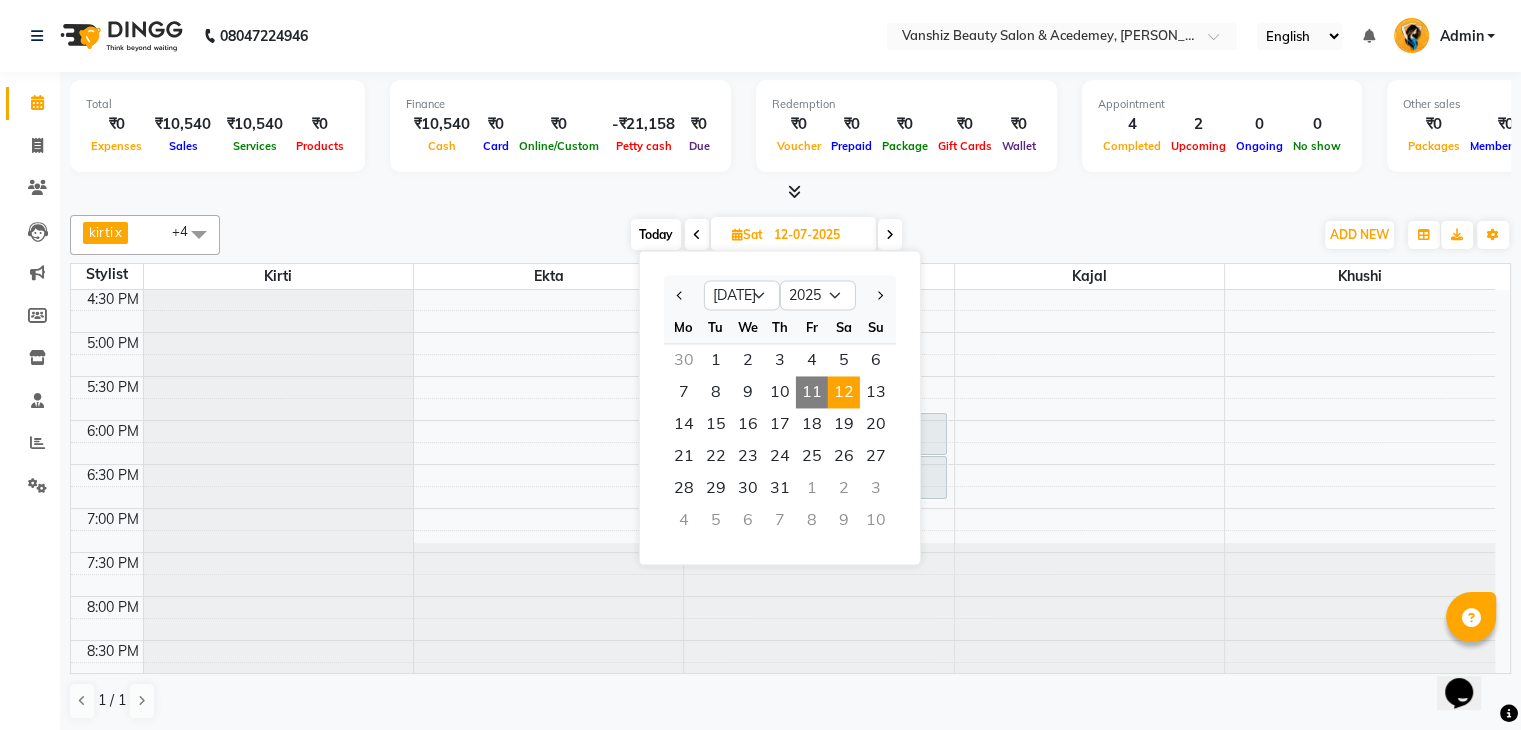 click on "[PERSON_NAME]   x kajal  x [PERSON_NAME]  x [PERSON_NAME]  x [PERSON_NAME]  x +4 Select All [PERSON_NAME] [PERSON_NAME] kajal khushi [PERSON_NAME] [PERSON_NAME] [PERSON_NAME] shruti [PERSON_NAME] [PERSON_NAME]  [DATE]  [DATE] Jan Feb Mar Apr May Jun [DATE] Aug Sep Oct Nov [DATE] 2016 2017 2018 2019 2020 2021 2022 2023 2024 2025 2026 2027 2028 2029 2030 2031 2032 2033 2034 2035 Mo Tu We Th Fr Sa Su  30   1   2   3   4   5   6   7   8   9   10   11   12   13   14   15   16   17   18   19   20   21   22   23   24   25   26   27   28   29   30   31   1   2   3   4   5   6   7   8   9   10  Toggle Dropdown Add Appointment Add Invoice Add Expense Add Attendance Add Client Add Transaction Toggle Dropdown Add Appointment Add Invoice Add Expense Add Attendance Add Client ADD NEW Toggle Dropdown Add Appointment Add Invoice Add Expense Add Attendance Add Client Add Transaction [PERSON_NAME]   x kajal  x [PERSON_NAME]  x [PERSON_NAME]  x [PERSON_NAME]  x +4 Select All [PERSON_NAME] [PERSON_NAME] kajal khushi [PERSON_NAME] [PERSON_NAME] [PERSON_NAME] [PERSON_NAME] [PERSON_NAME]  Group By View as" 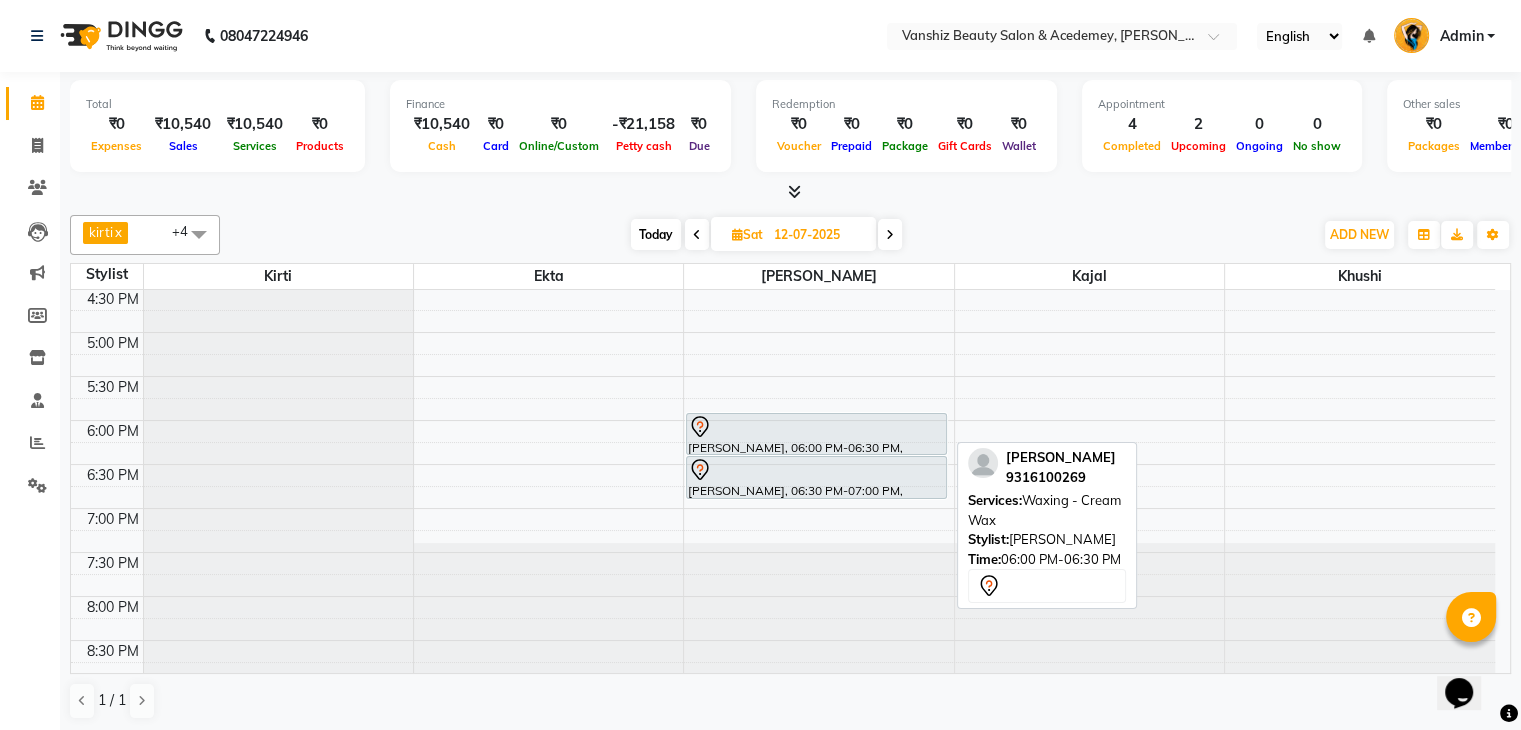 click at bounding box center (816, 427) 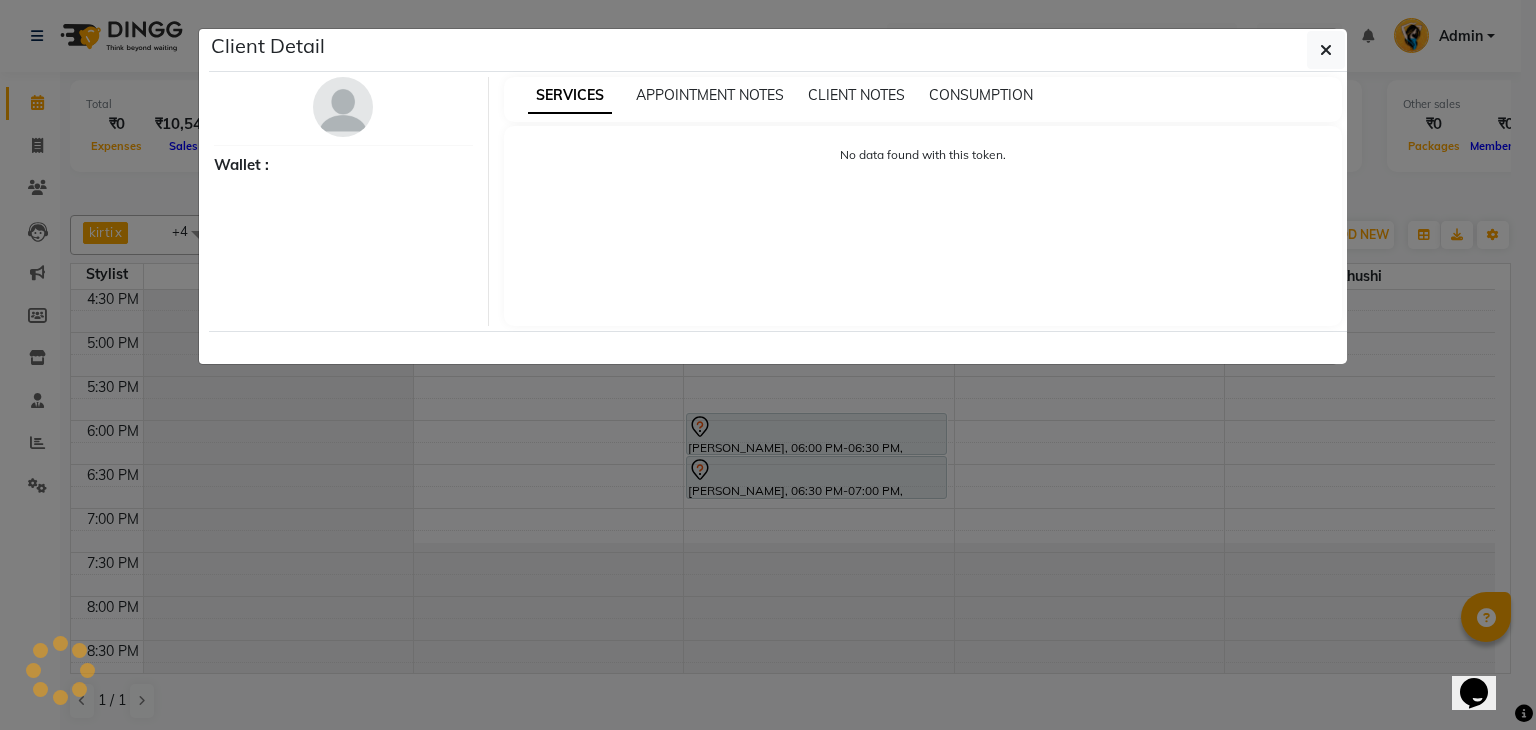 select on "7" 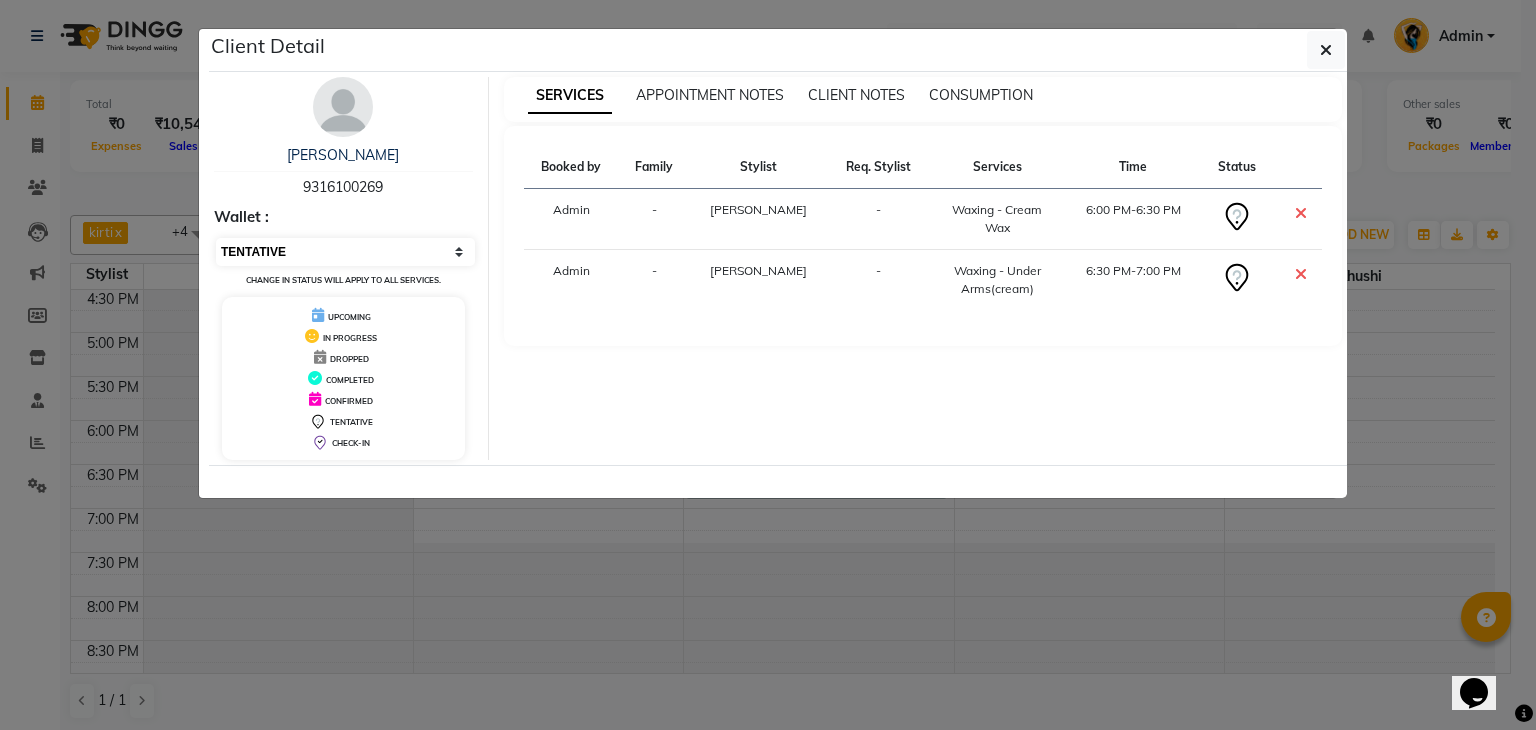 click on "Select CONFIRMED TENTATIVE" at bounding box center (345, 252) 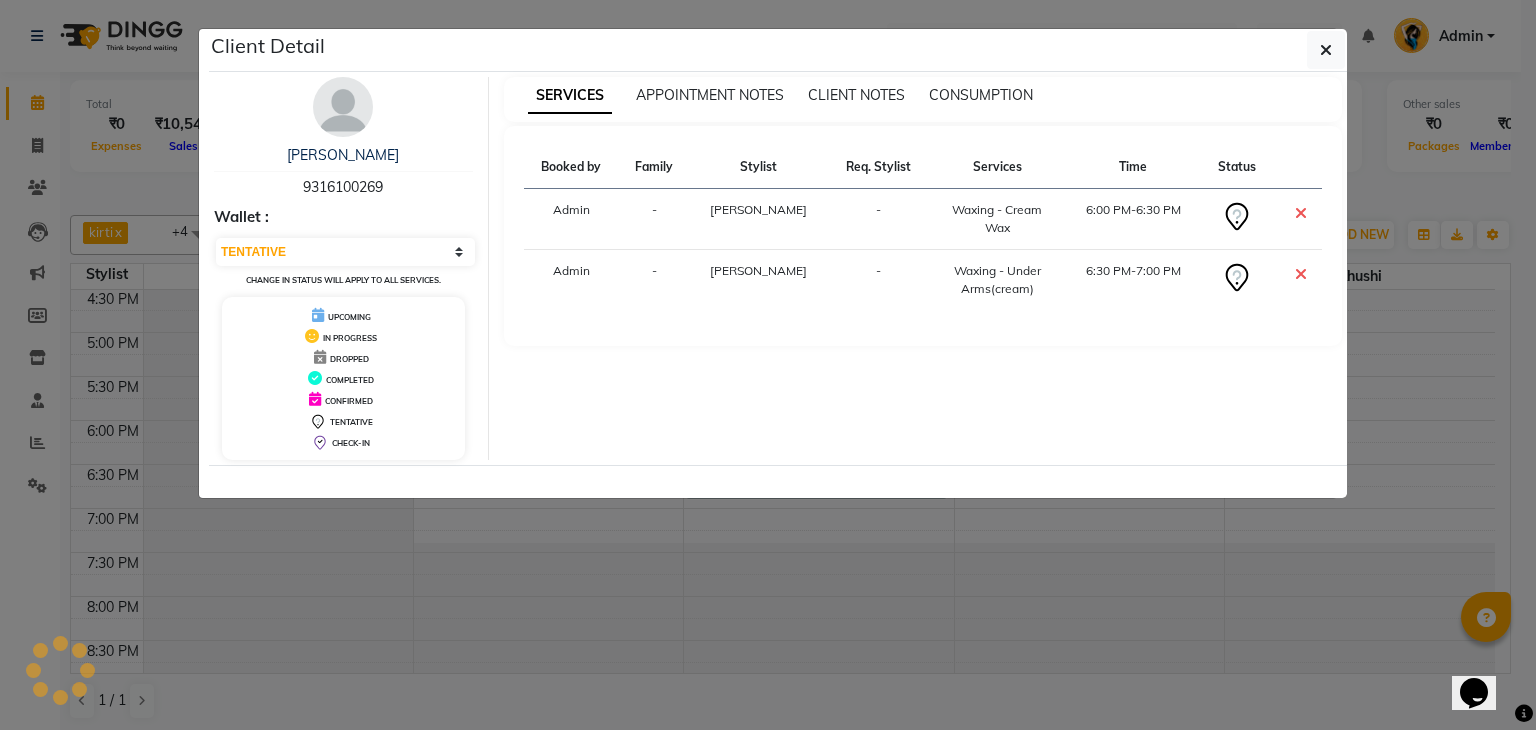 click on "Client Detail  [PERSON_NAME]   9316100269 Wallet : Select CONFIRMED TENTATIVE Change in status will apply to all services. UPCOMING IN PROGRESS DROPPED COMPLETED CONFIRMED TENTATIVE CHECK-IN SERVICES APPOINTMENT NOTES CLIENT NOTES CONSUMPTION Booked by Family Stylist Req. Stylist Services Time Status  Admin  - [PERSON_NAME] -  Waxing - Cream Wax   6:00 PM-6:30 PM   Admin  - [PERSON_NAME] -  Waxing - Under Arms(cream)   6:30 PM-7:00 PM" 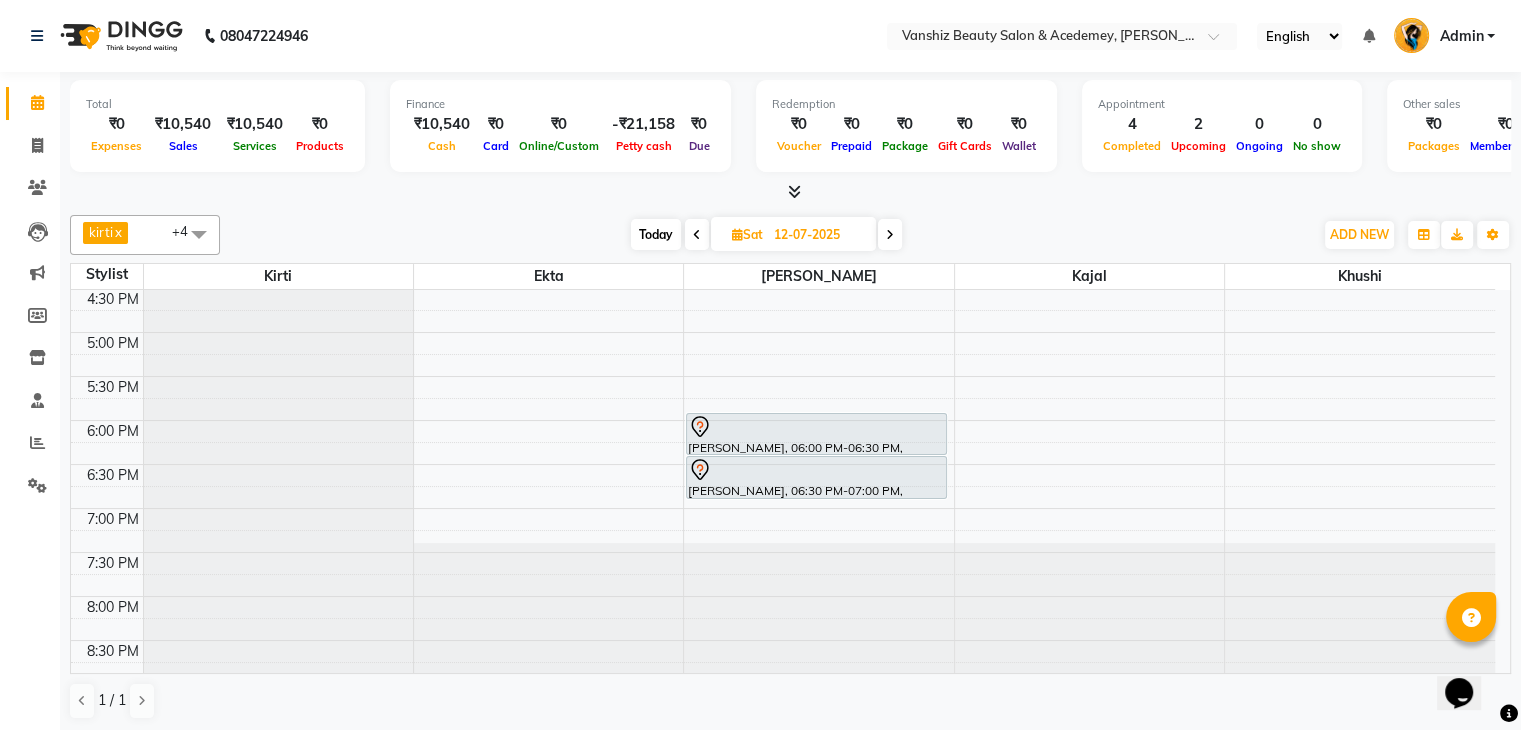 click on "Today" at bounding box center [656, 234] 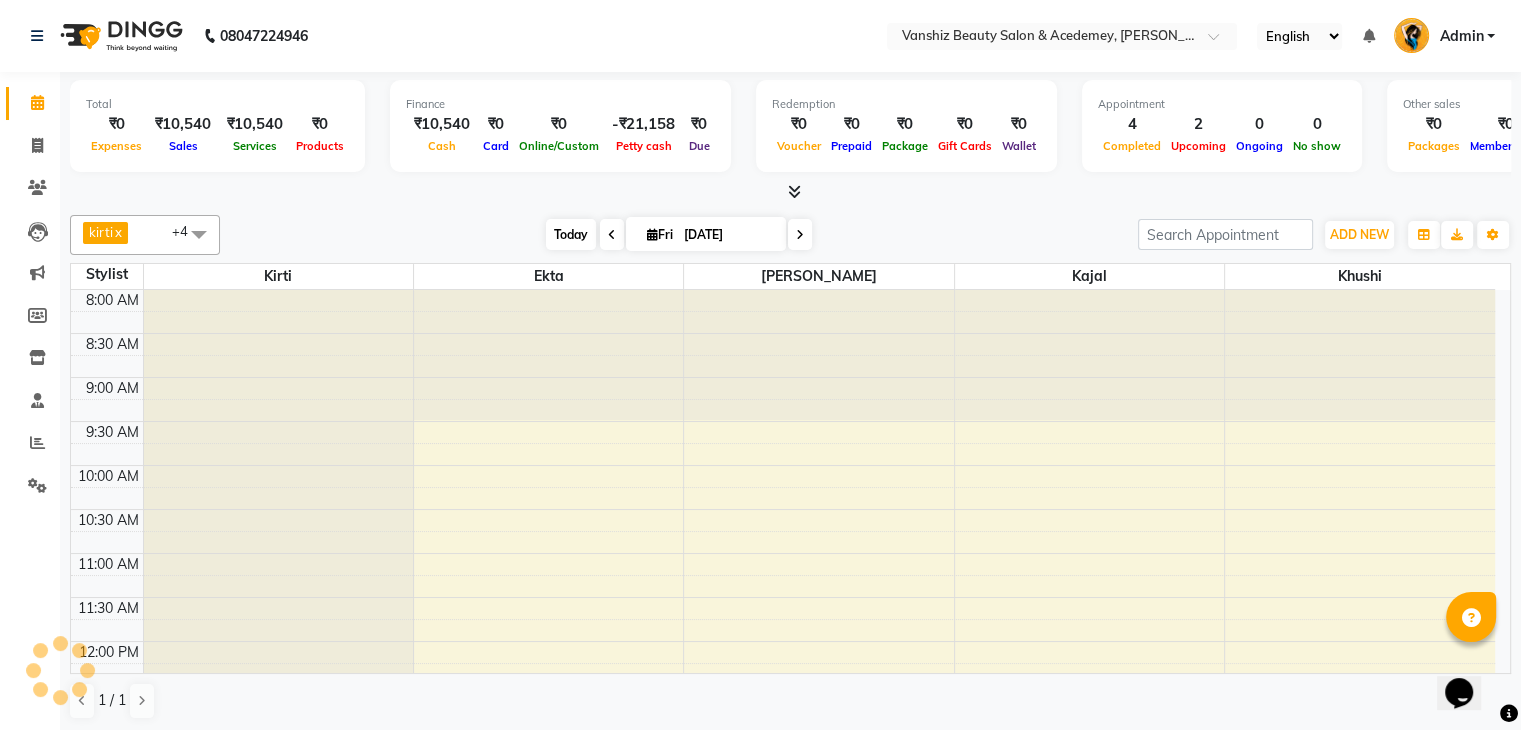 scroll, scrollTop: 749, scrollLeft: 0, axis: vertical 